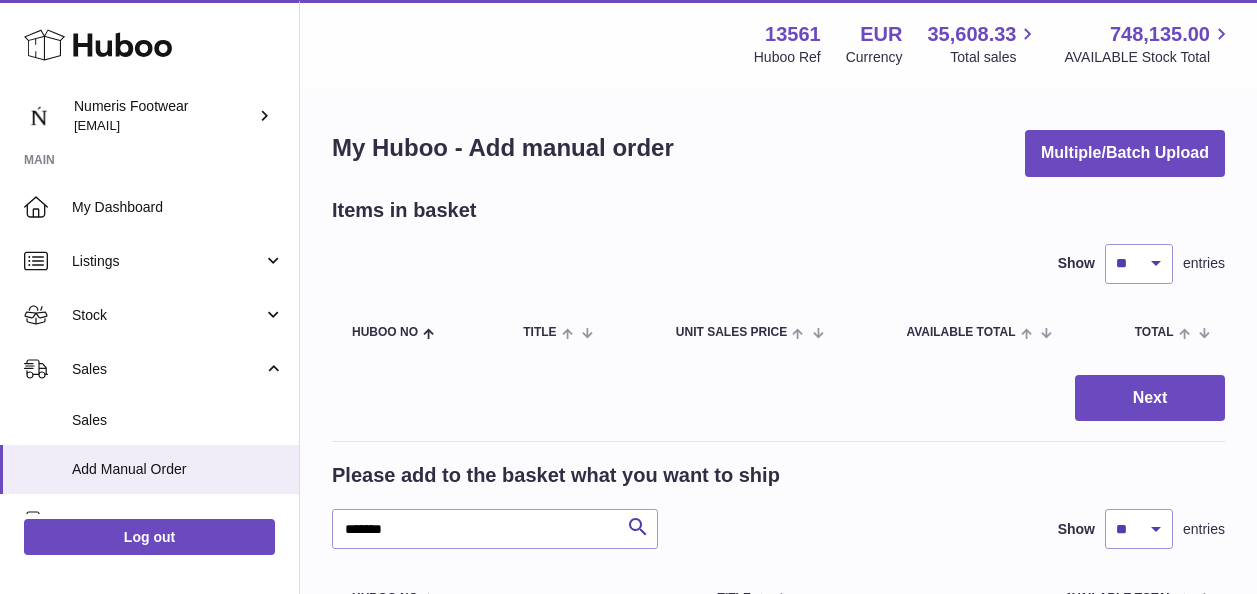 scroll, scrollTop: 894, scrollLeft: 0, axis: vertical 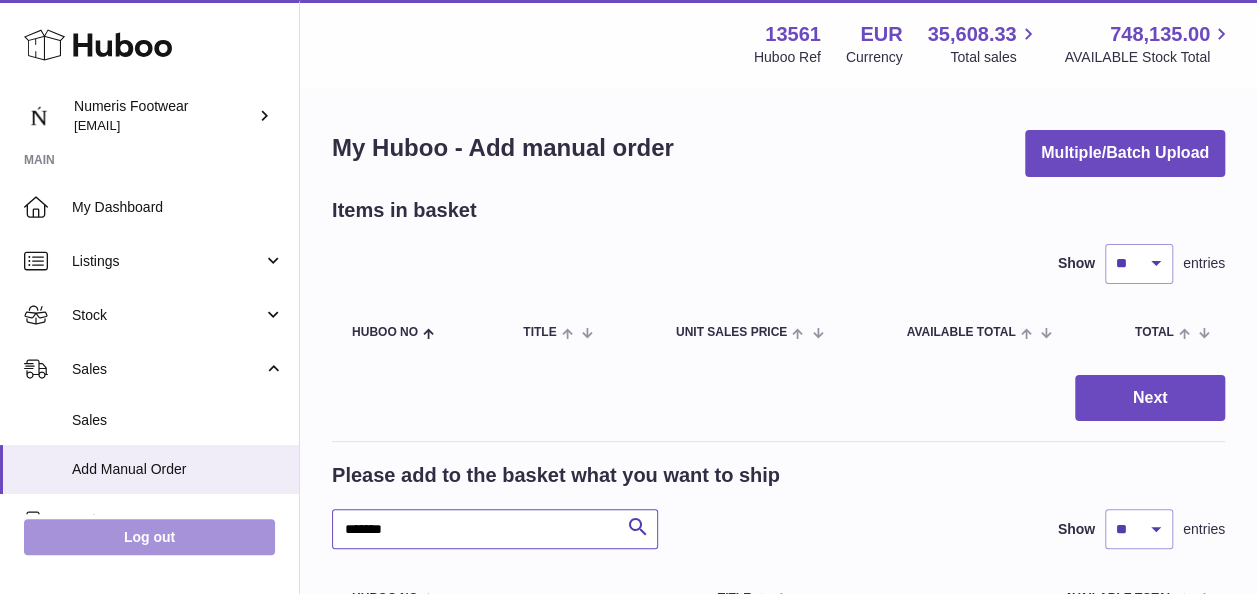 drag, startPoint x: 428, startPoint y: 530, endPoint x: 265, endPoint y: 520, distance: 163.30646 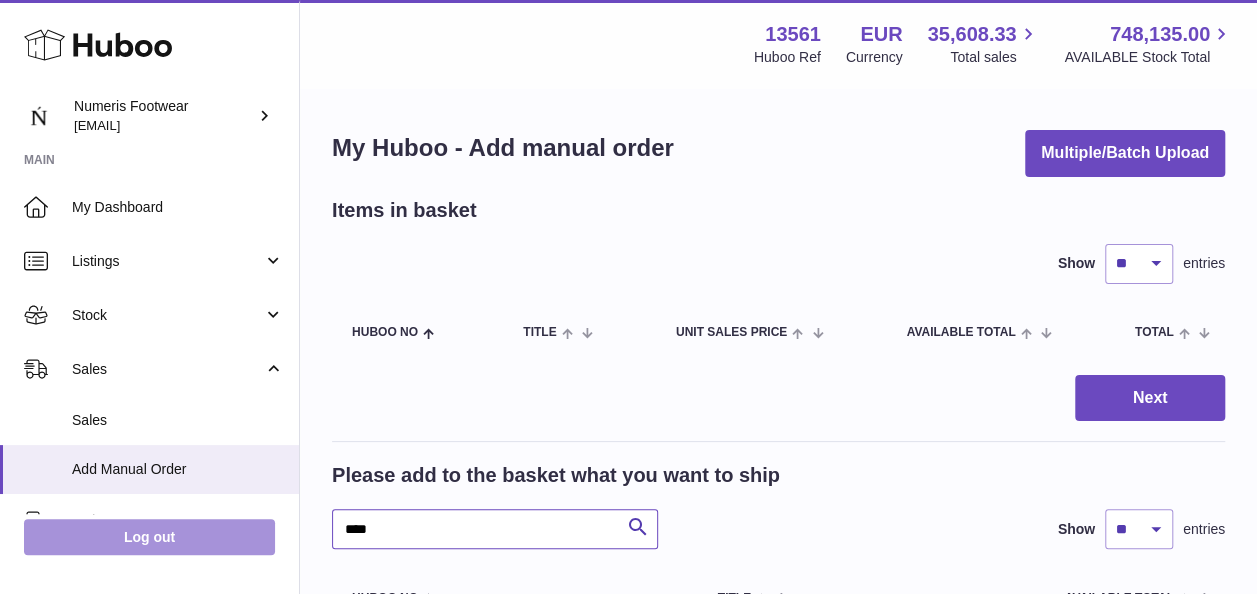 type on "*****" 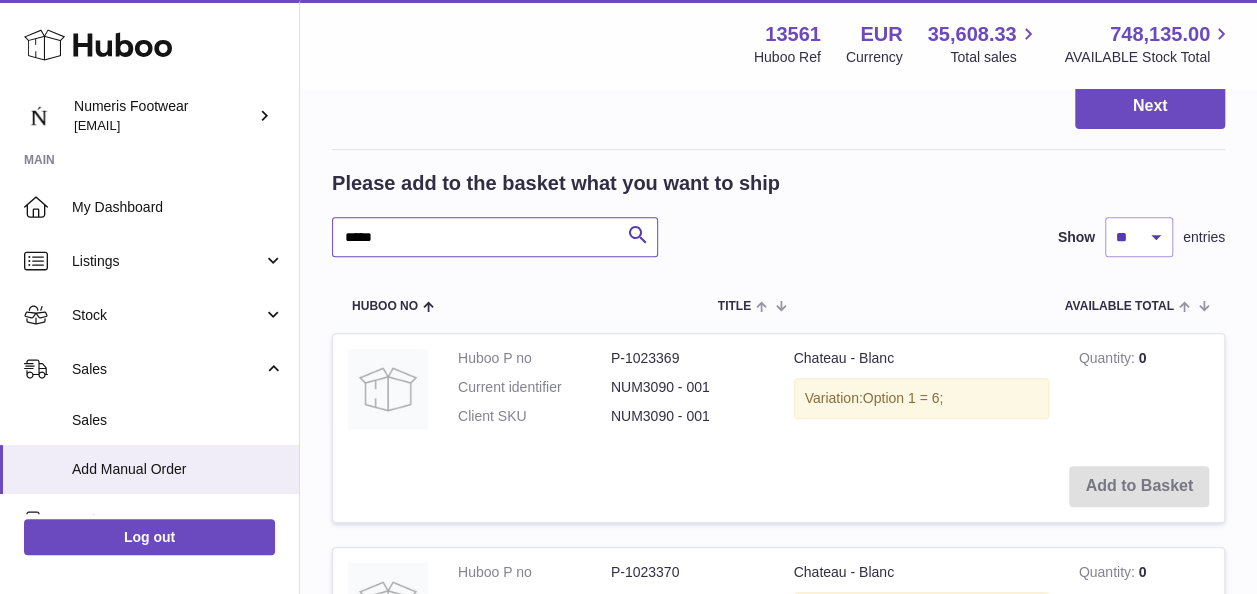 scroll, scrollTop: 331, scrollLeft: 0, axis: vertical 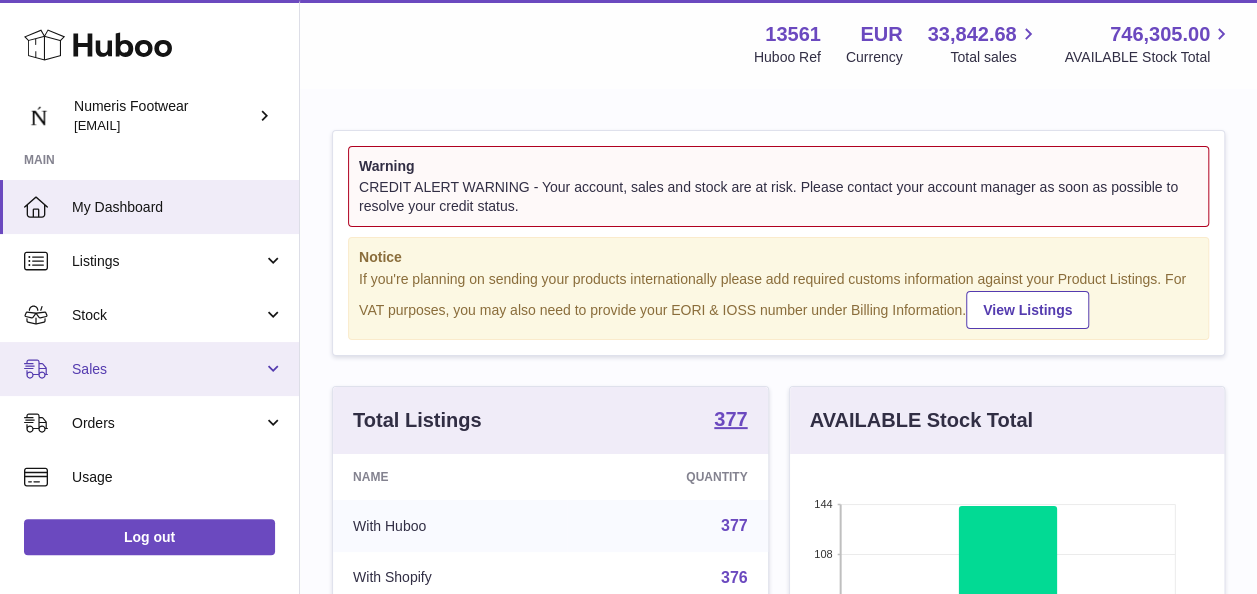 click on "Sales" at bounding box center [149, 369] 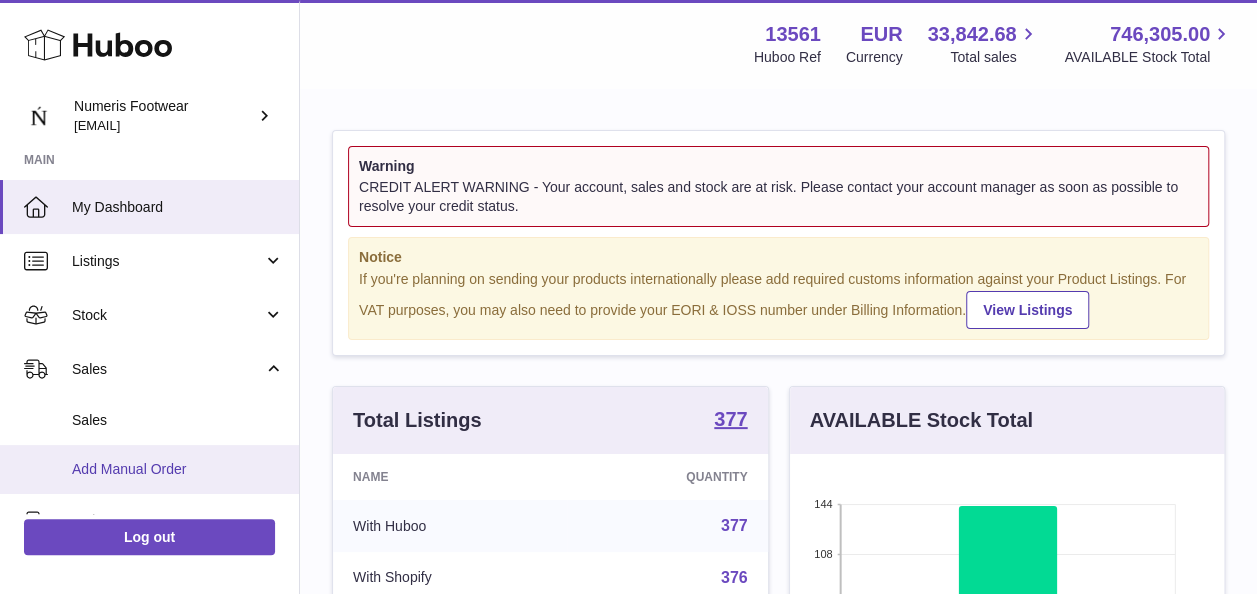 click on "Add Manual Order" at bounding box center (178, 469) 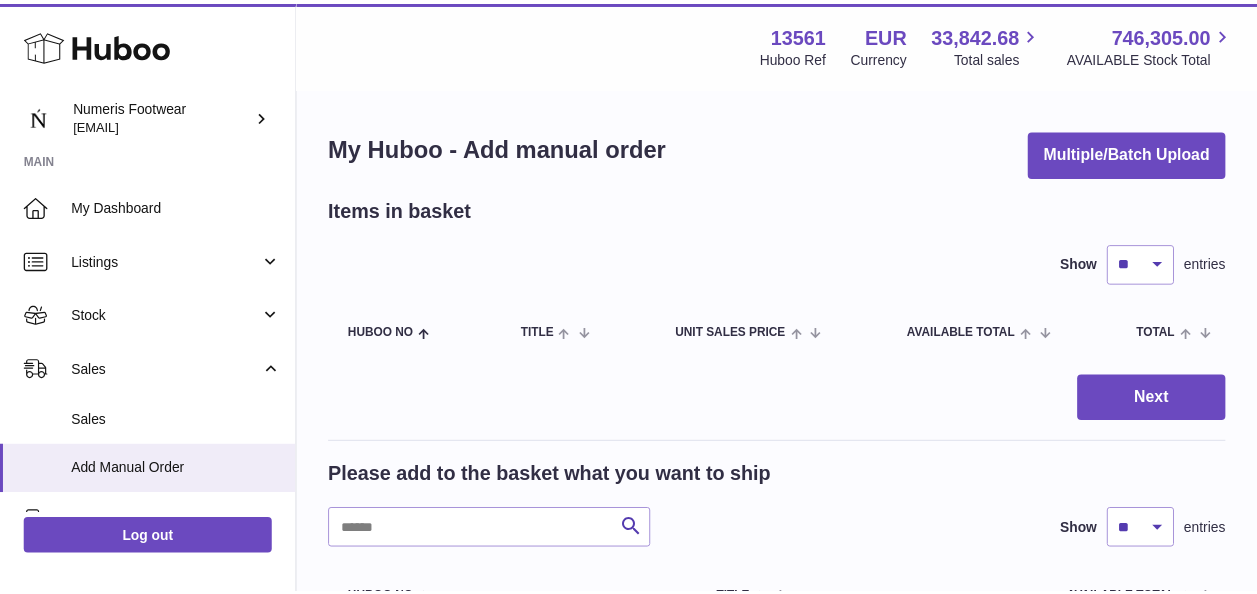 scroll, scrollTop: 0, scrollLeft: 0, axis: both 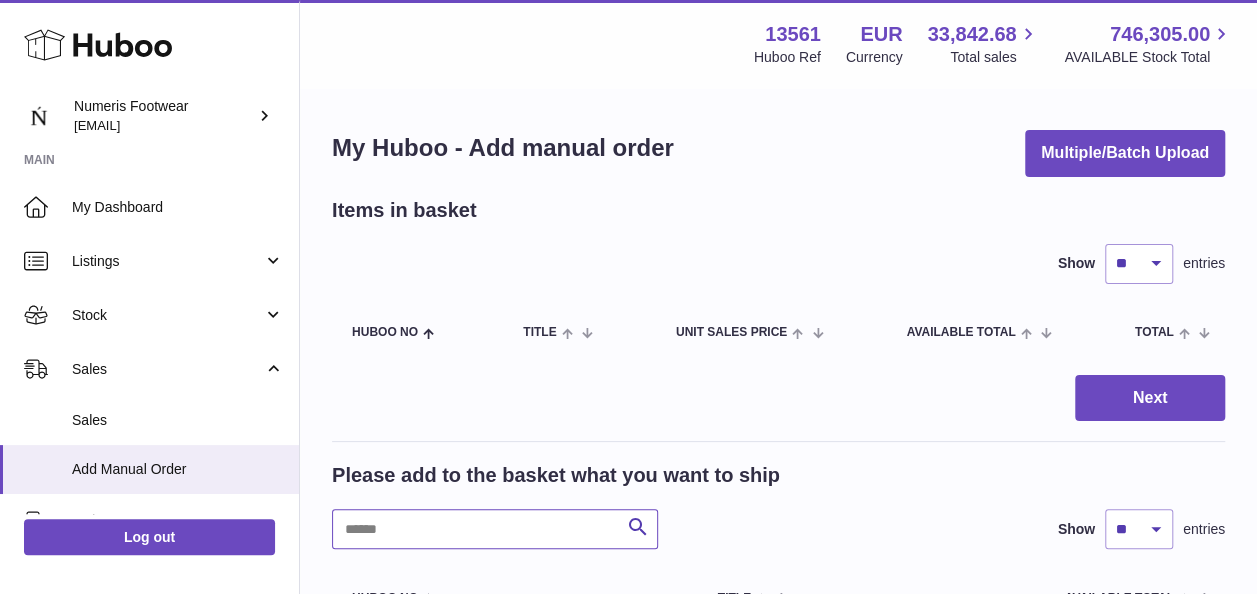 click at bounding box center (495, 529) 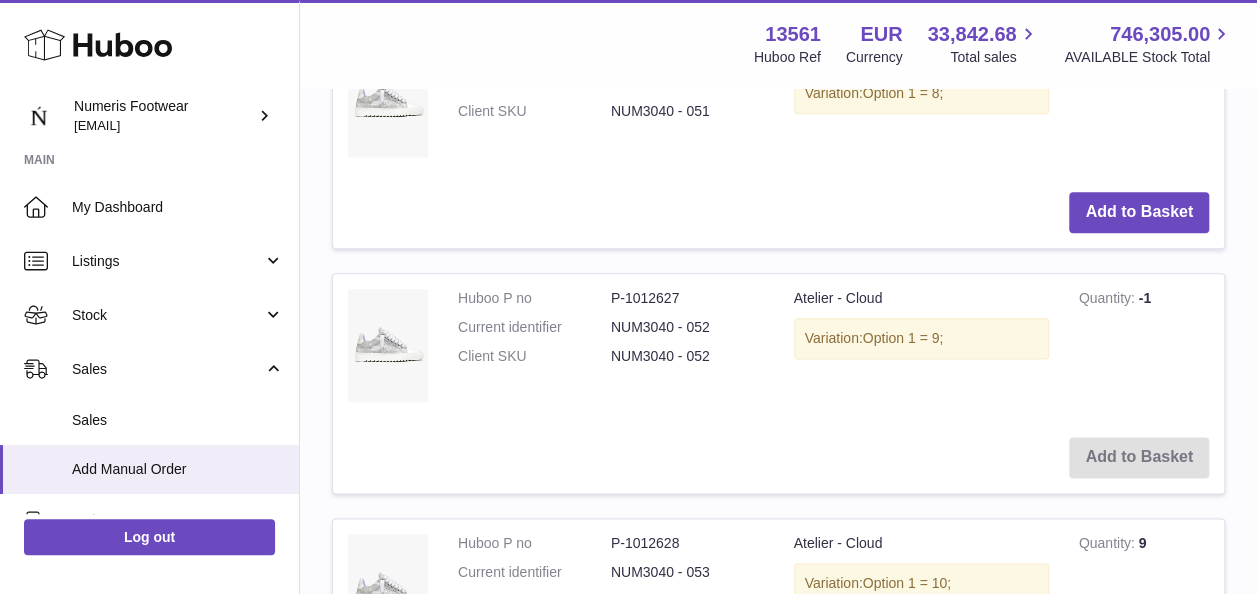 scroll, scrollTop: 1088, scrollLeft: 0, axis: vertical 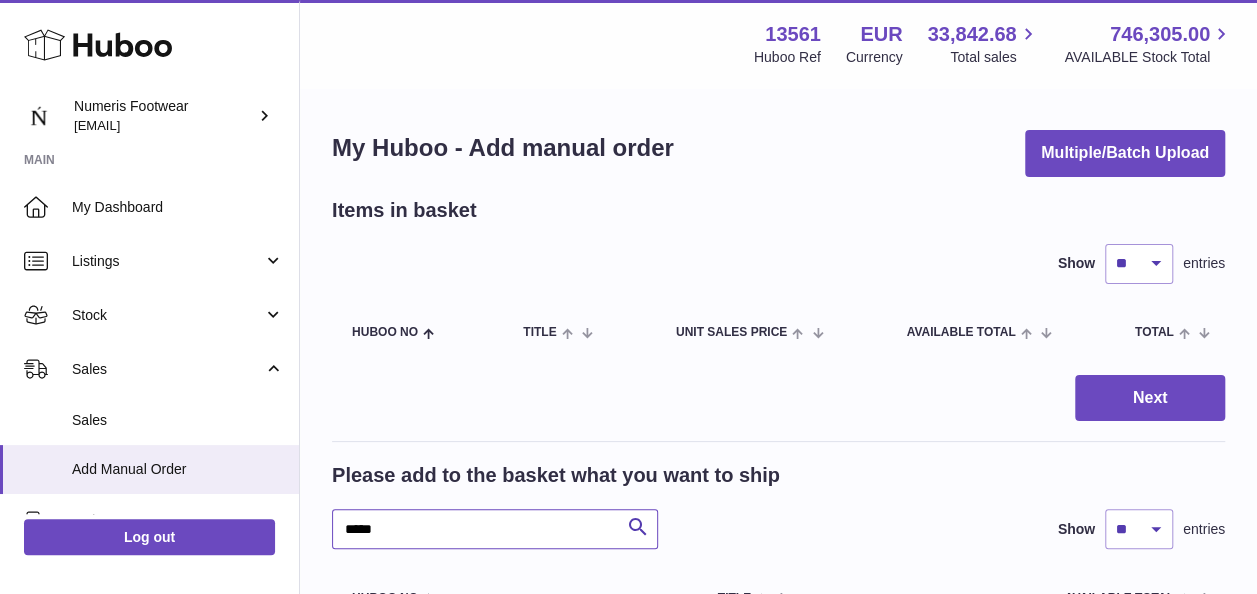 drag, startPoint x: 408, startPoint y: 515, endPoint x: 351, endPoint y: 512, distance: 57.07889 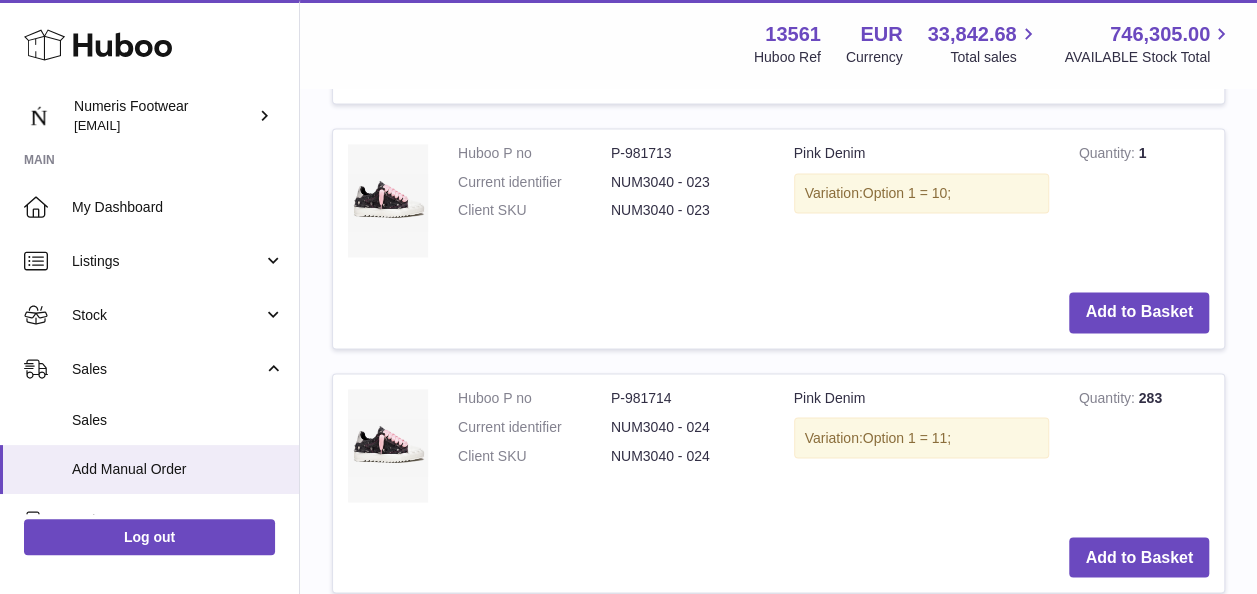 scroll, scrollTop: 1481, scrollLeft: 0, axis: vertical 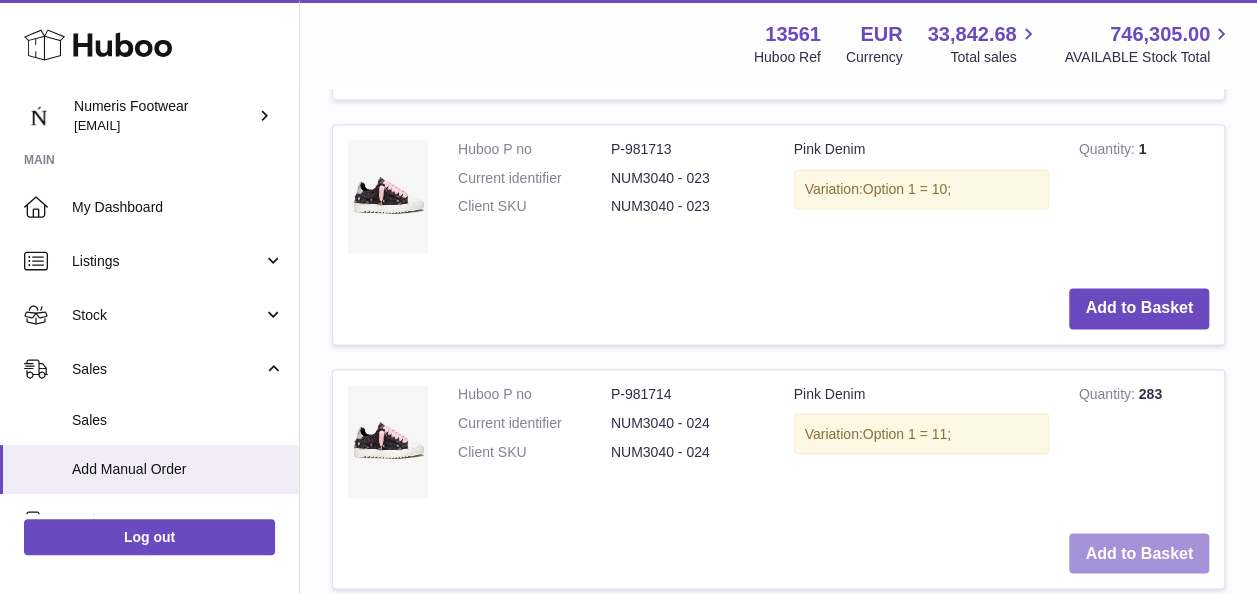 type on "**********" 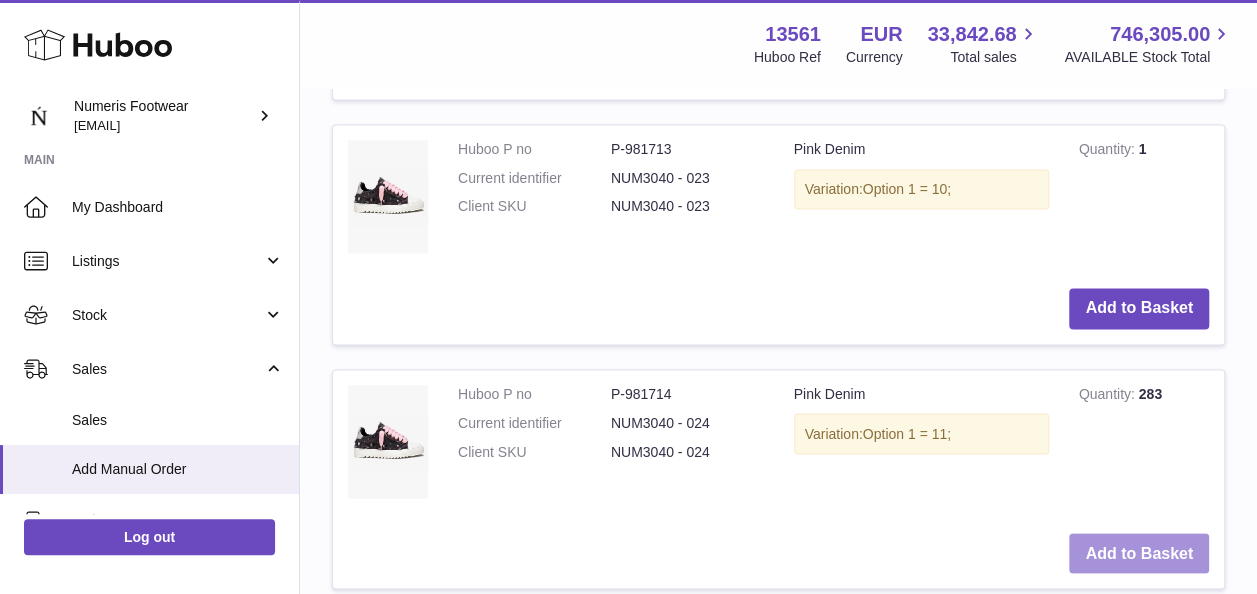 click on "Add to Basket" at bounding box center (1139, 553) 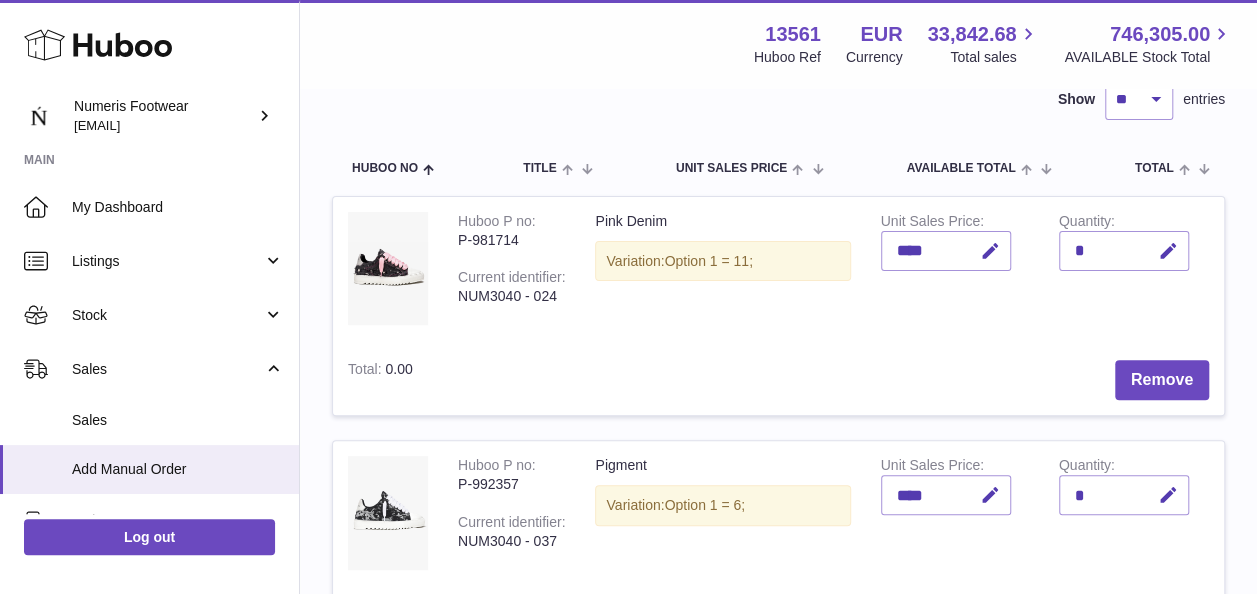 scroll, scrollTop: 163, scrollLeft: 0, axis: vertical 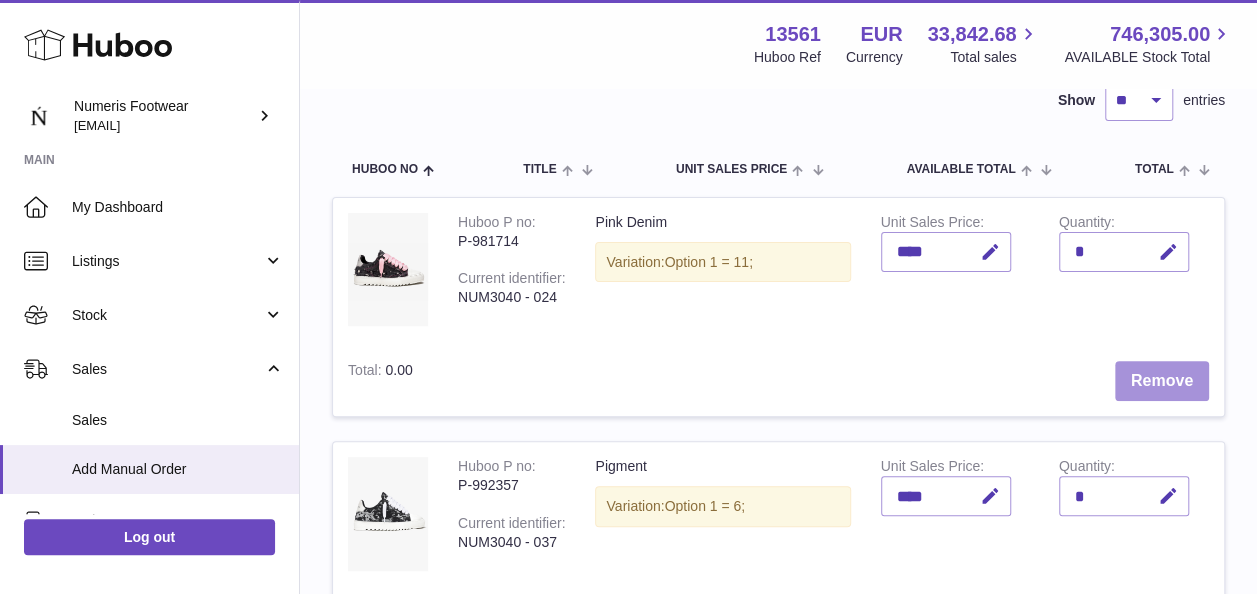click on "Remove" at bounding box center (1162, 381) 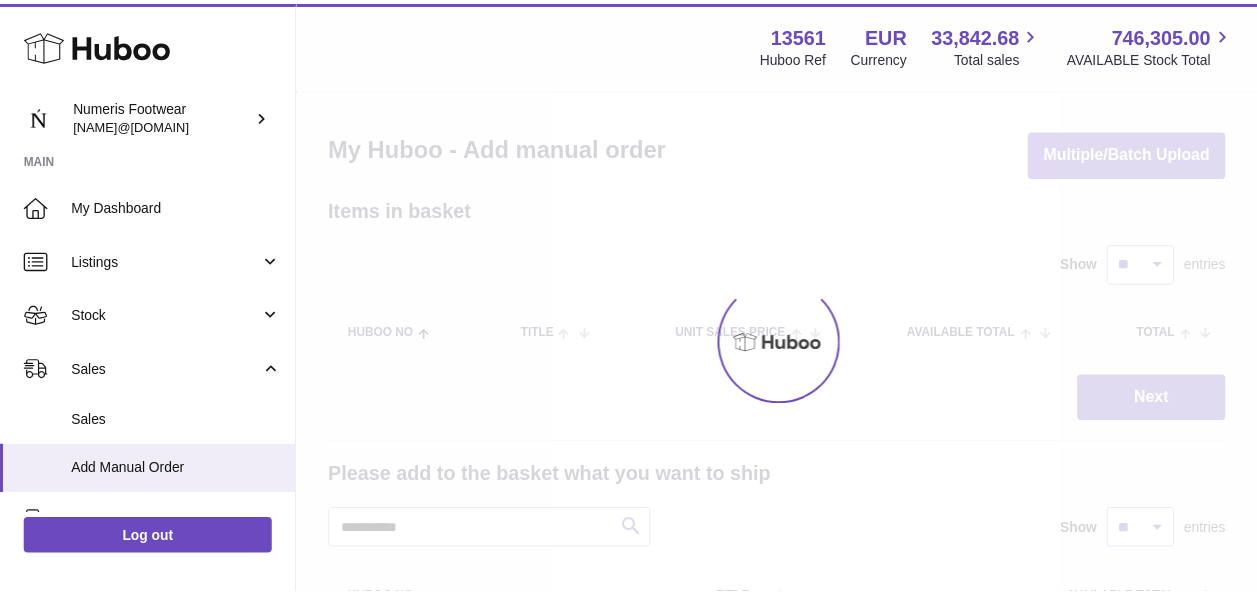 scroll, scrollTop: 0, scrollLeft: 0, axis: both 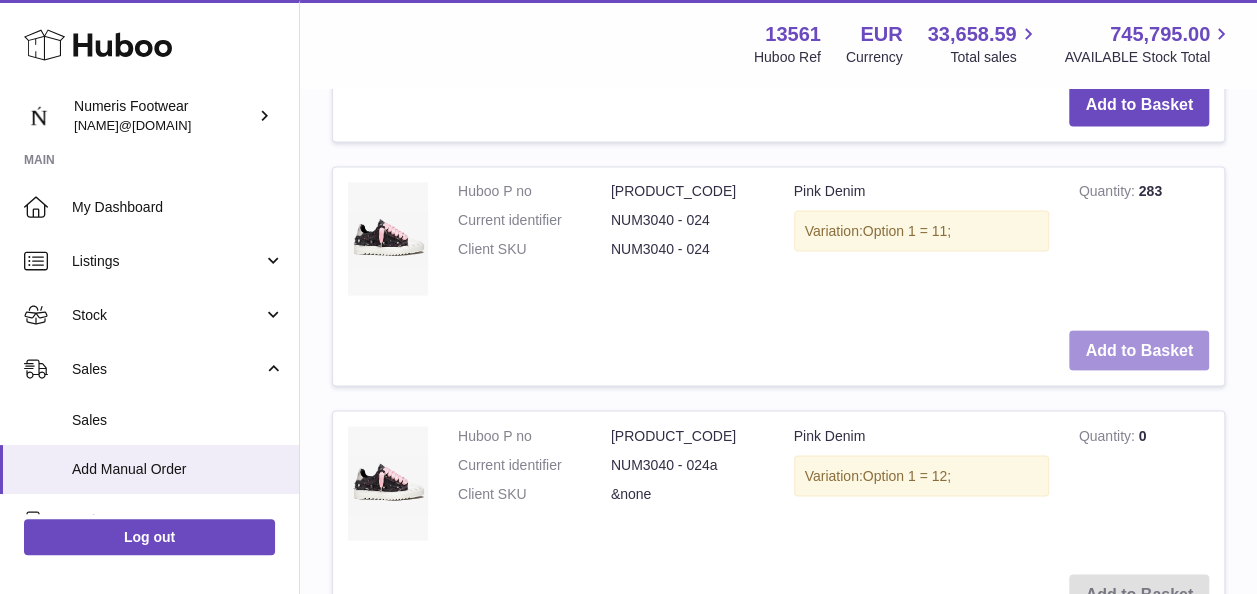 click on "Add to Basket" at bounding box center (1139, 350) 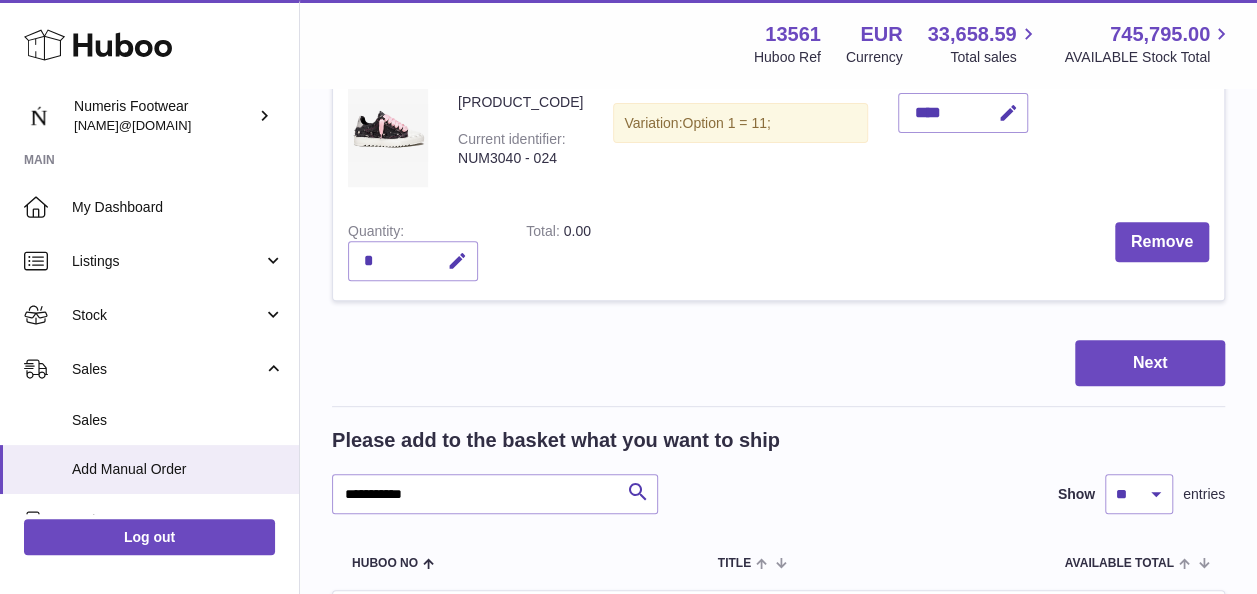 scroll, scrollTop: 301, scrollLeft: 0, axis: vertical 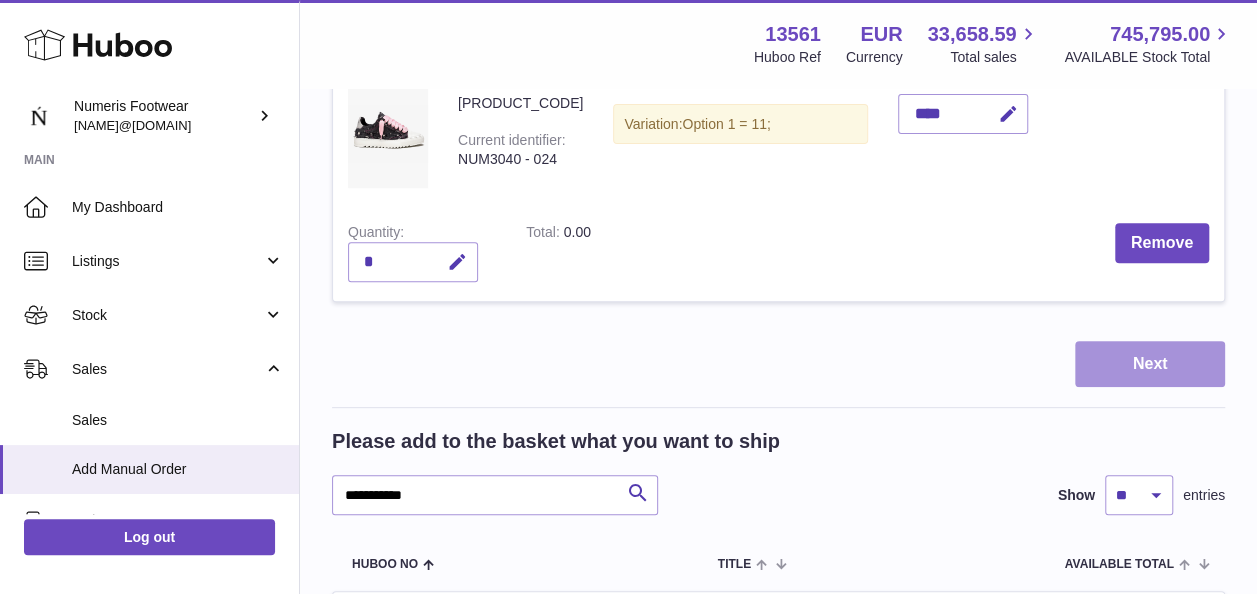 click on "Next" at bounding box center [1150, 364] 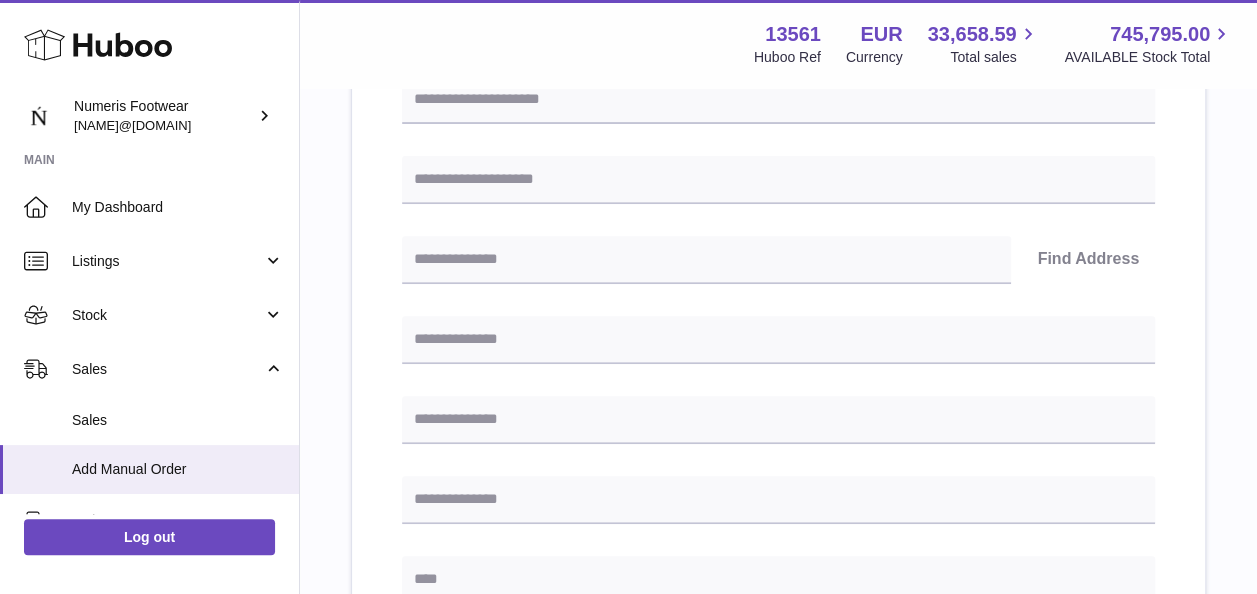 scroll, scrollTop: 0, scrollLeft: 0, axis: both 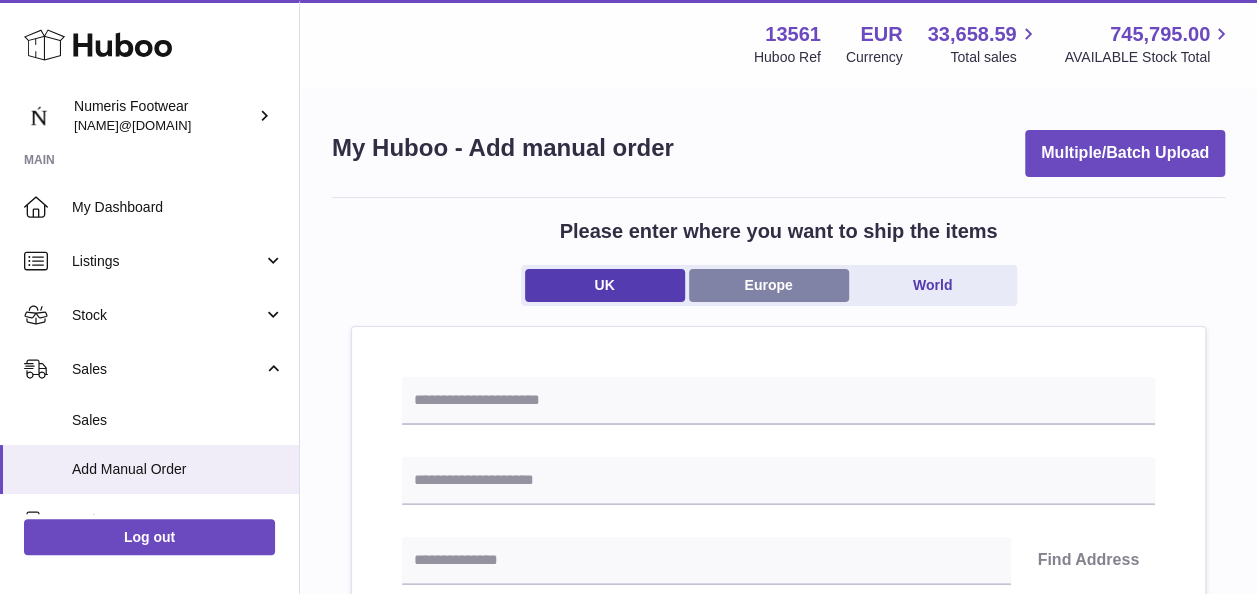 click on "Europe" at bounding box center [769, 285] 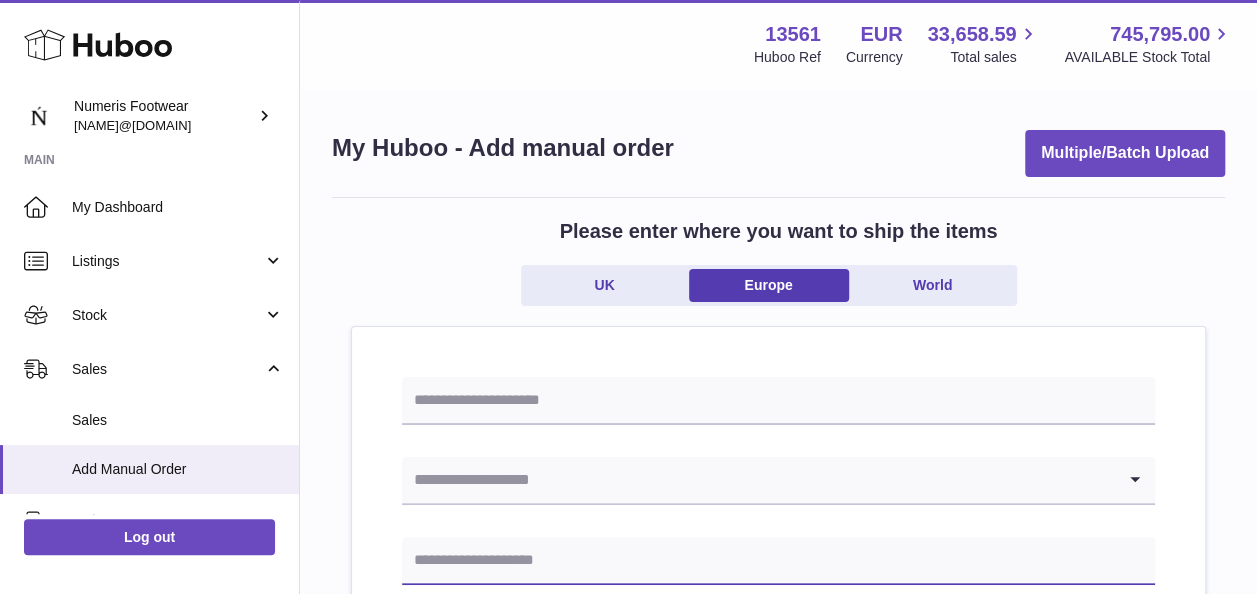 click at bounding box center [778, 561] 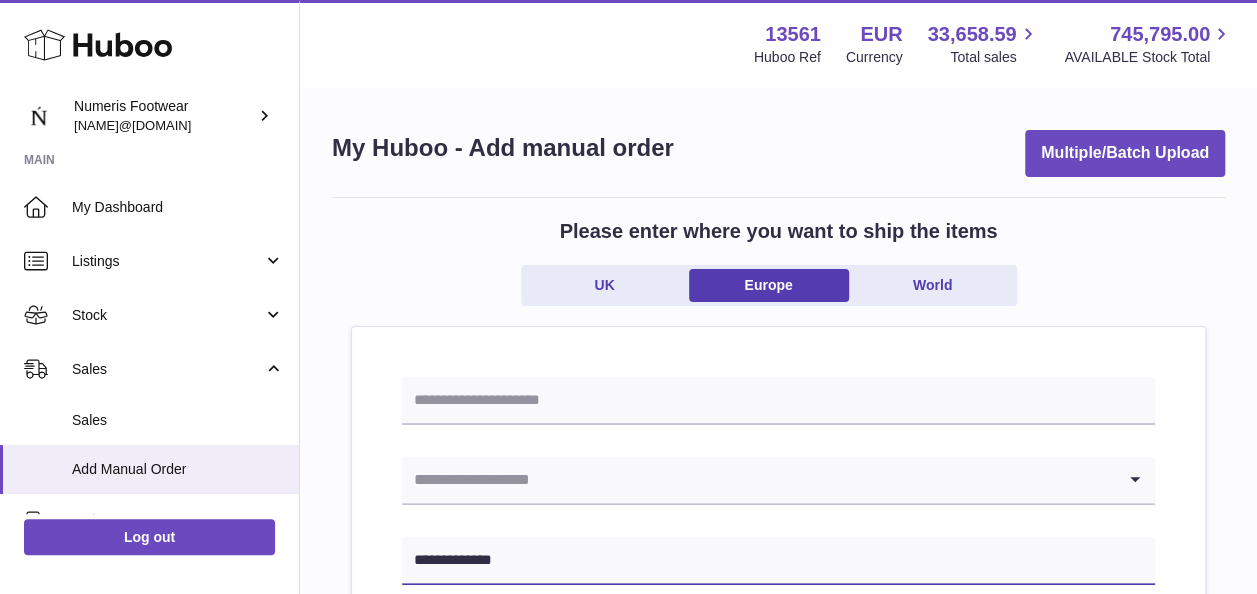 type on "**********" 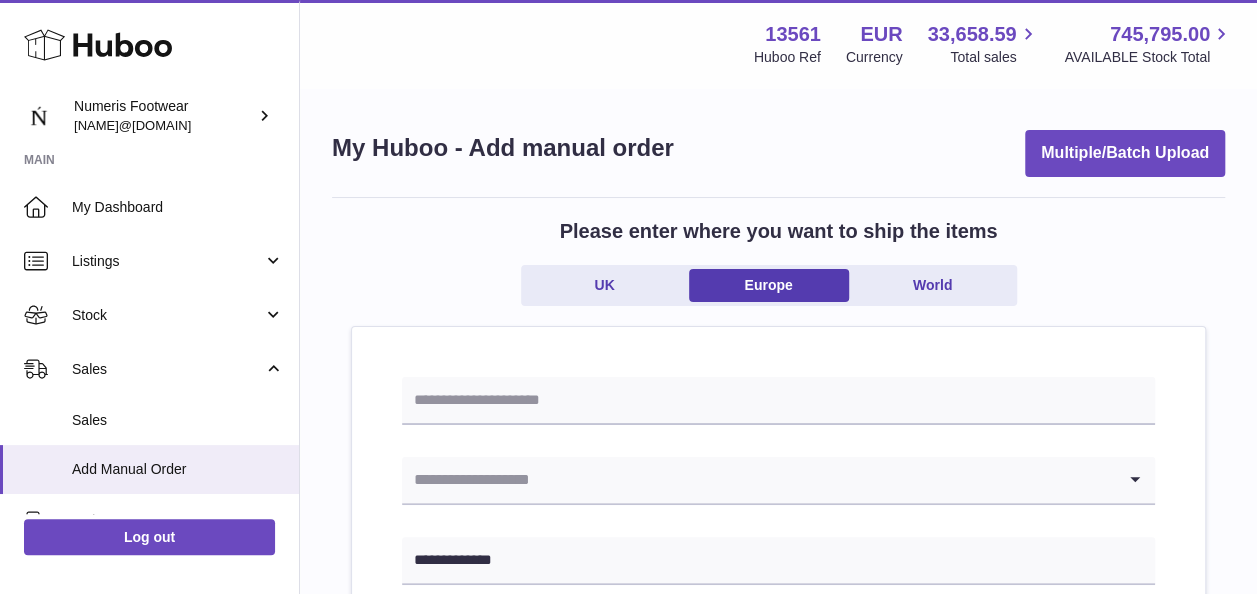 click at bounding box center (758, 480) 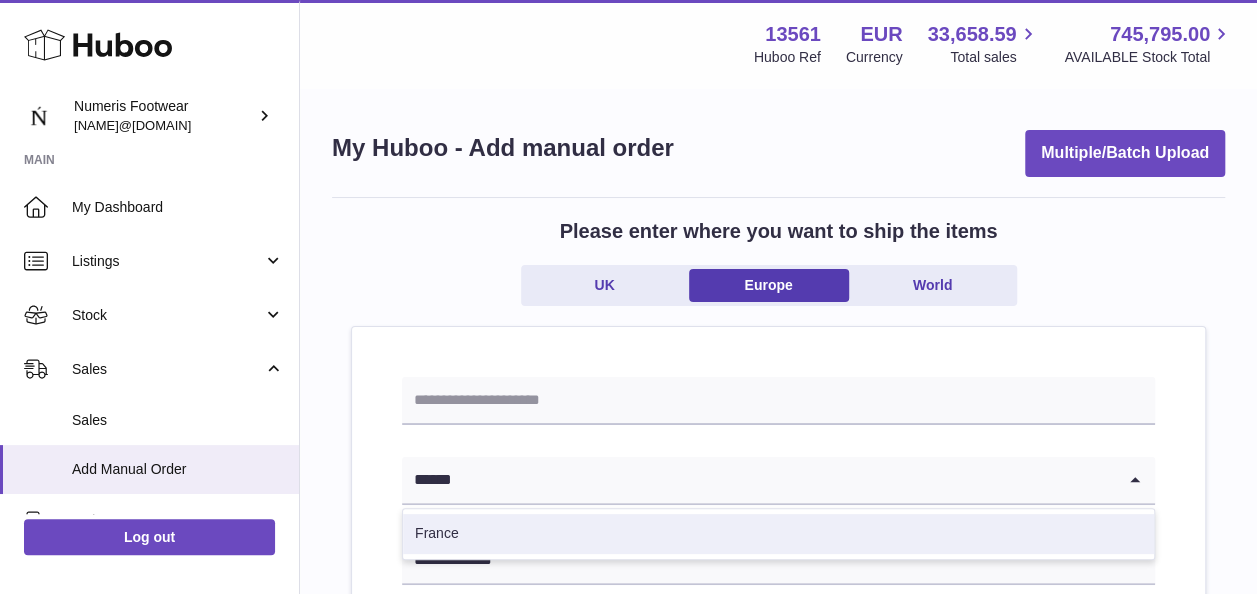 click on "France" at bounding box center [778, 534] 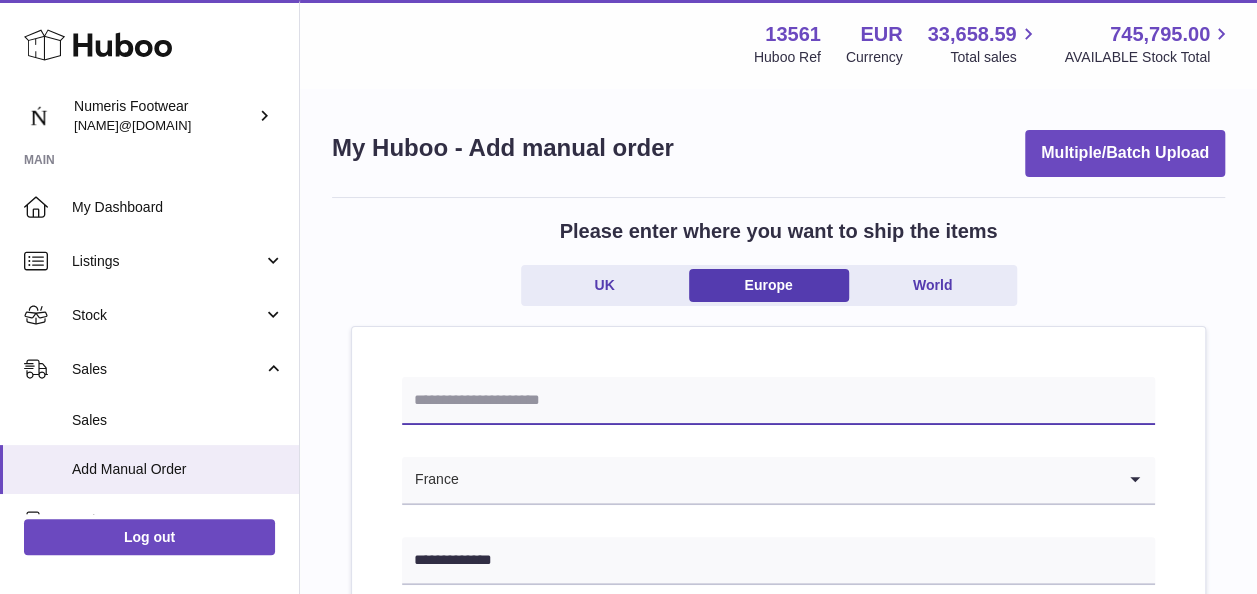 click at bounding box center [778, 401] 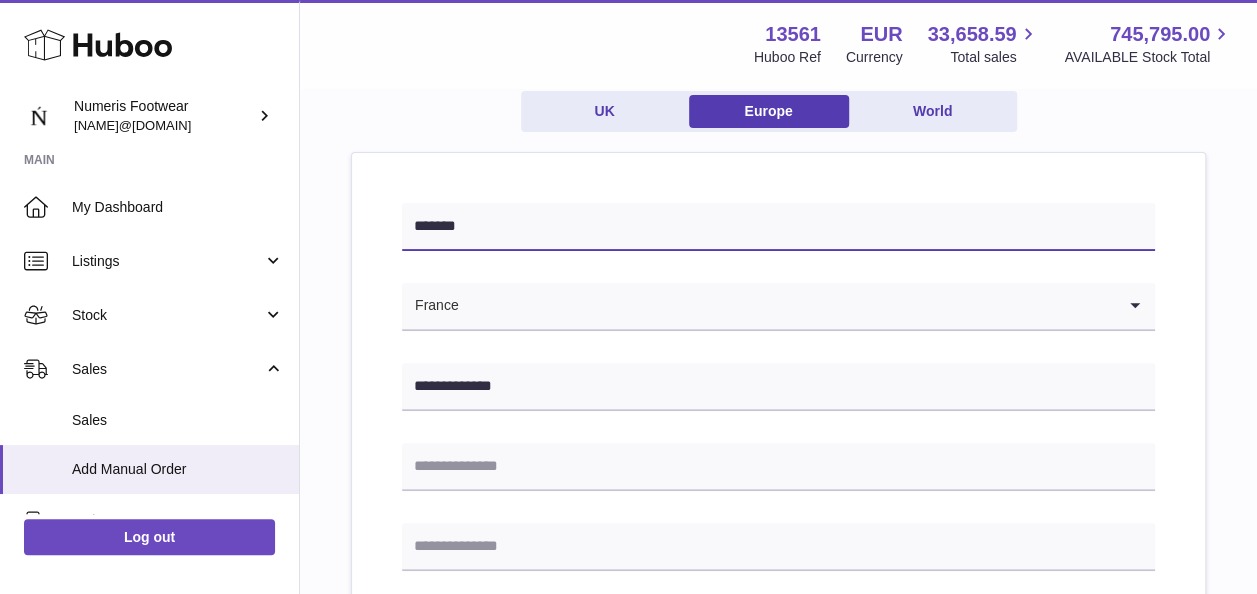 scroll, scrollTop: 188, scrollLeft: 0, axis: vertical 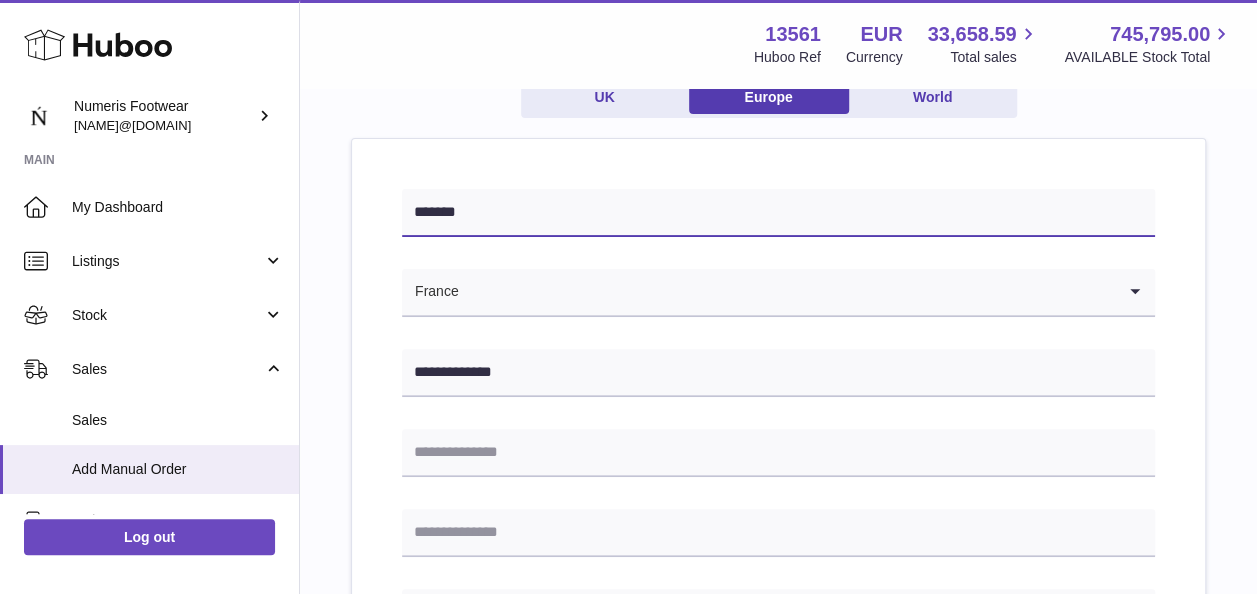 type on "*******" 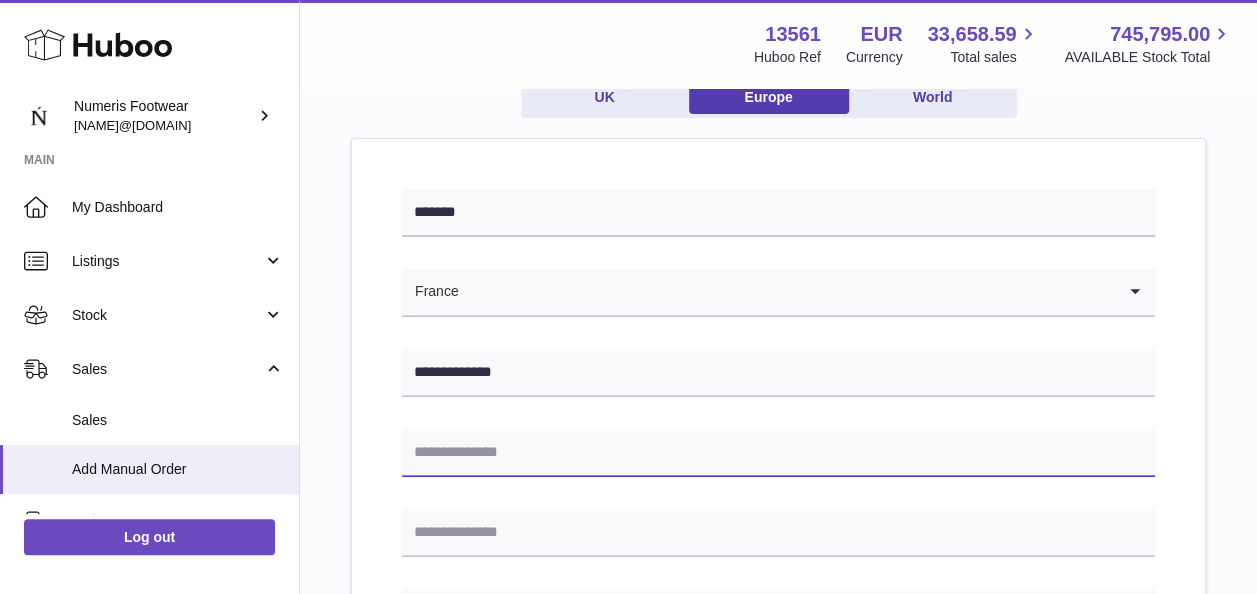 click at bounding box center (778, 453) 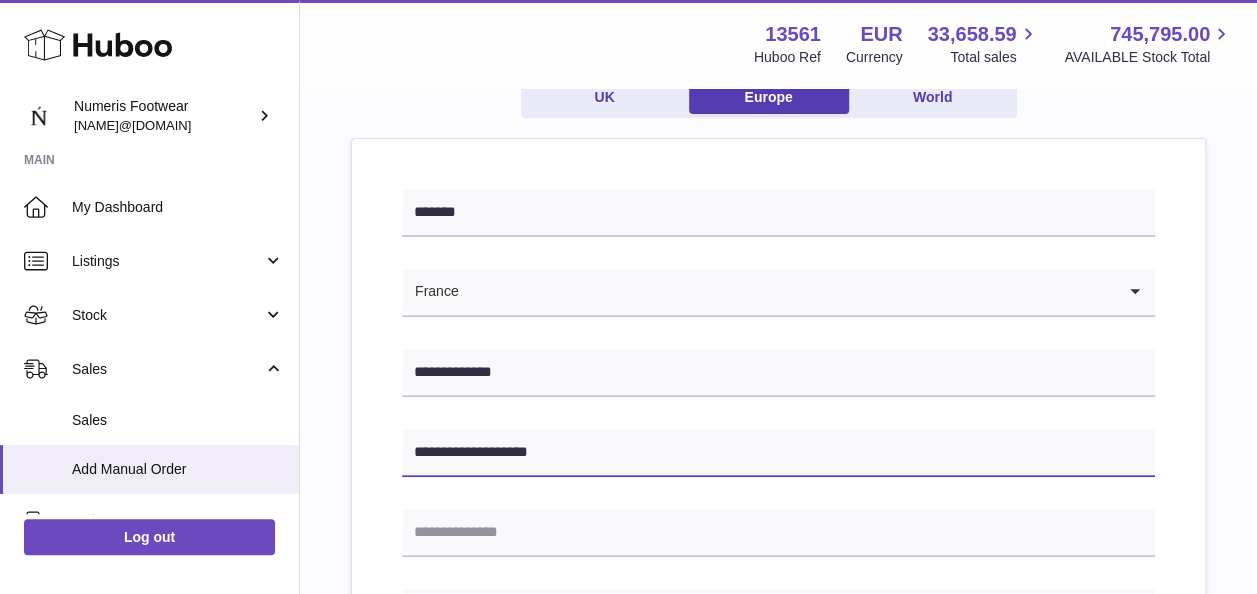 type on "**********" 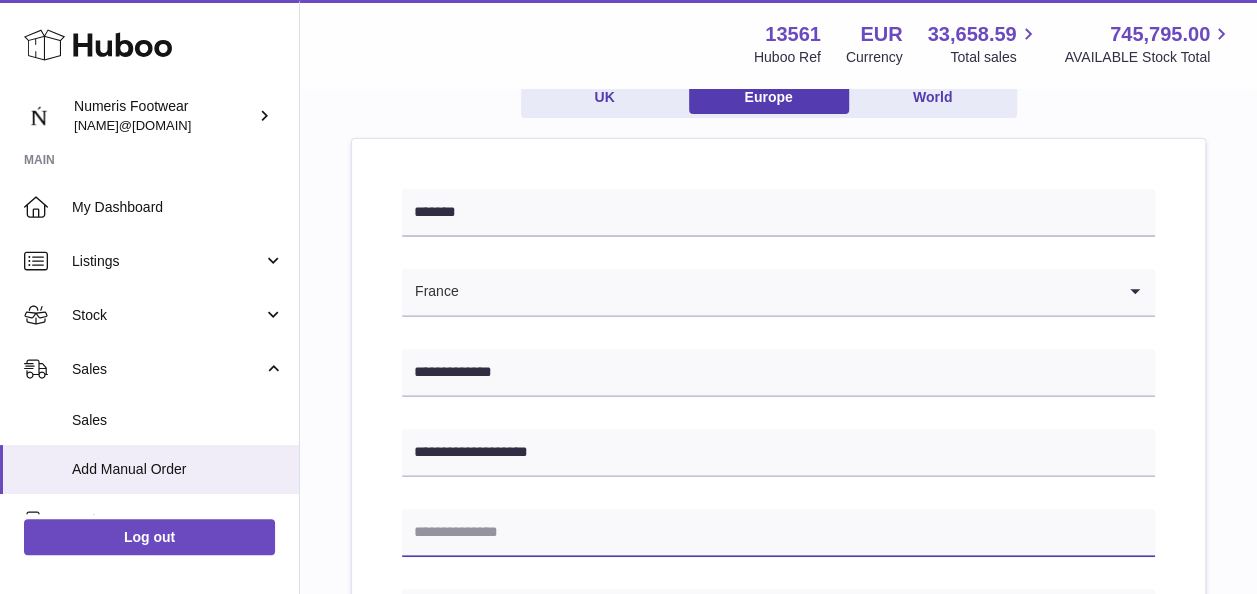 click at bounding box center [778, 533] 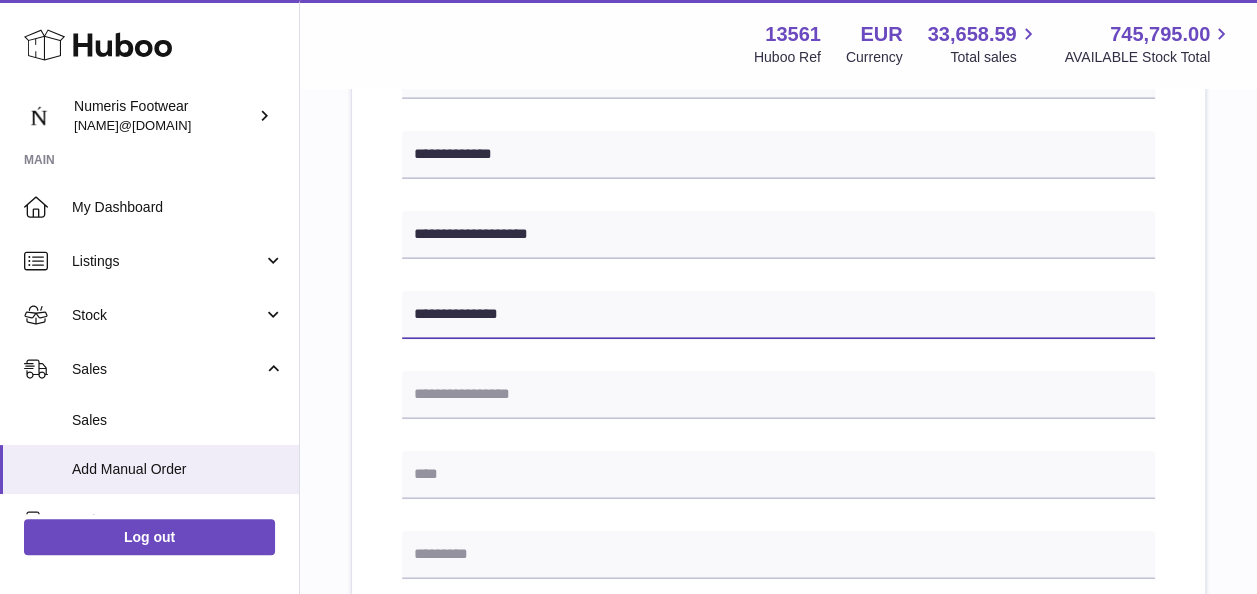 scroll, scrollTop: 452, scrollLeft: 0, axis: vertical 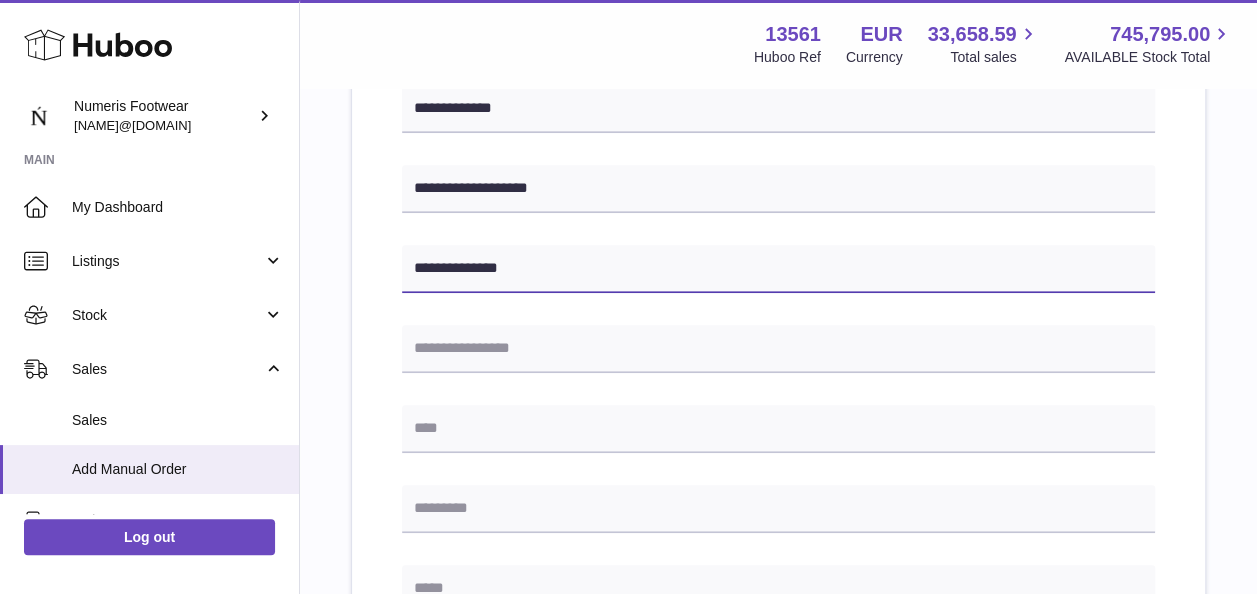 type on "**********" 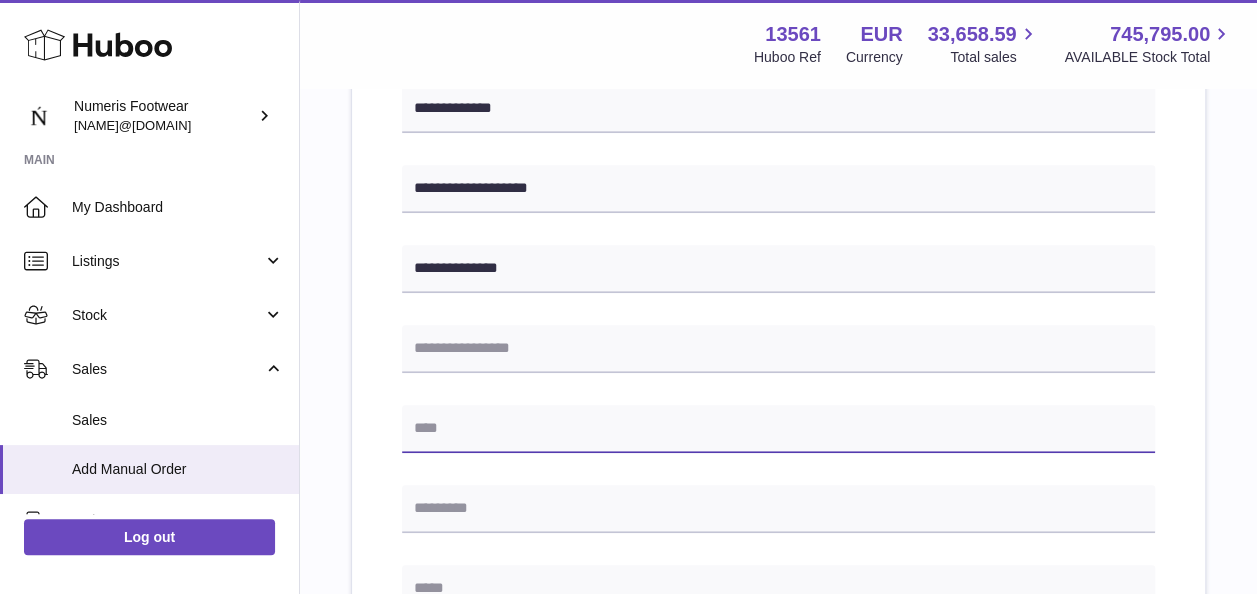 click at bounding box center (778, 429) 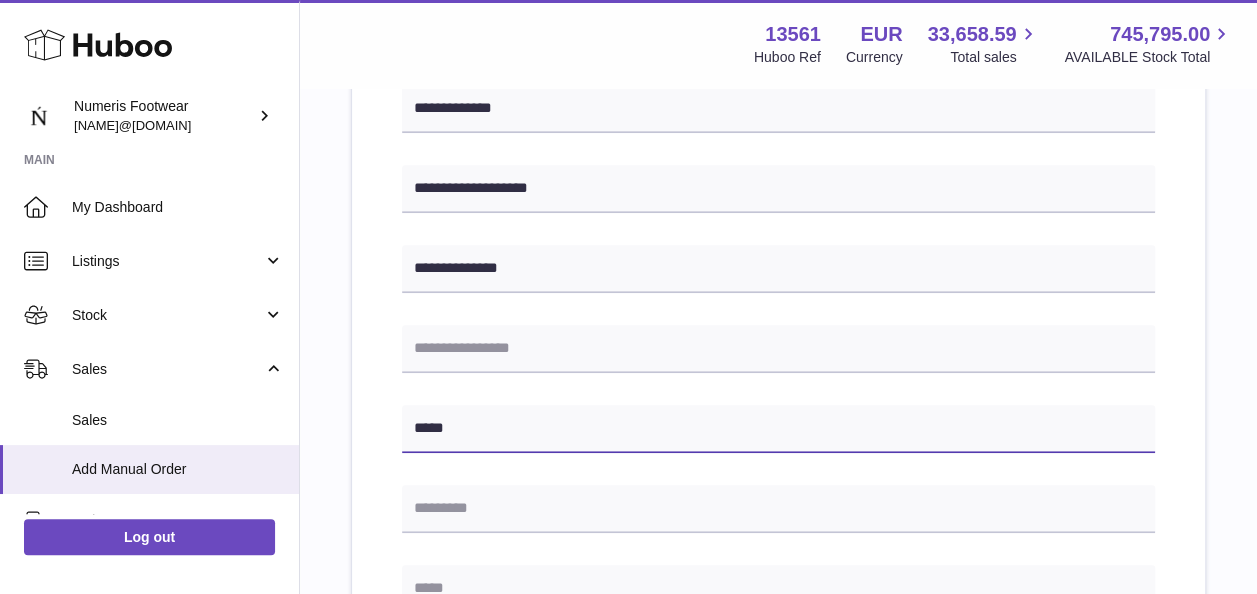 type on "*****" 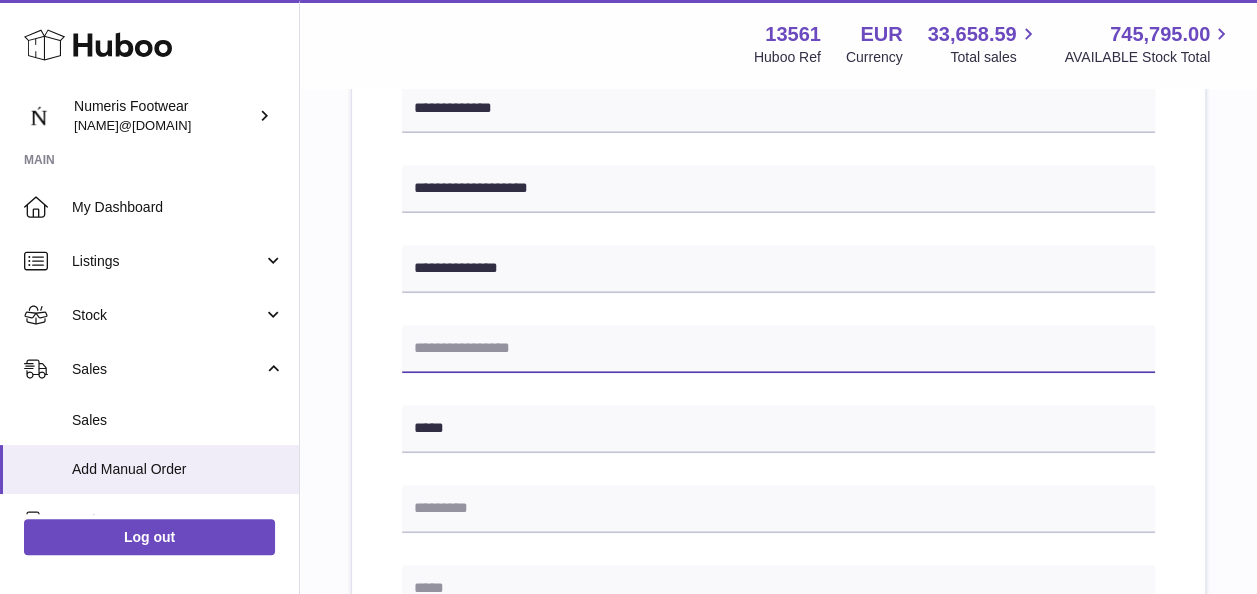 click at bounding box center (778, 349) 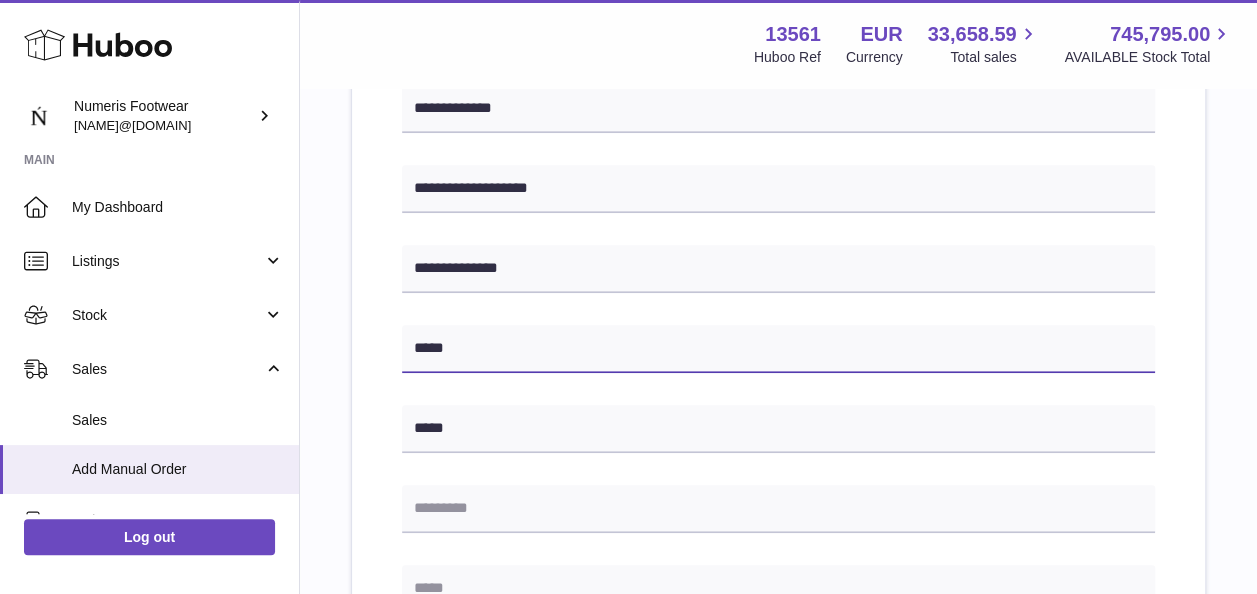 type on "*****" 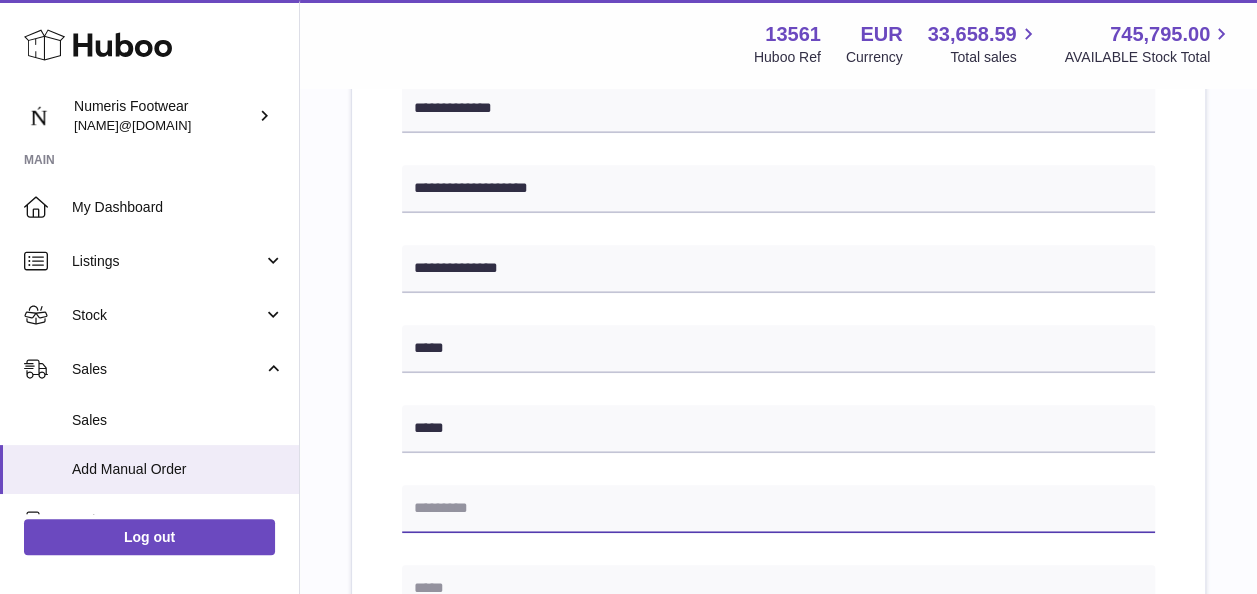 click at bounding box center [778, 509] 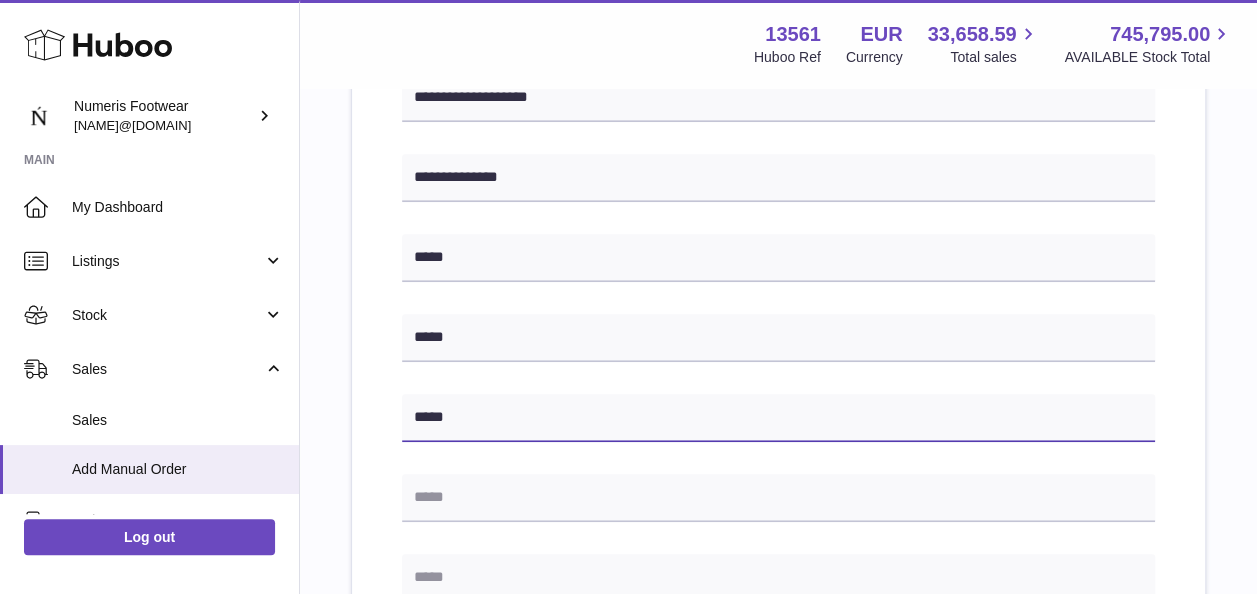 scroll, scrollTop: 544, scrollLeft: 0, axis: vertical 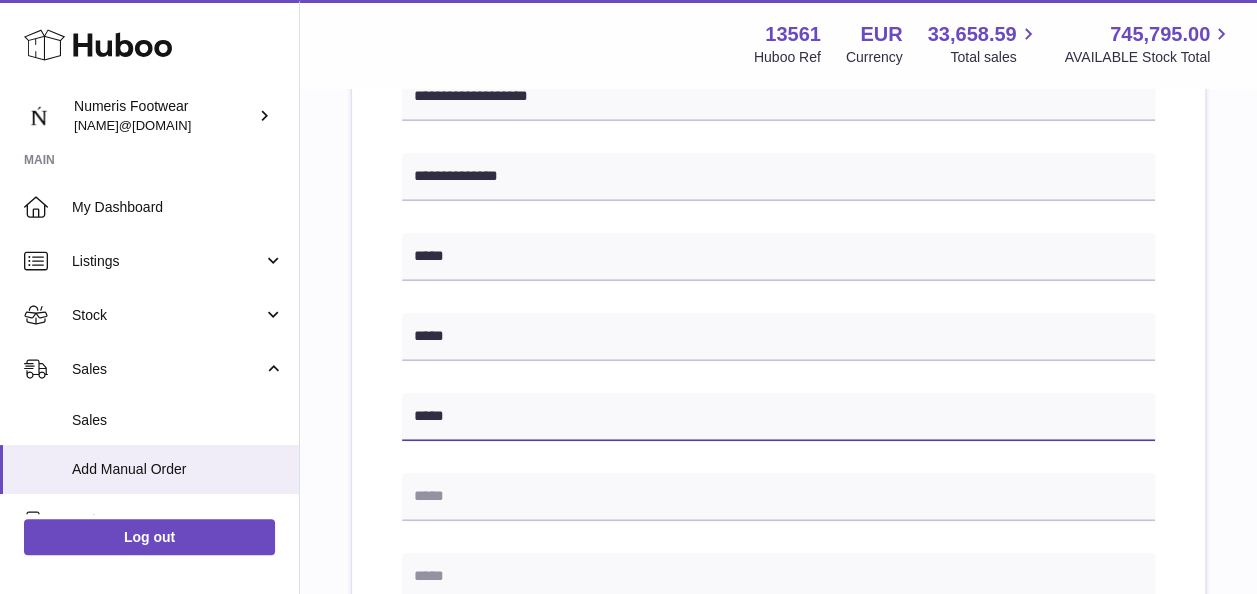 type on "*****" 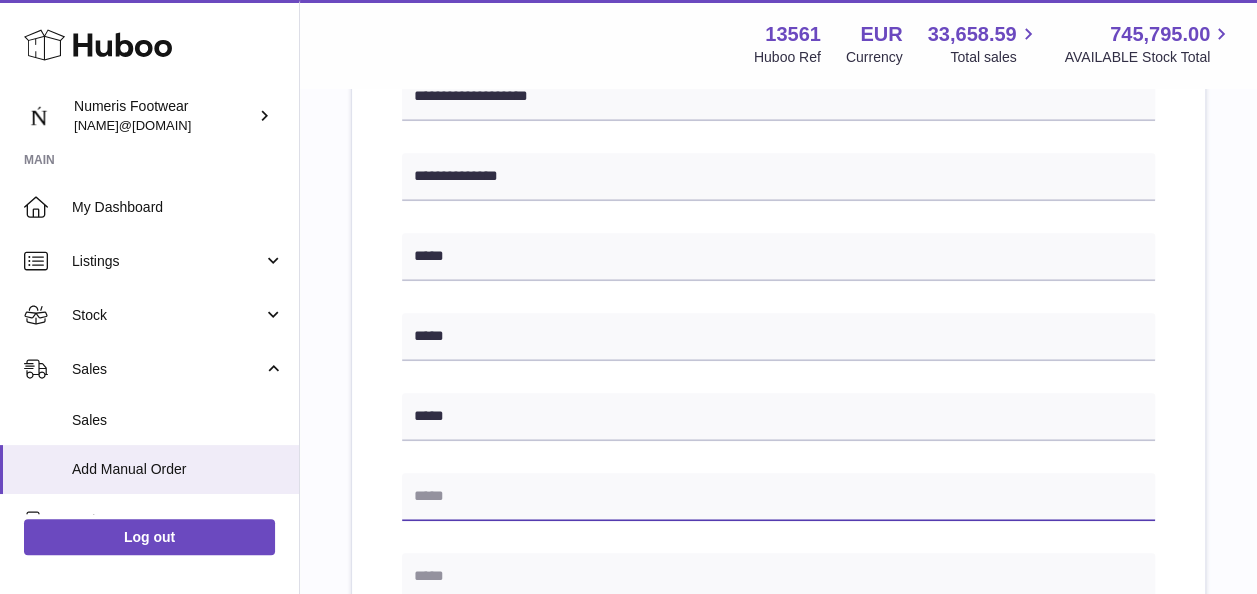 click at bounding box center [778, 497] 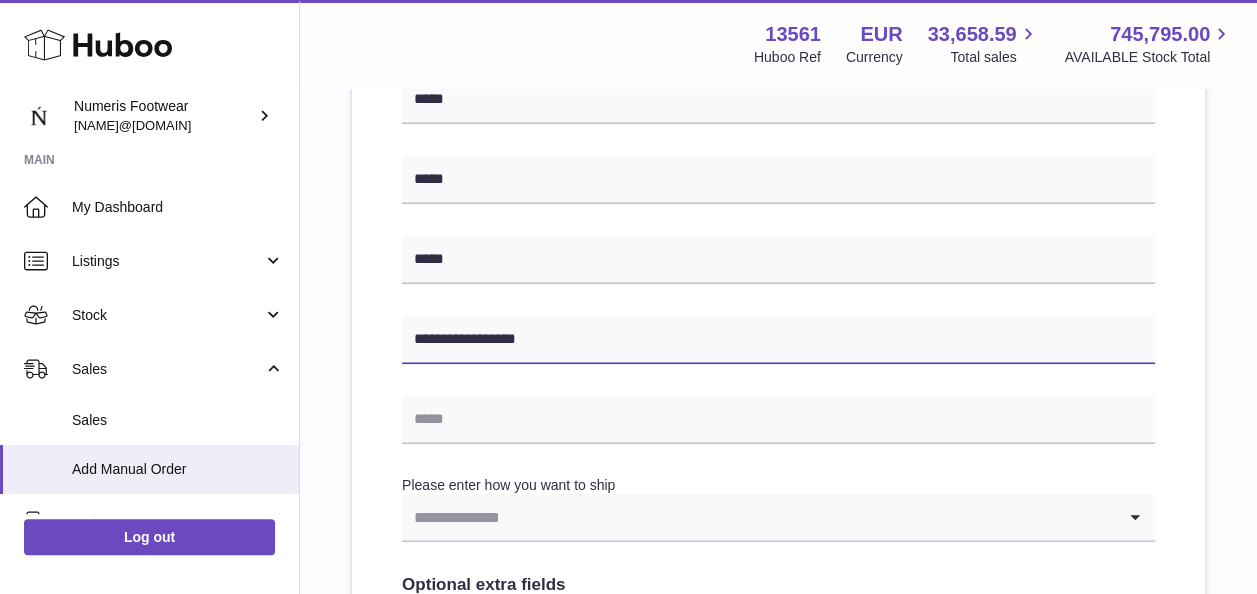 scroll, scrollTop: 706, scrollLeft: 0, axis: vertical 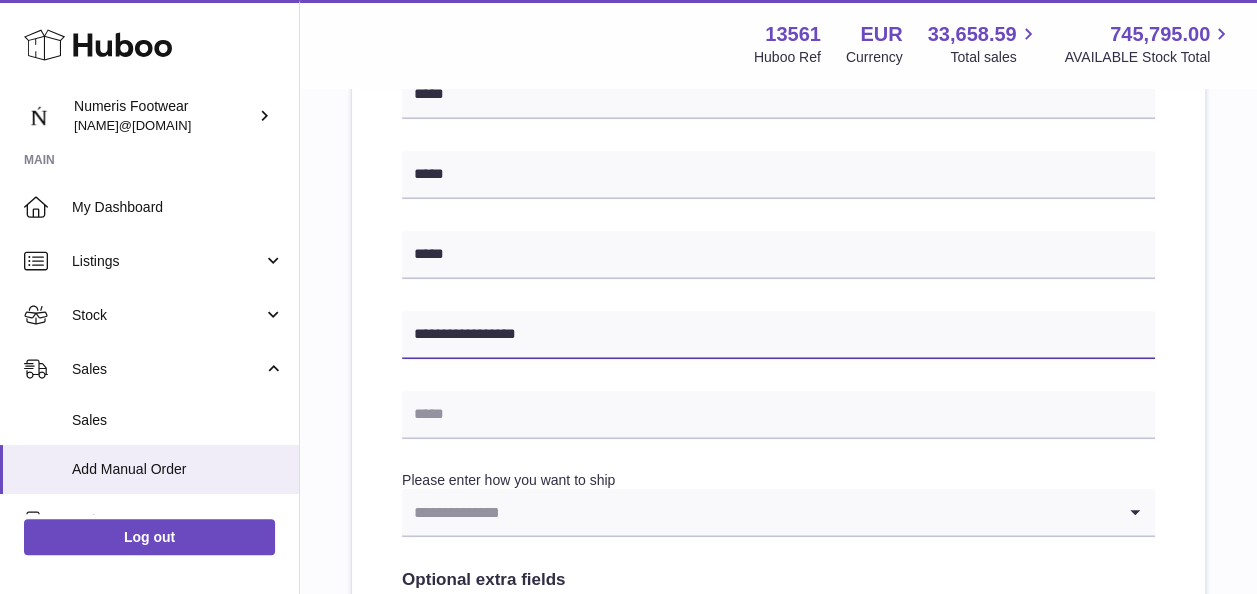 type on "**********" 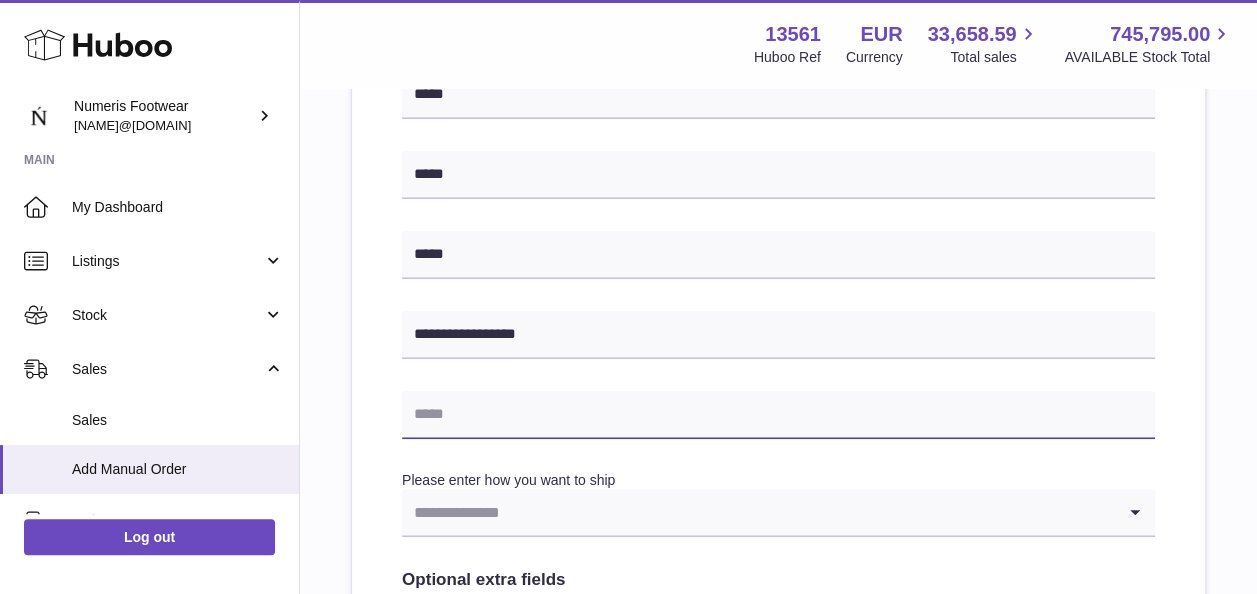 click at bounding box center [778, 415] 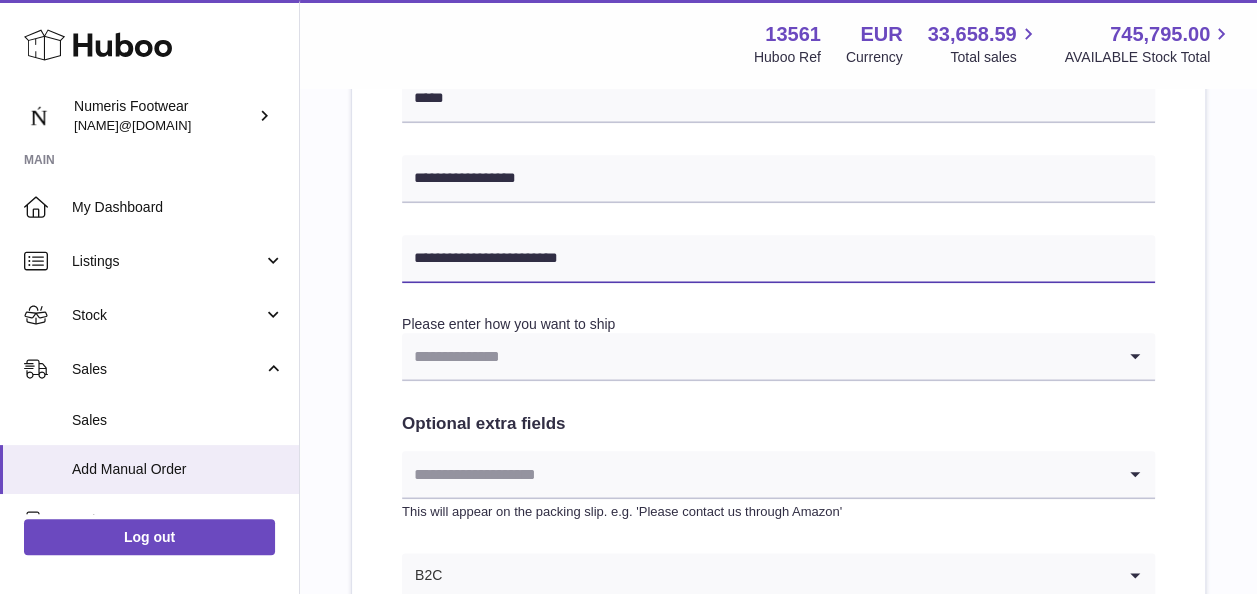 scroll, scrollTop: 863, scrollLeft: 0, axis: vertical 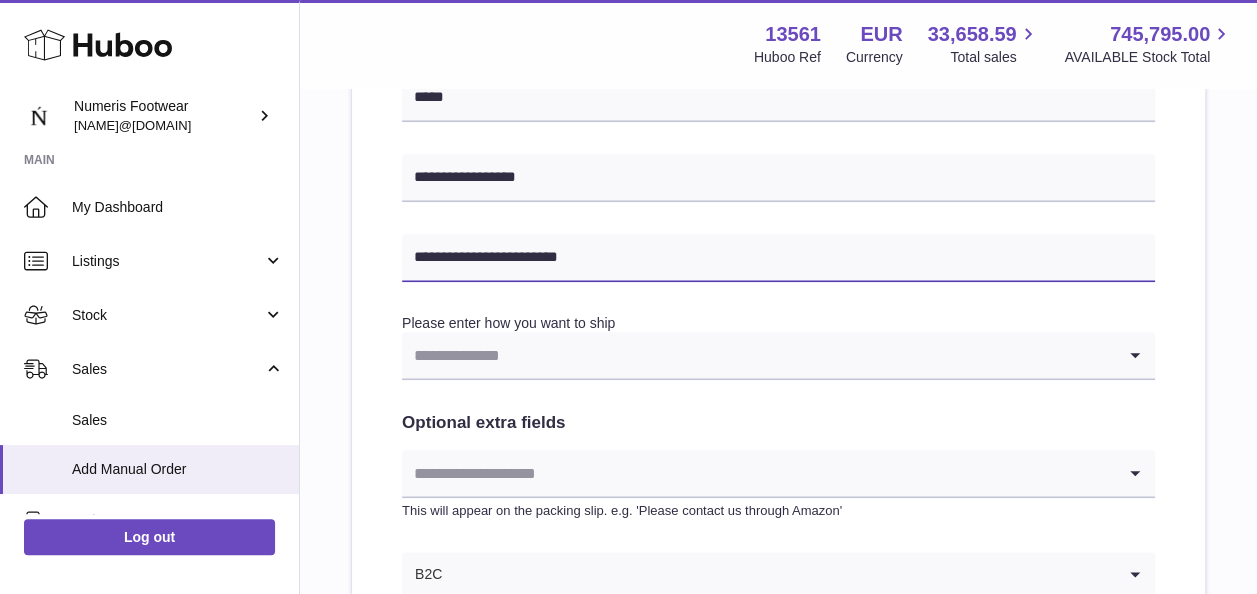 type on "**********" 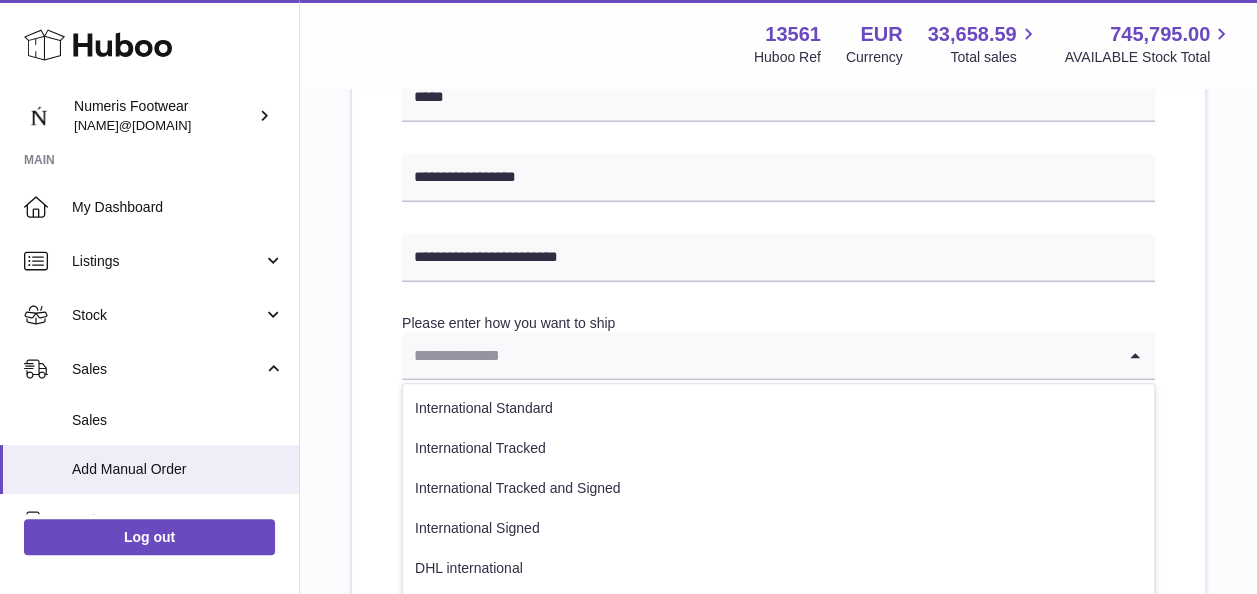 click at bounding box center [758, 355] 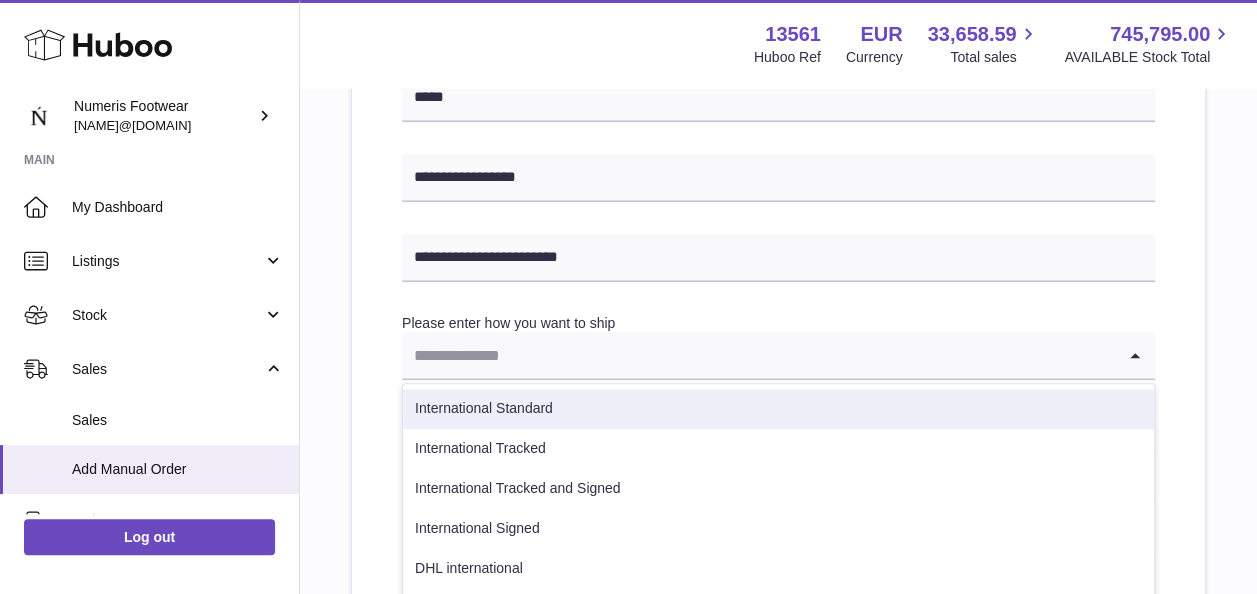 click on "International Tracked" at bounding box center [778, 449] 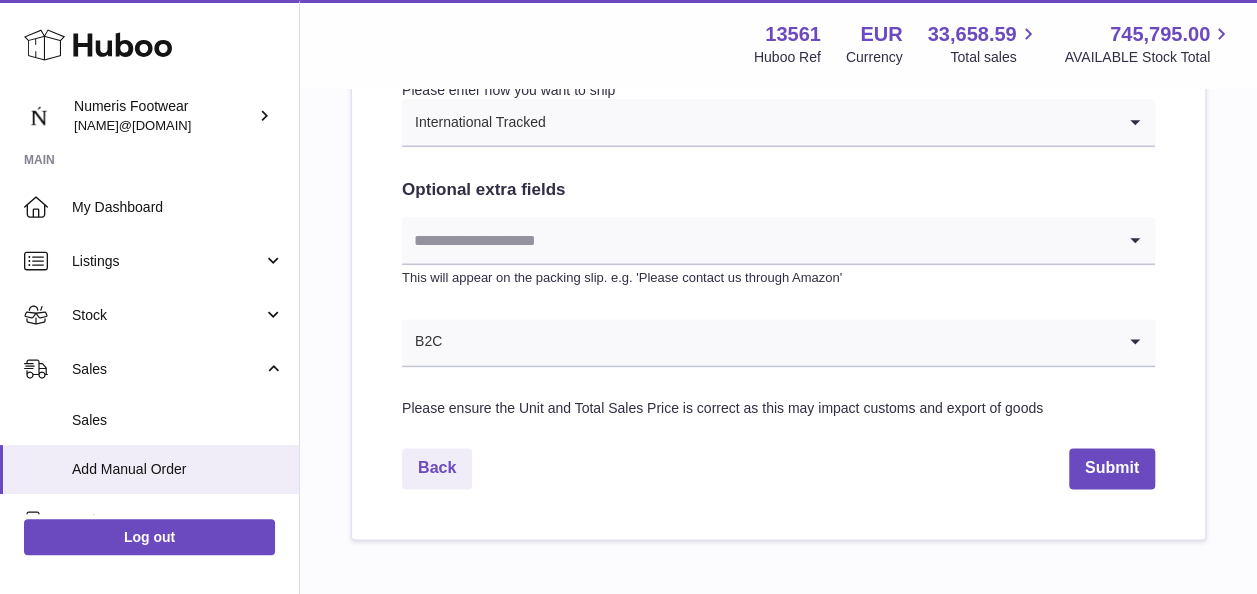 scroll, scrollTop: 1113, scrollLeft: 0, axis: vertical 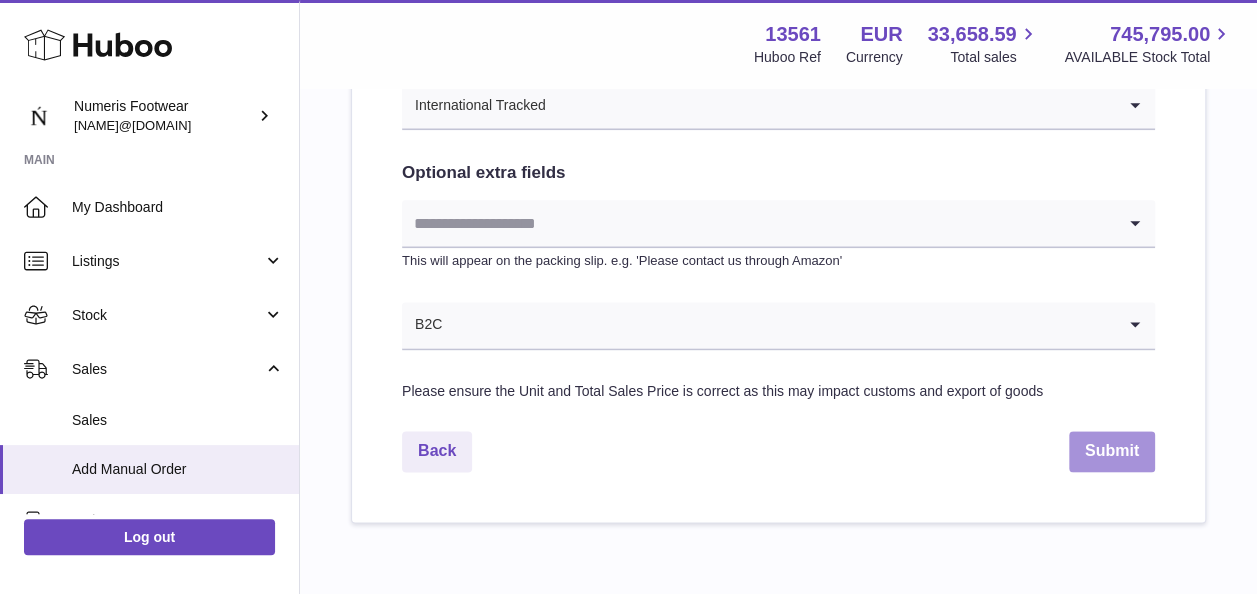 click on "Submit" at bounding box center [1112, 451] 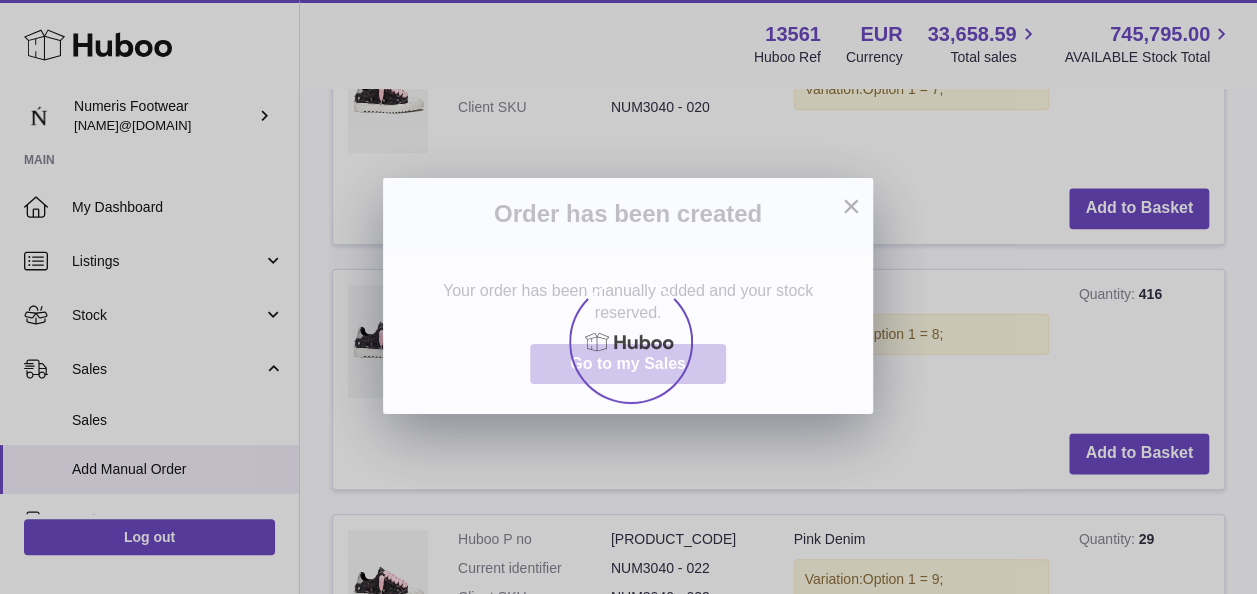 scroll, scrollTop: 0, scrollLeft: 0, axis: both 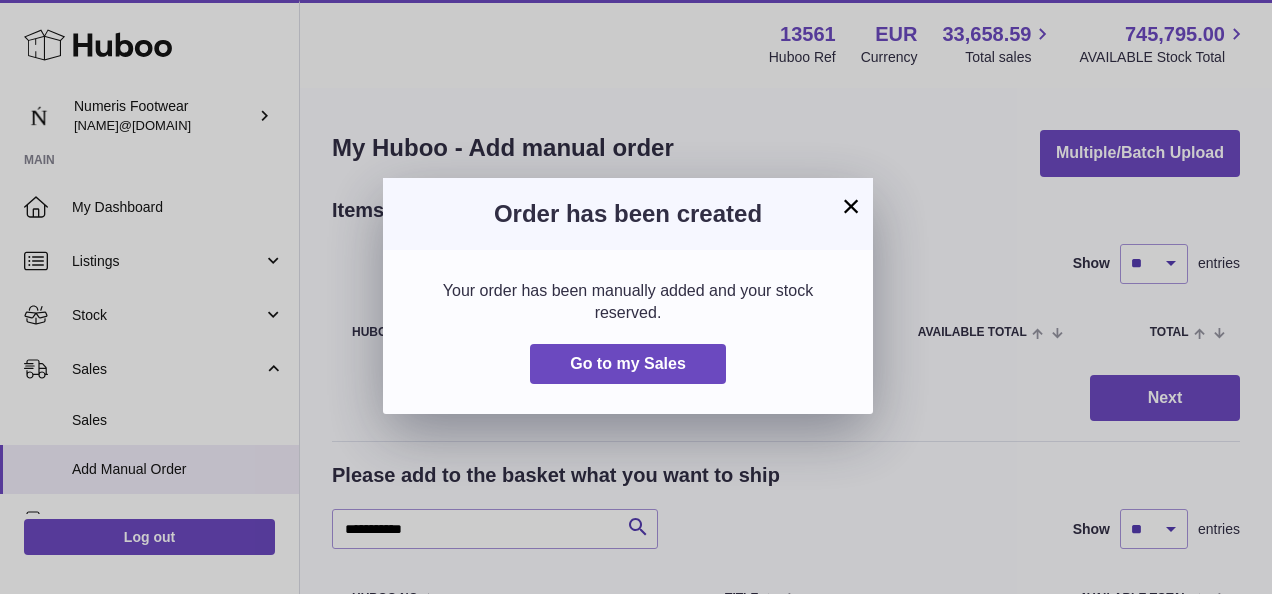 click on "×" at bounding box center [851, 206] 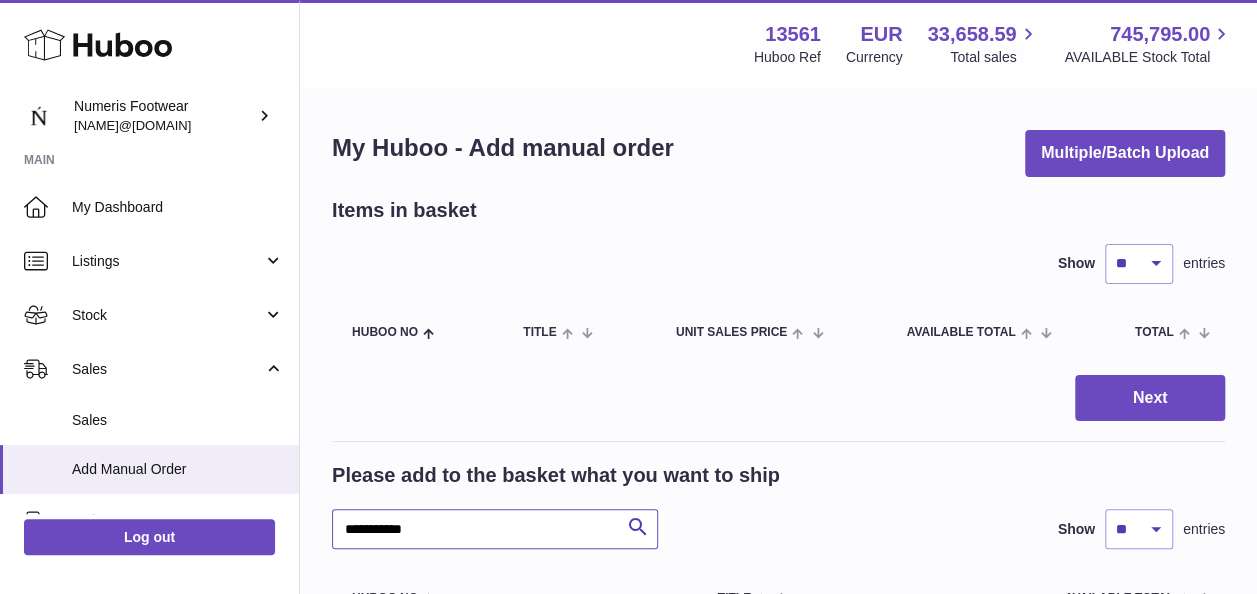 drag, startPoint x: 497, startPoint y: 518, endPoint x: 298, endPoint y: 533, distance: 199.56453 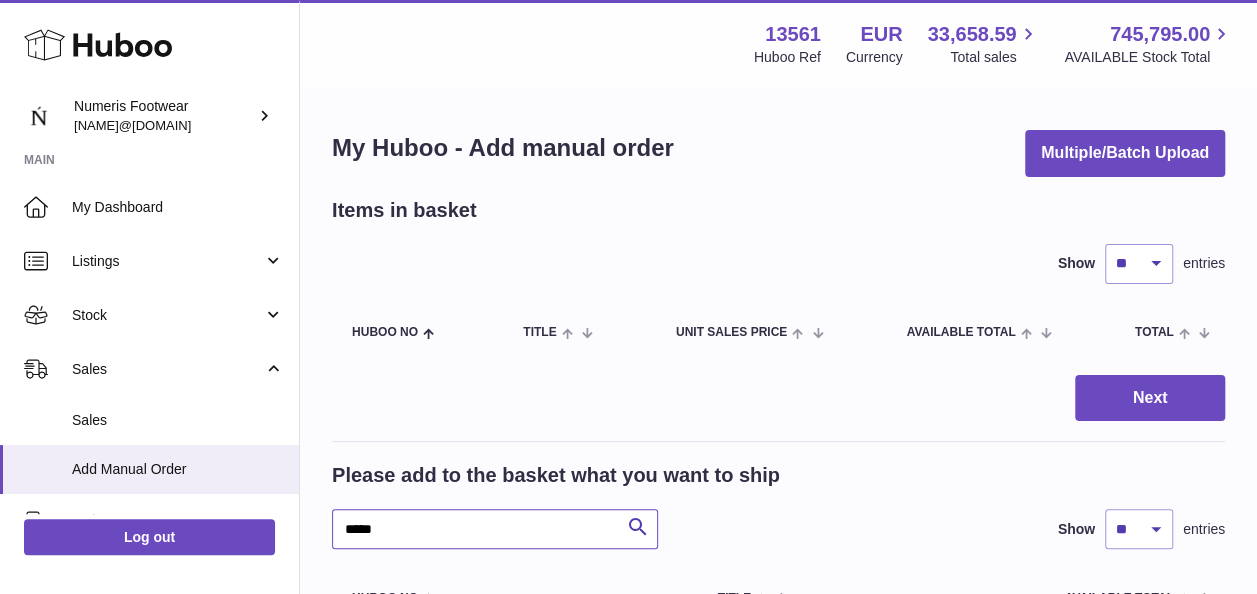 drag, startPoint x: 384, startPoint y: 527, endPoint x: 284, endPoint y: 516, distance: 100.60318 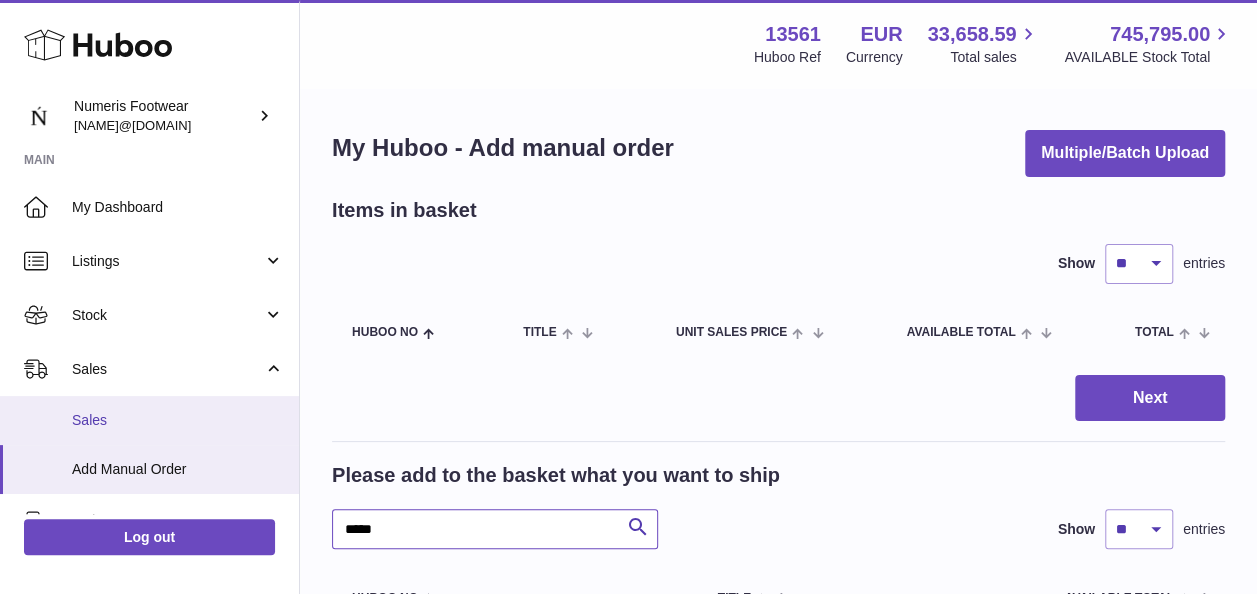 type on "*****" 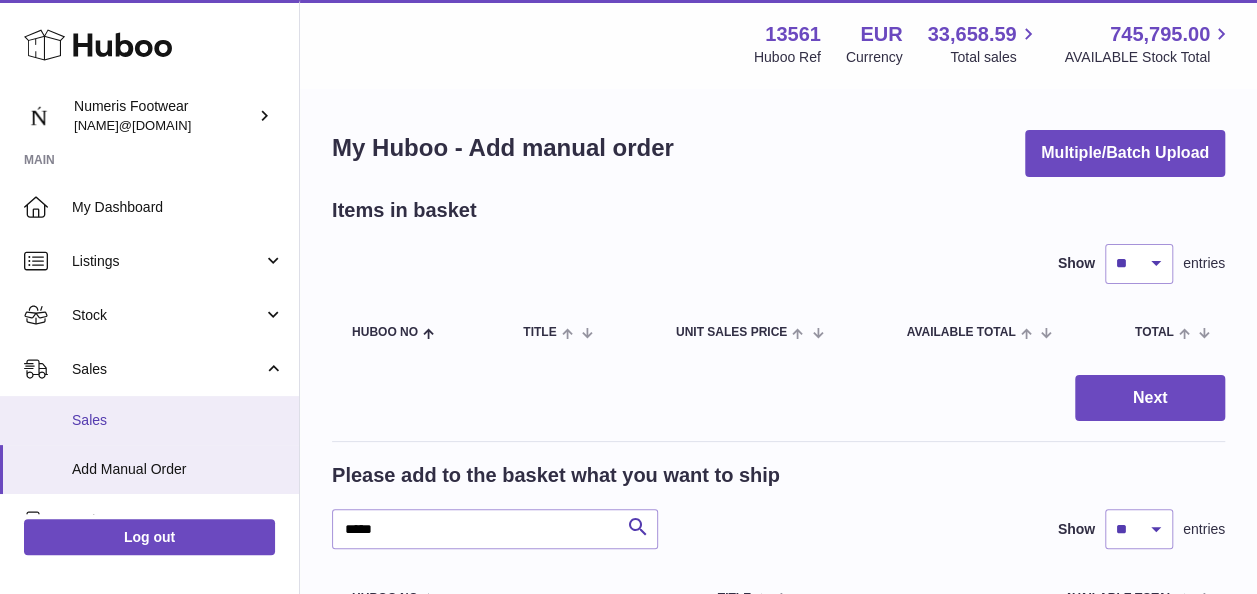 click on "Sales" at bounding box center [149, 420] 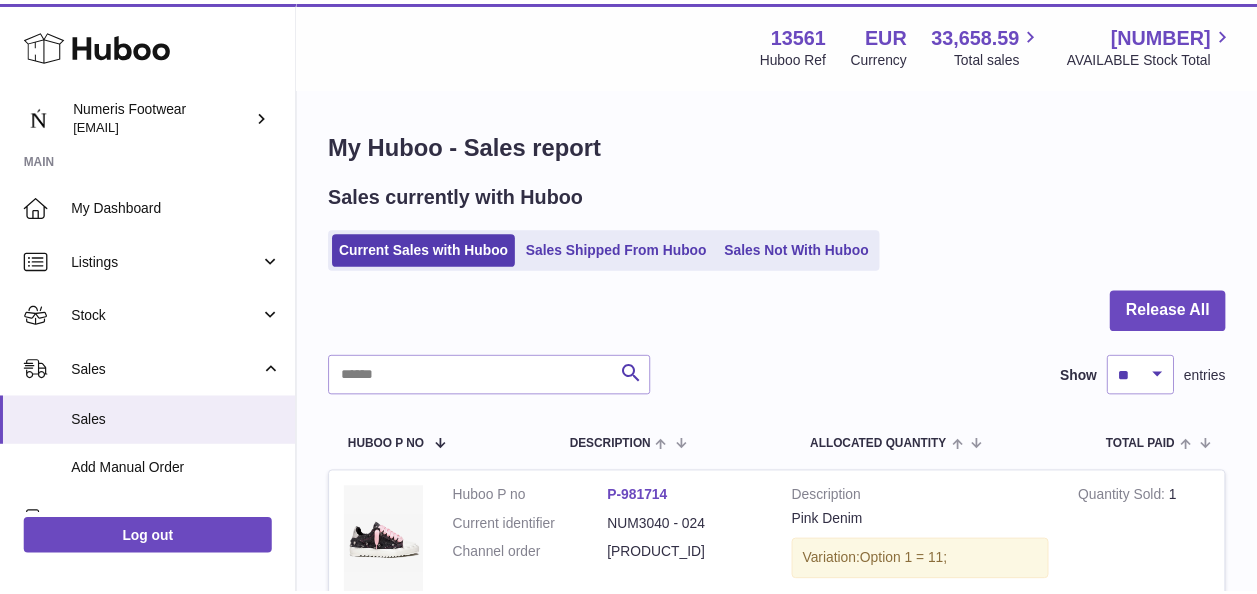 scroll, scrollTop: 0, scrollLeft: 0, axis: both 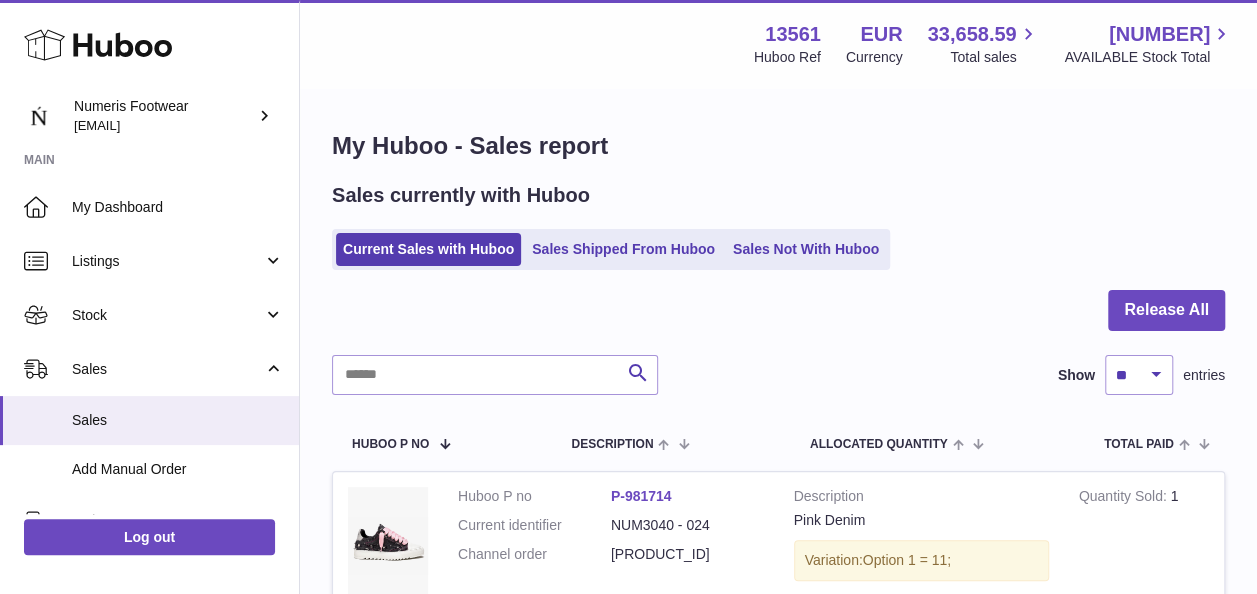 click on "Sales currently with Huboo
Current Sales with Huboo
Sales Shipped From Huboo
Sales Not With Huboo" at bounding box center (778, 226) 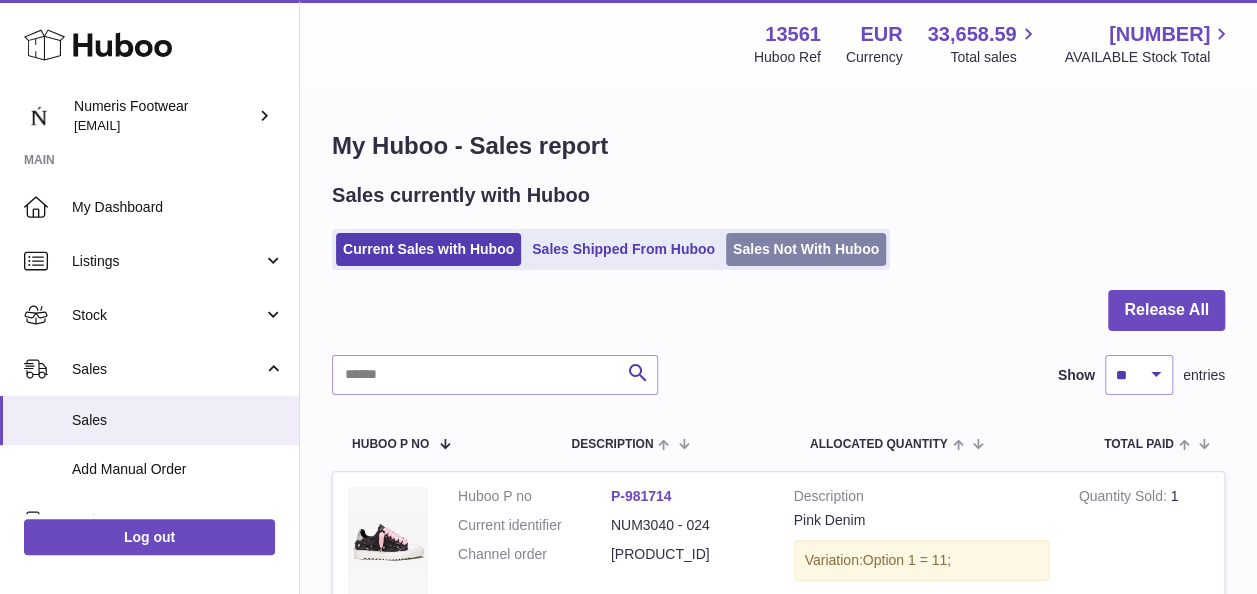 click on "Sales Not With Huboo" at bounding box center [806, 249] 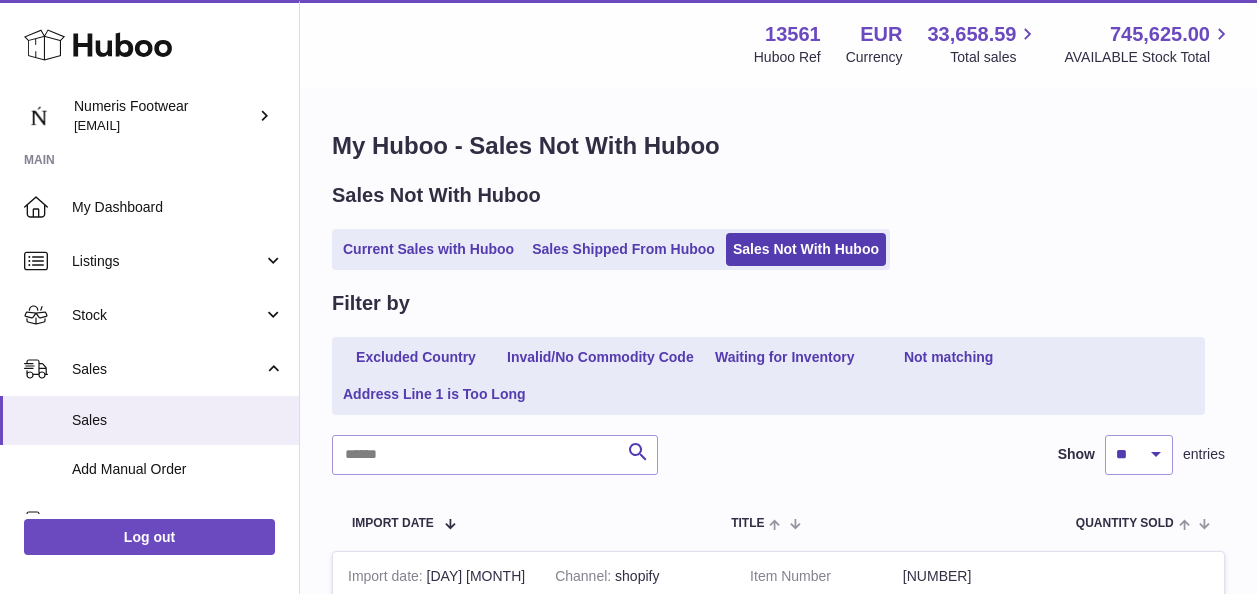 scroll, scrollTop: 0, scrollLeft: 0, axis: both 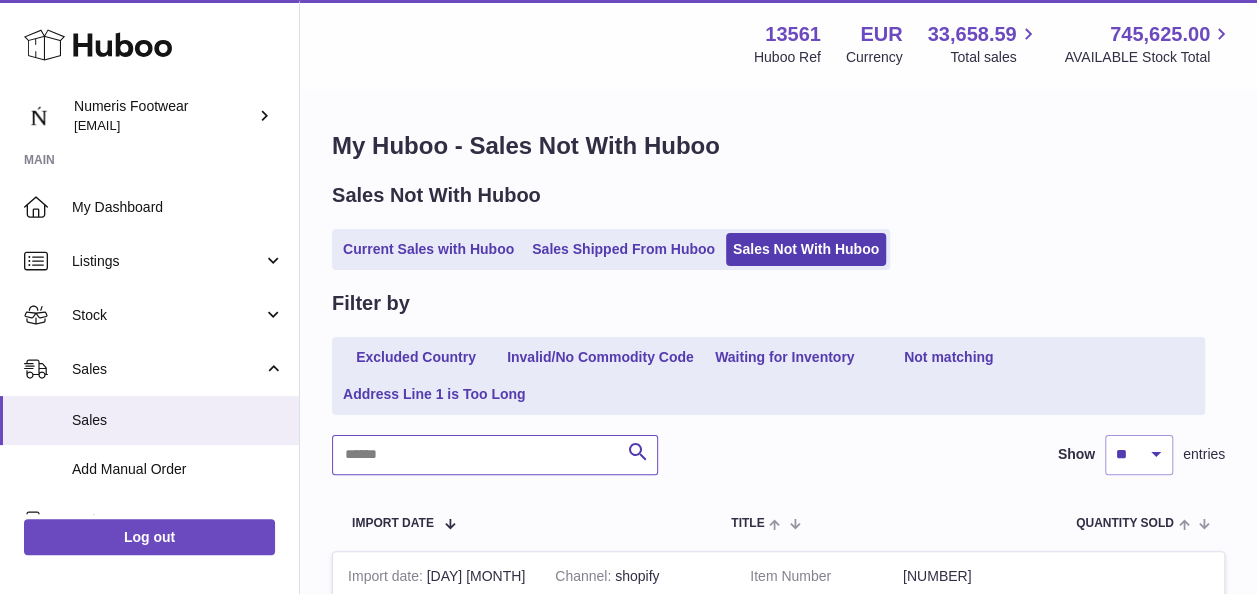 click at bounding box center (495, 455) 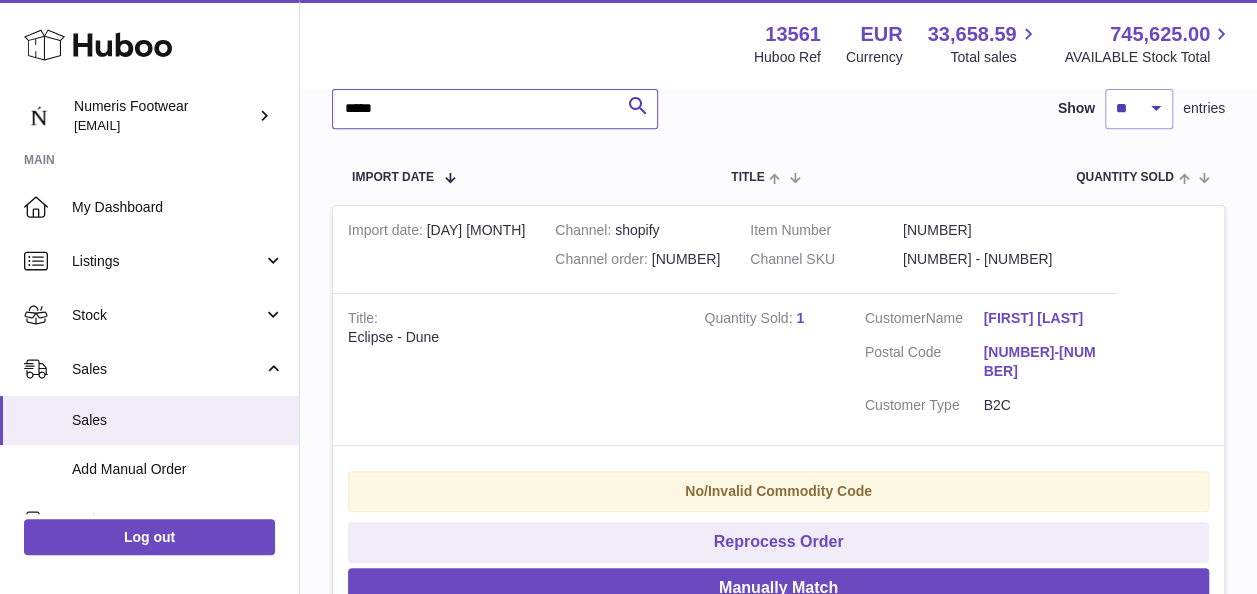 scroll, scrollTop: 430, scrollLeft: 0, axis: vertical 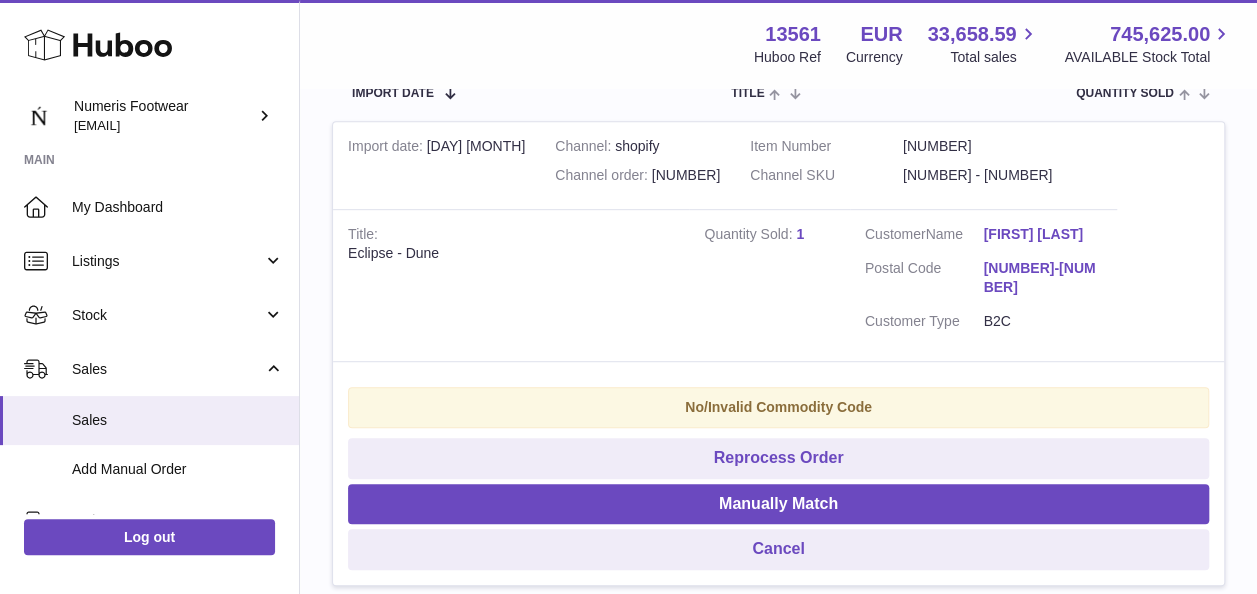 type on "*****" 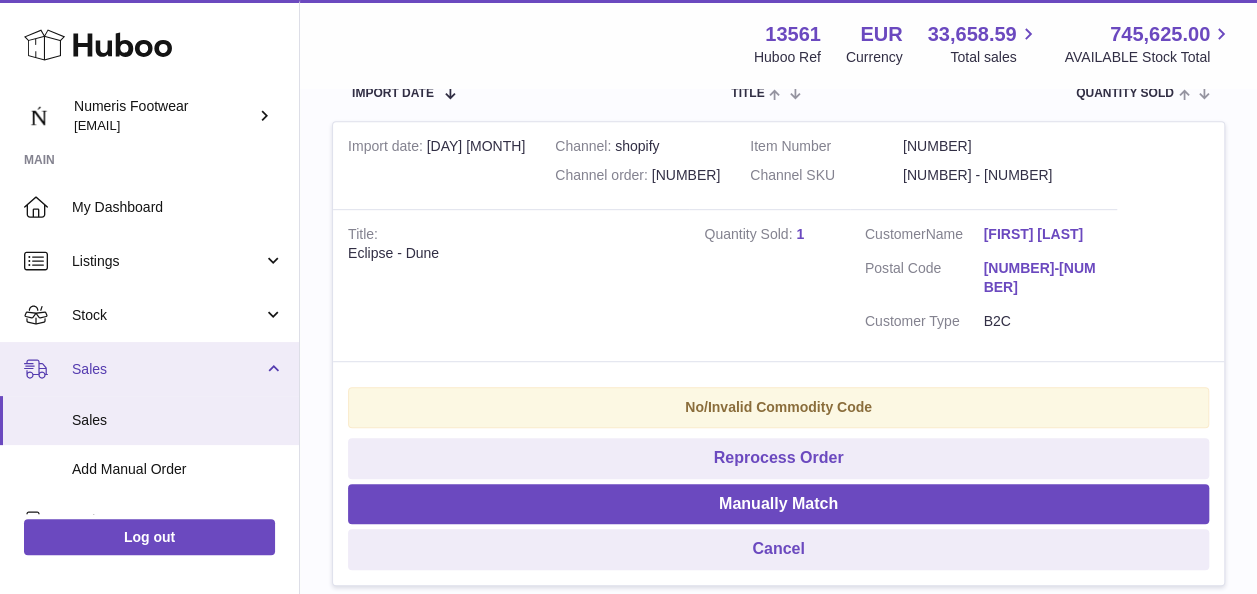 click on "Sales" at bounding box center [149, 369] 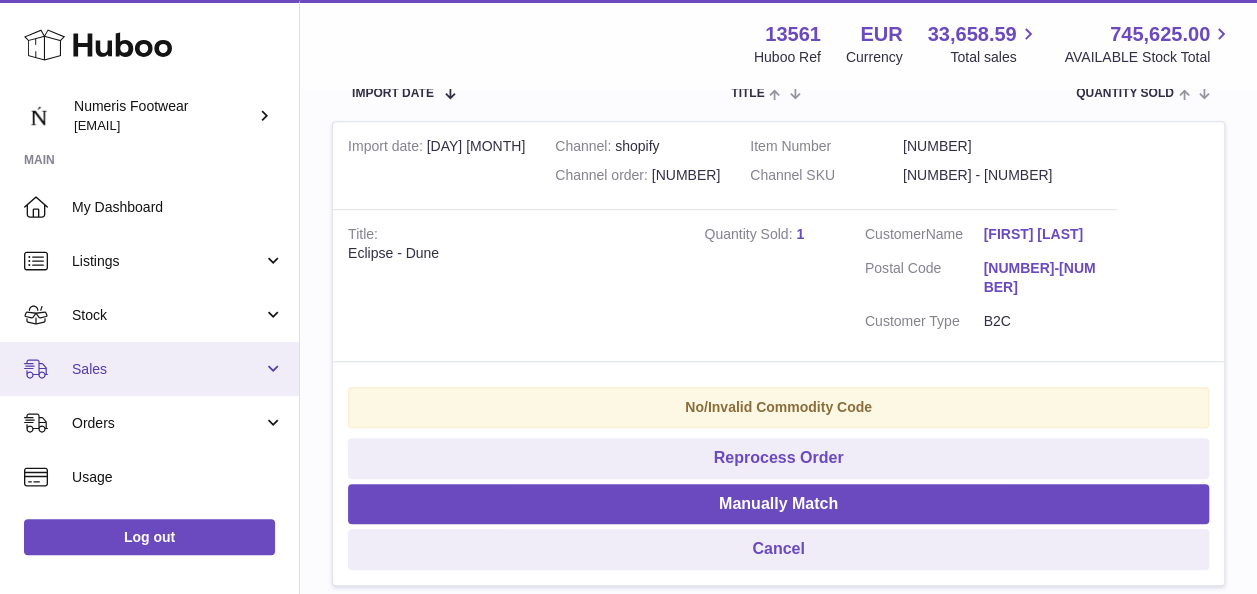 click on "Sales" at bounding box center (167, 369) 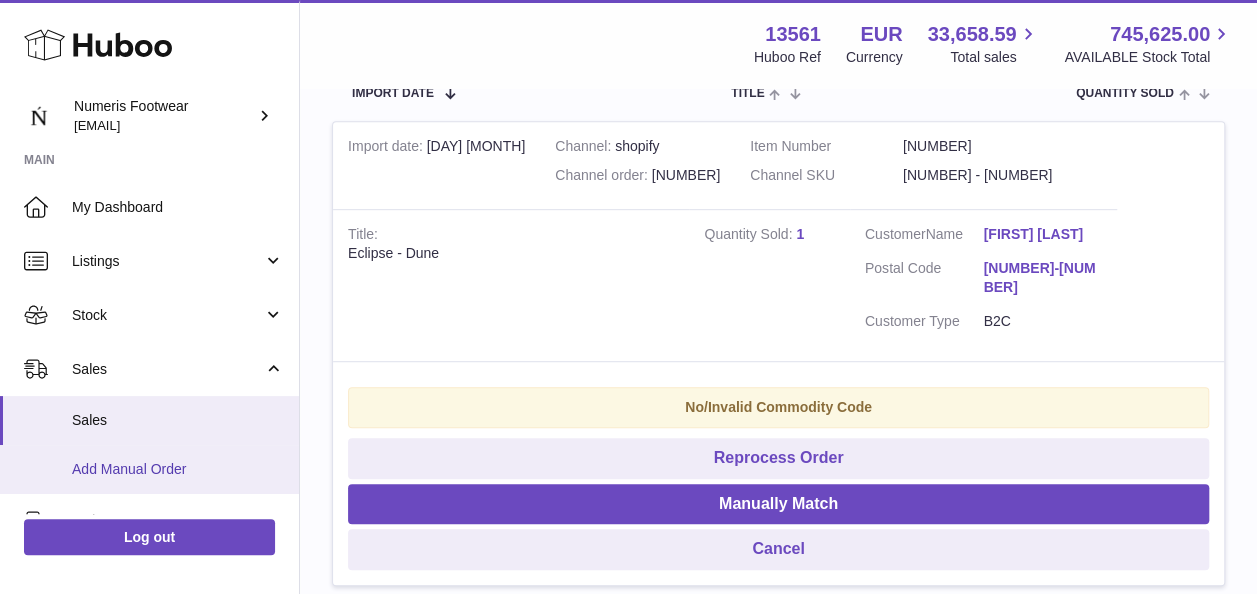click on "Add Manual Order" at bounding box center [149, 469] 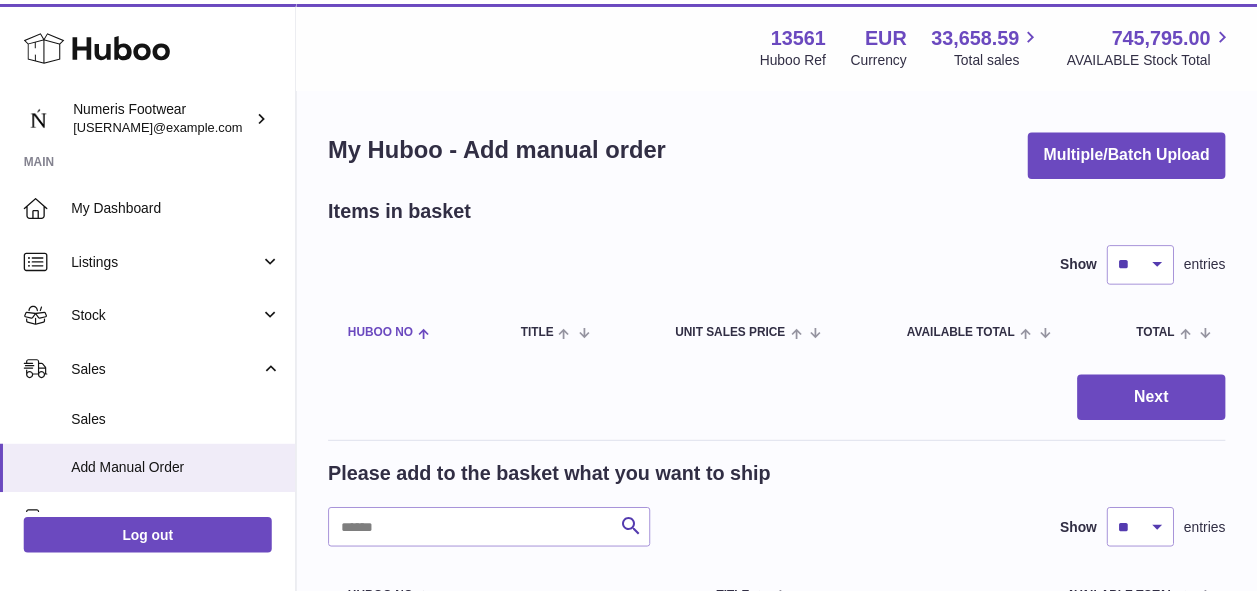 scroll, scrollTop: 0, scrollLeft: 0, axis: both 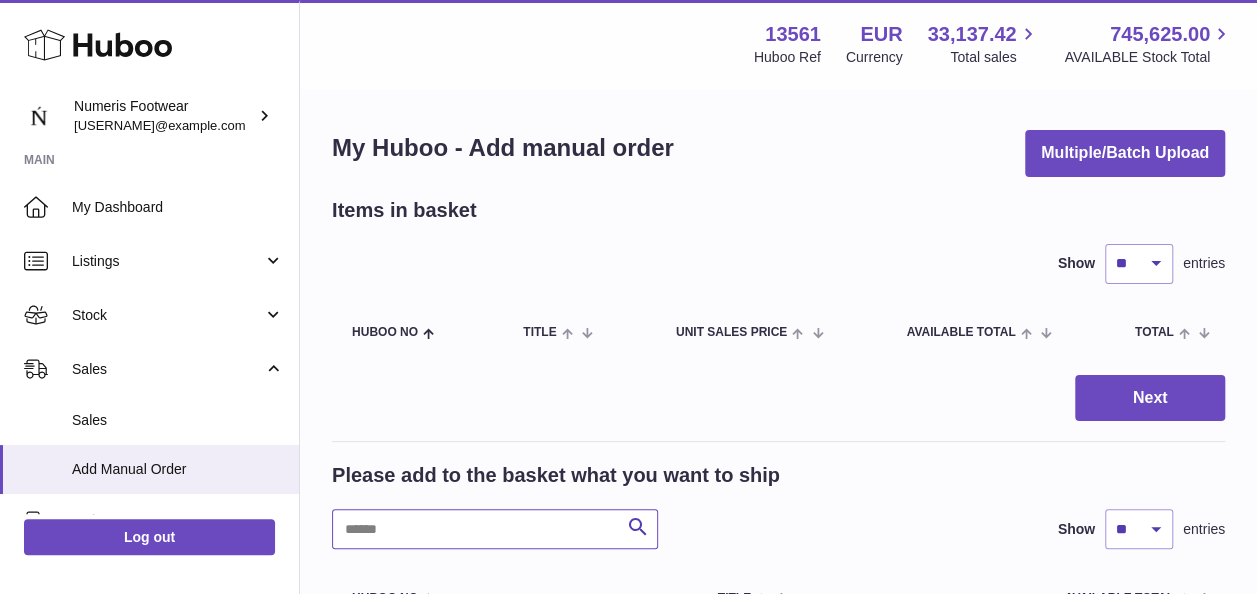 click at bounding box center (495, 529) 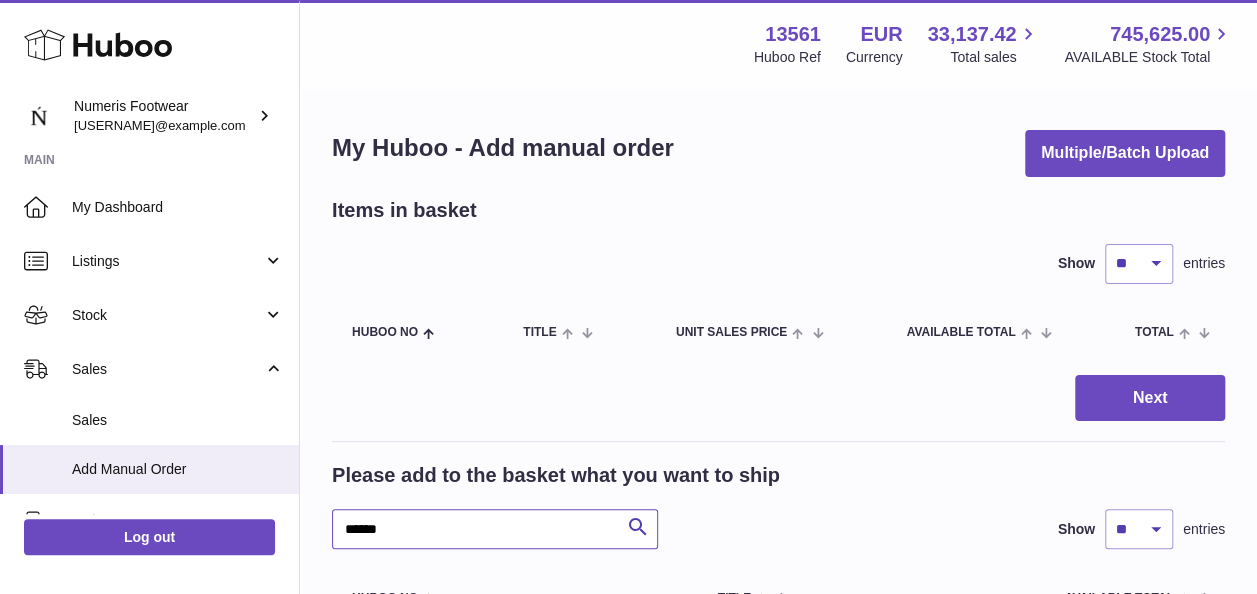 scroll, scrollTop: 235, scrollLeft: 0, axis: vertical 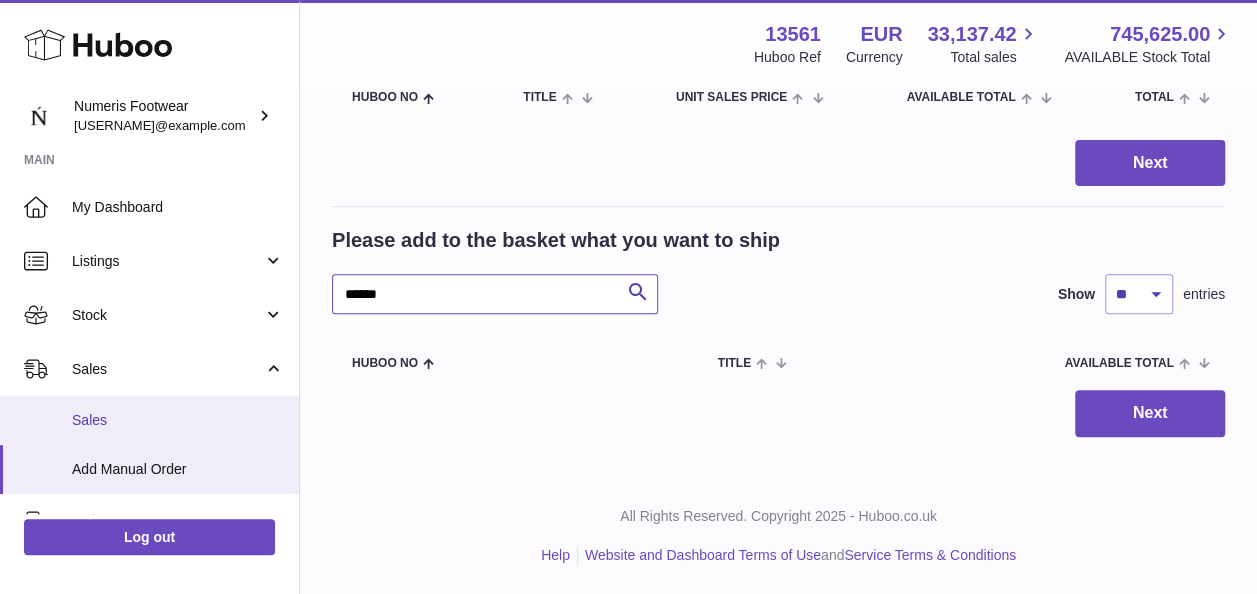 type on "******" 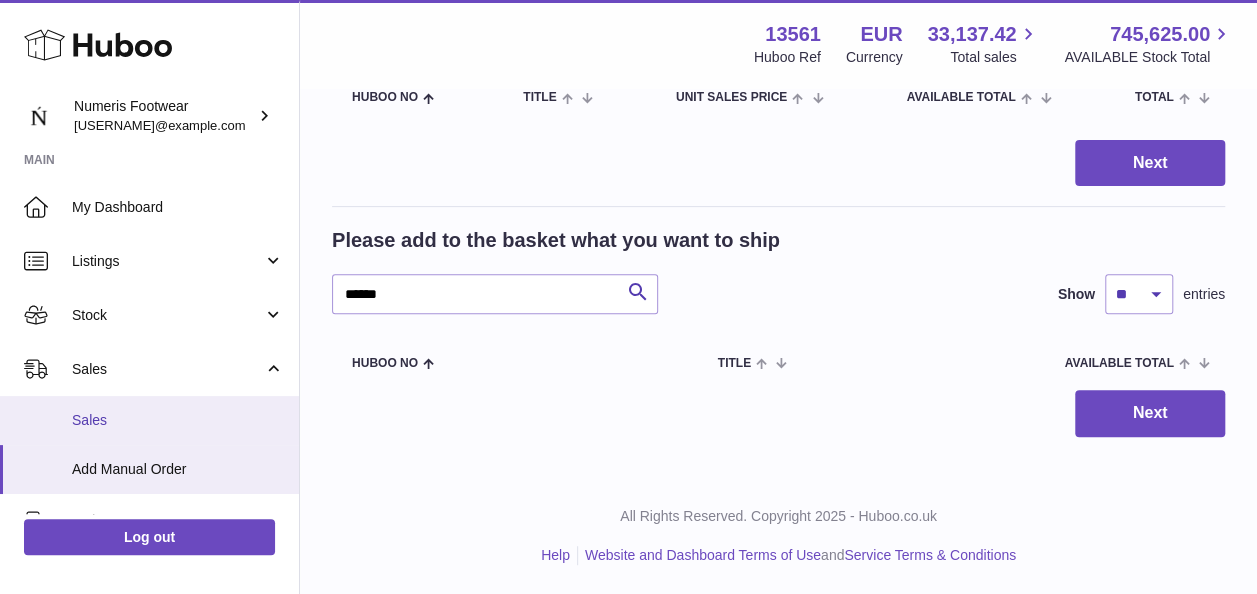 click on "Sales" at bounding box center [178, 420] 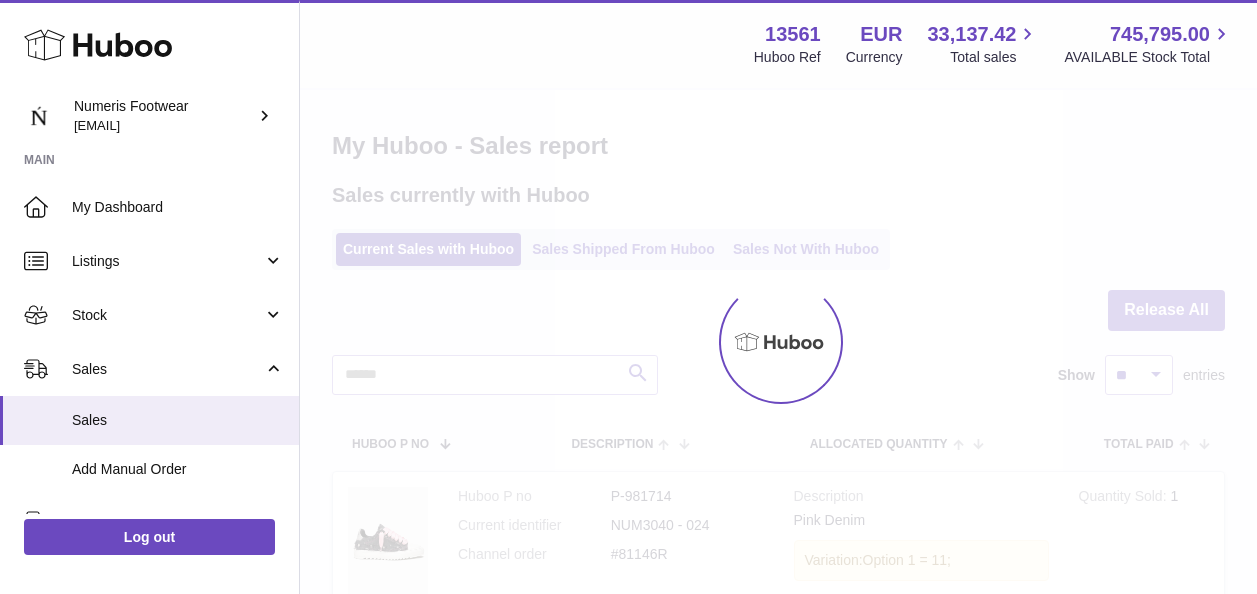 scroll, scrollTop: 0, scrollLeft: 0, axis: both 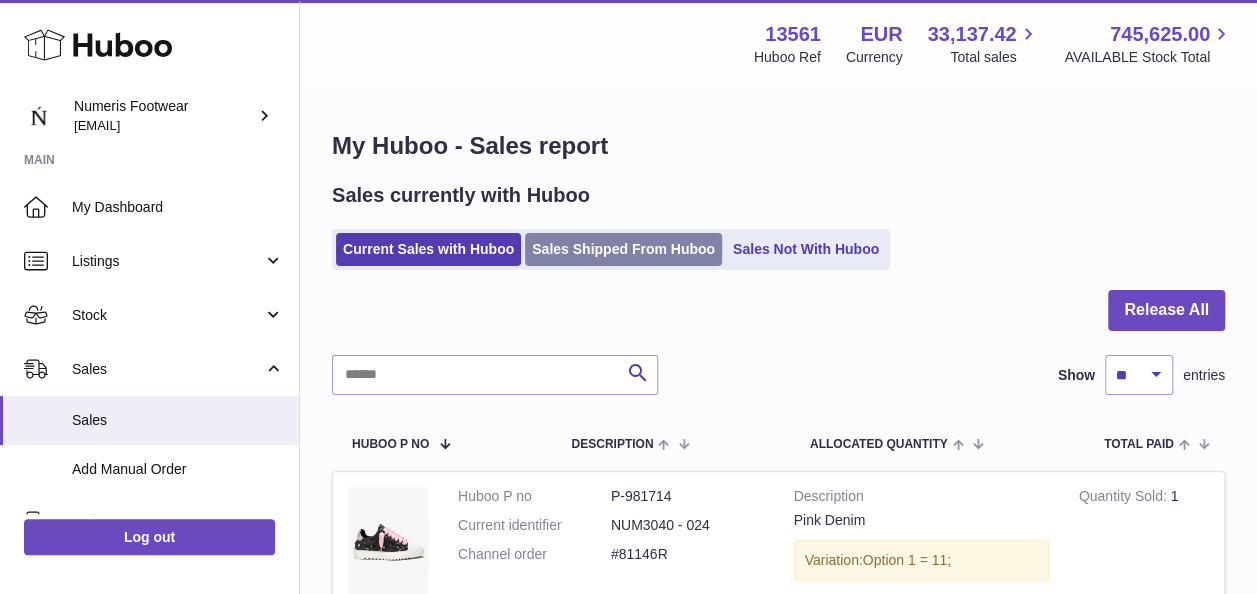 click on "Sales Shipped From Huboo" at bounding box center (623, 249) 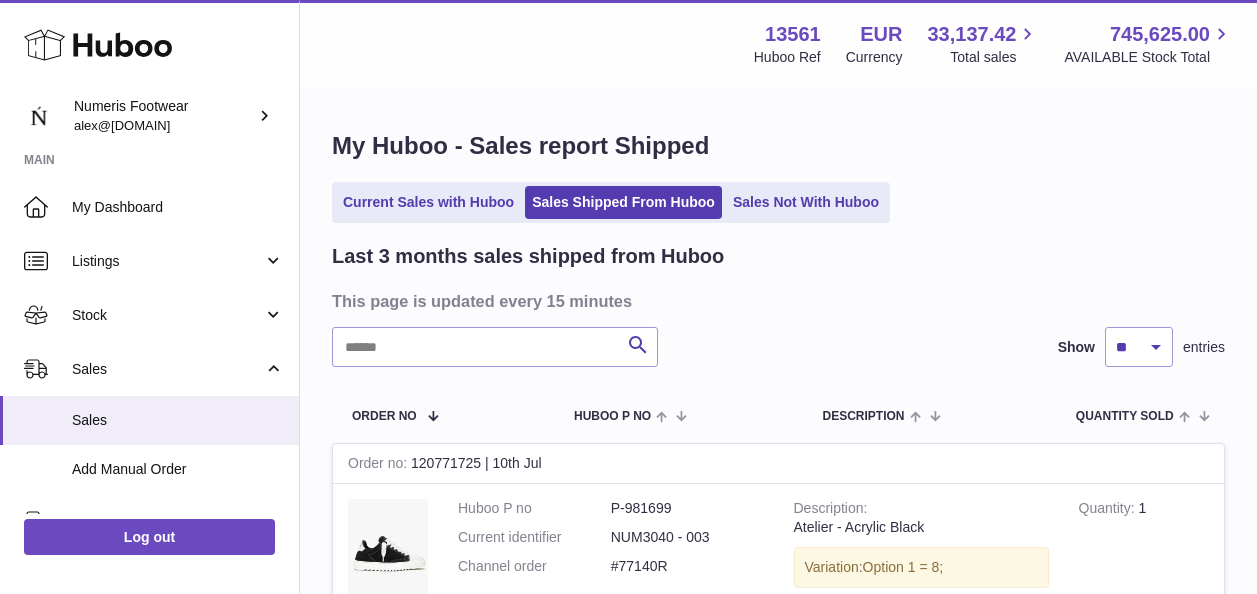 scroll, scrollTop: 0, scrollLeft: 0, axis: both 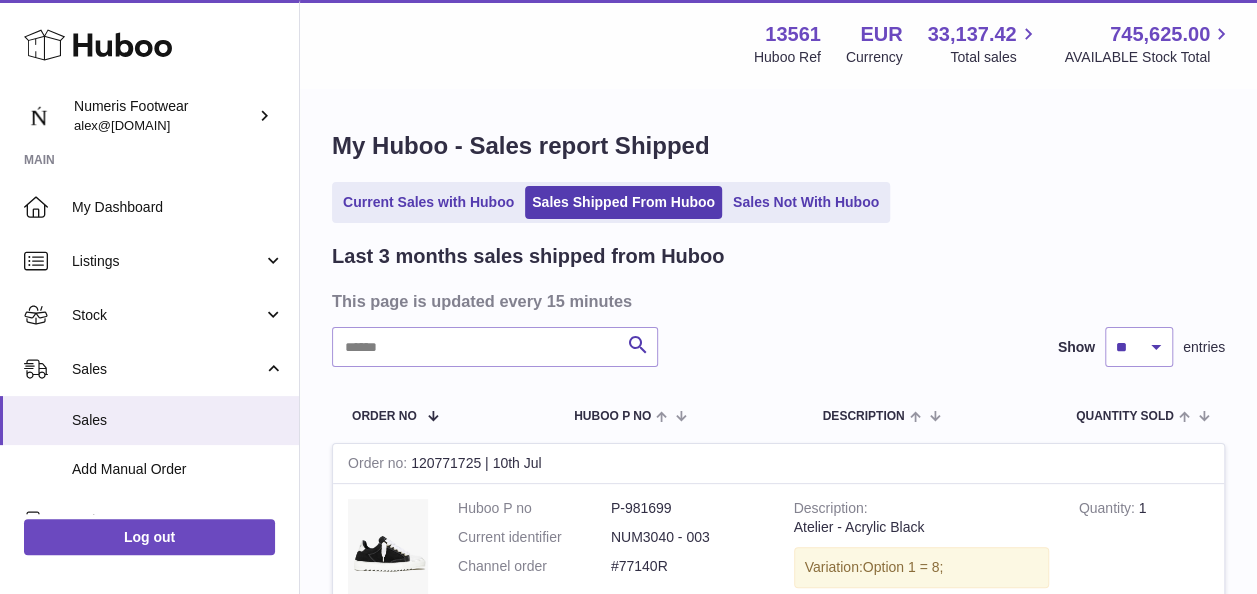 click on "120771725 | 10th Jul
Huboo P no   P-981699   Current identifier   NUM3040 - 003
Channel order
#77140R     Description
Atelier - Acrylic Black
Variation:
Option 1 = 8;
Quantity
1
Customer  Name   [NAME]   Postal Code   [POSTAL_CODE]   User Id
Shipped Date: 10th Jul 2025
Tracking FEDEXNL:
390870793402
Carrier Service: FICPNLSITE15
Create a ticket" at bounding box center (778, 2074) 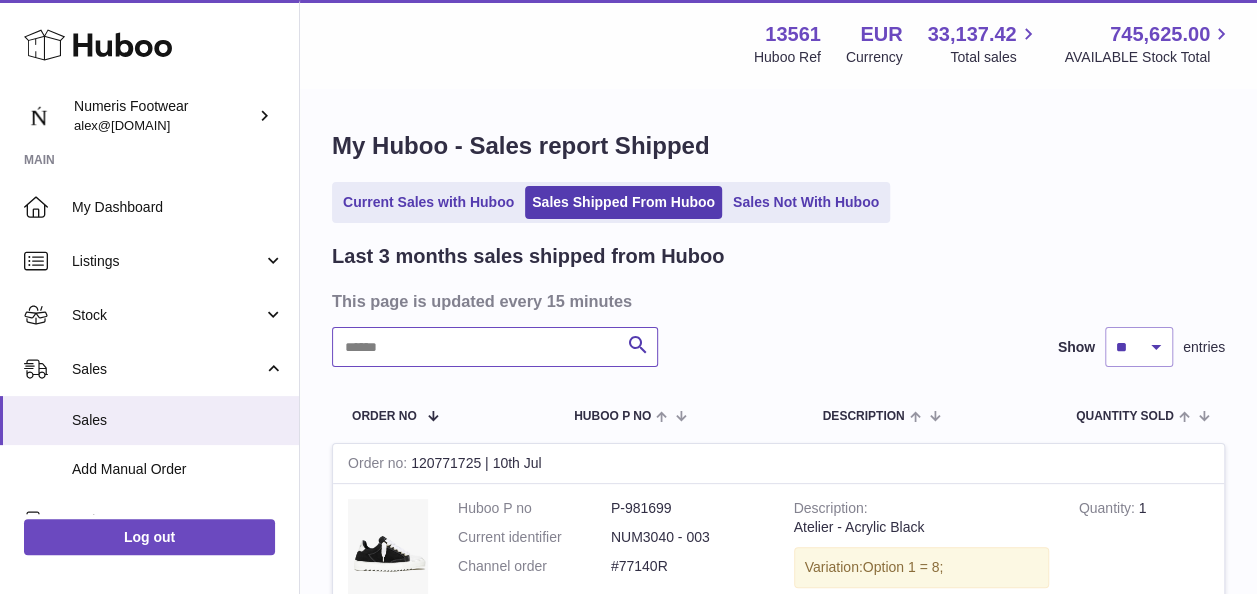 click at bounding box center [495, 347] 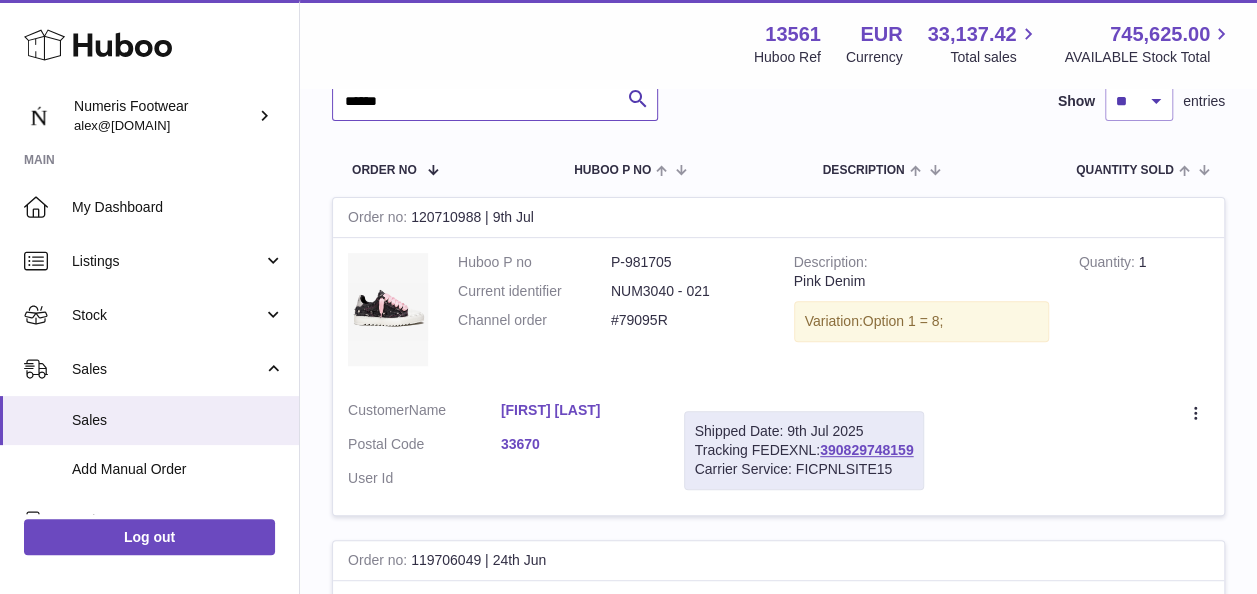 scroll, scrollTop: 247, scrollLeft: 0, axis: vertical 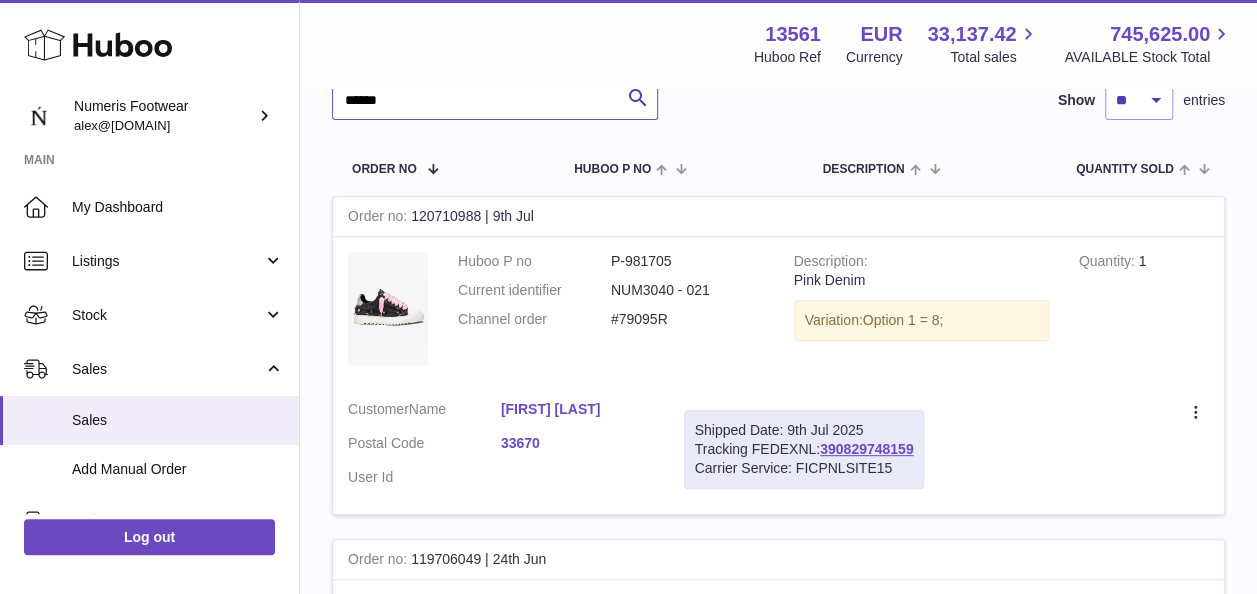 type on "******" 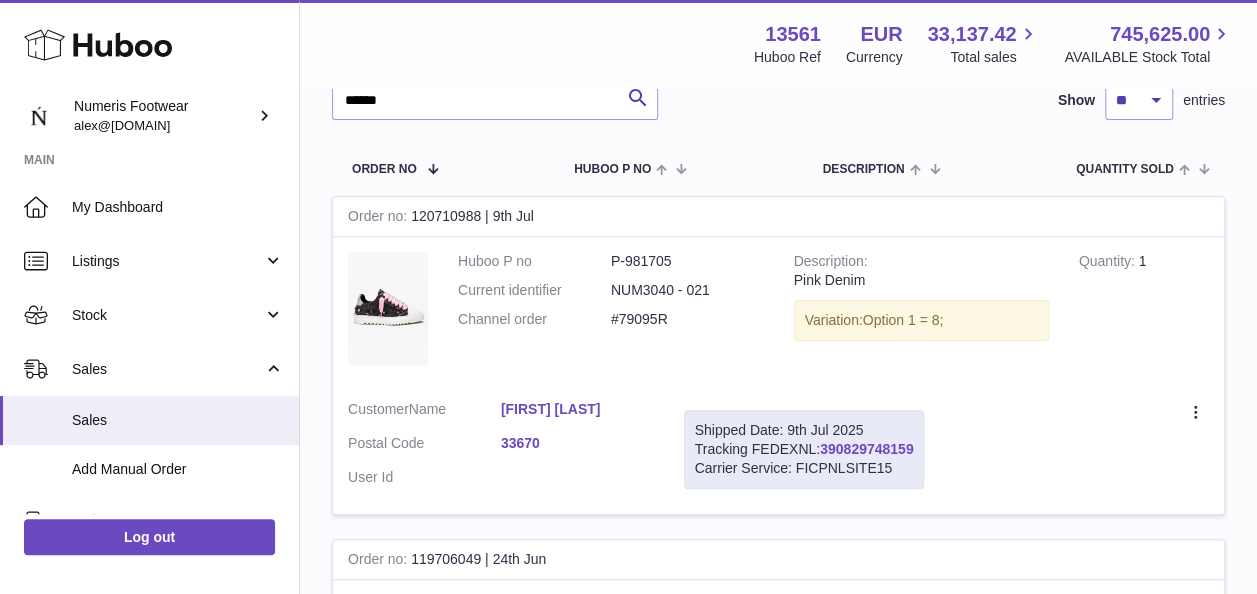 drag, startPoint x: 923, startPoint y: 447, endPoint x: 824, endPoint y: 446, distance: 99.00505 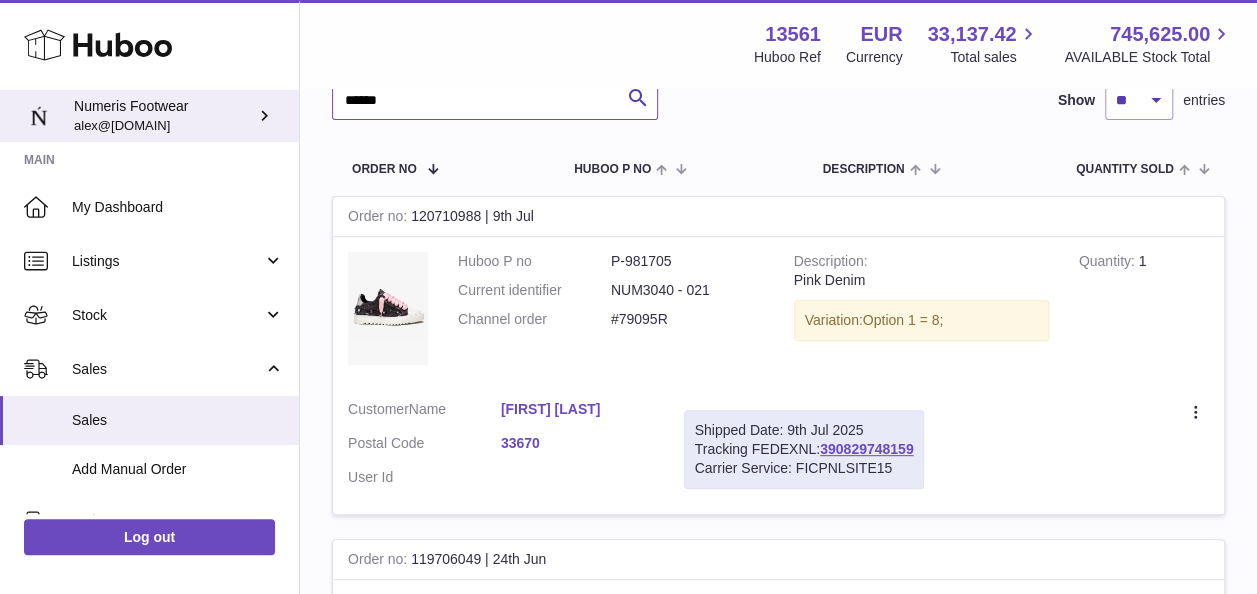 drag, startPoint x: 422, startPoint y: 106, endPoint x: 268, endPoint y: 137, distance: 157.08914 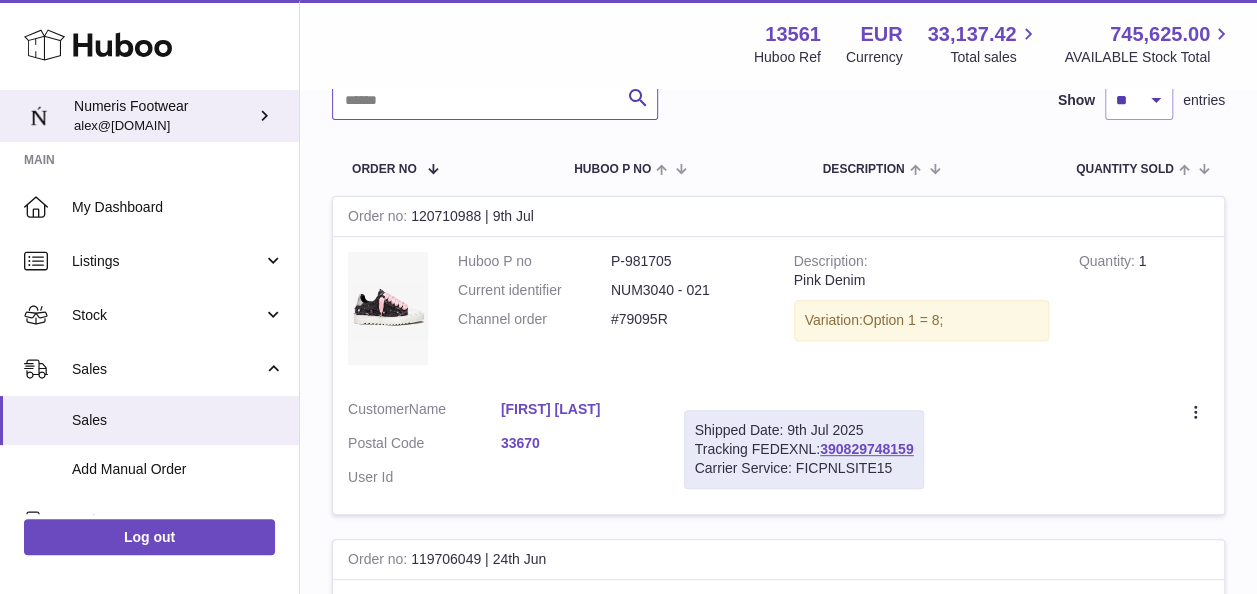 paste on "******" 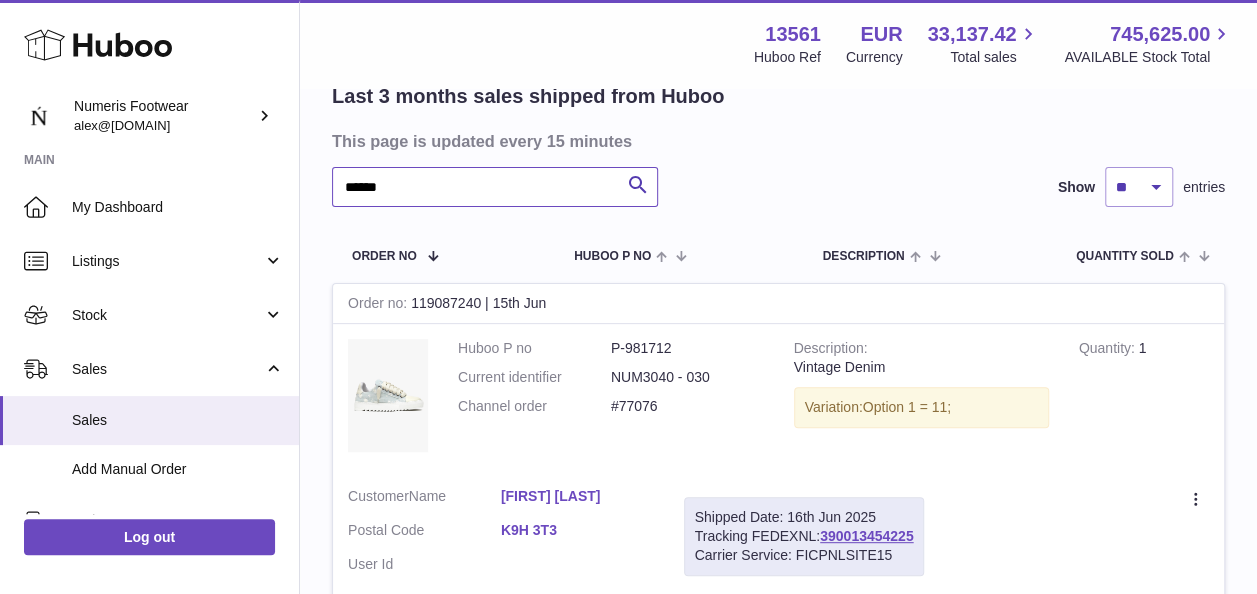 scroll, scrollTop: 154, scrollLeft: 0, axis: vertical 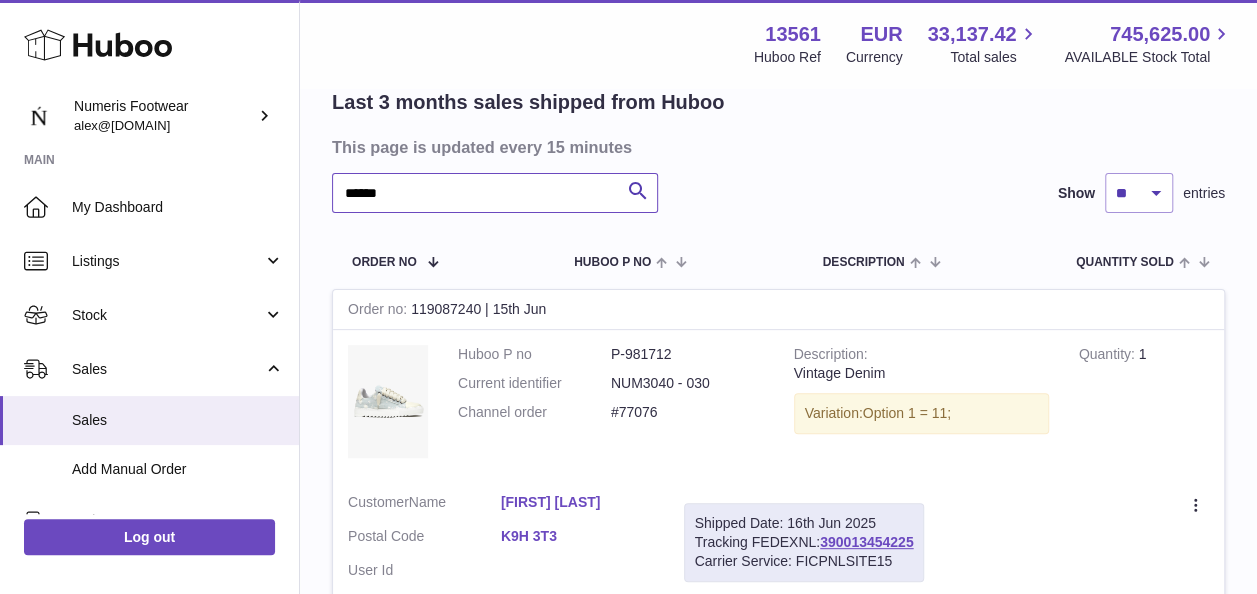 drag, startPoint x: 463, startPoint y: 197, endPoint x: 312, endPoint y: 212, distance: 151.74321 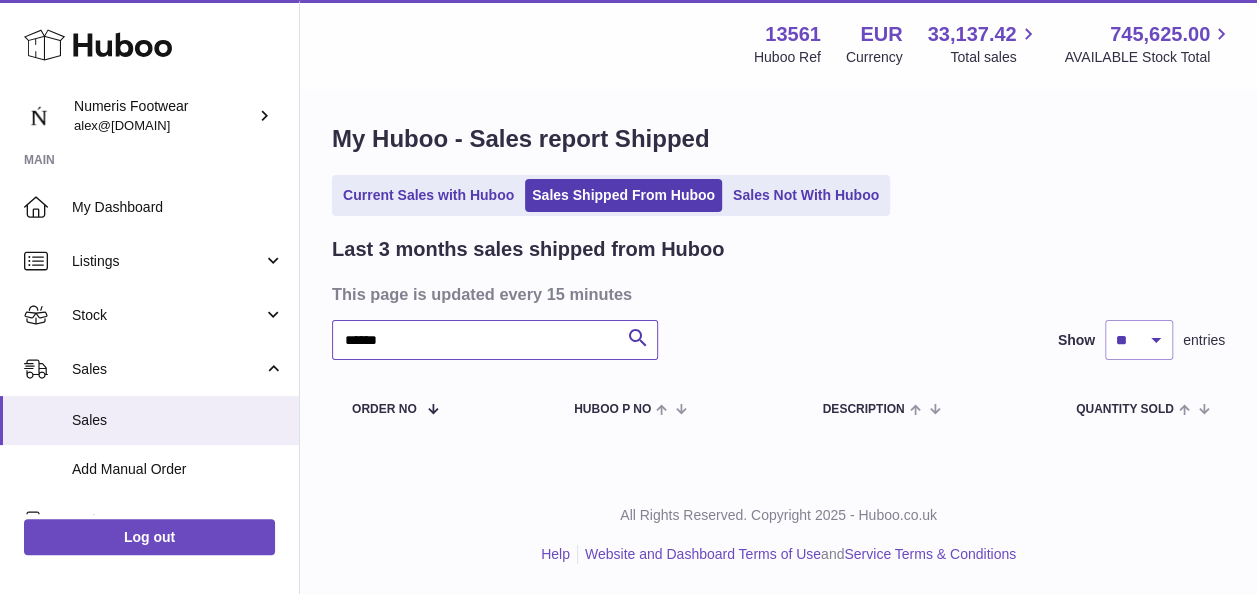 scroll, scrollTop: 6, scrollLeft: 0, axis: vertical 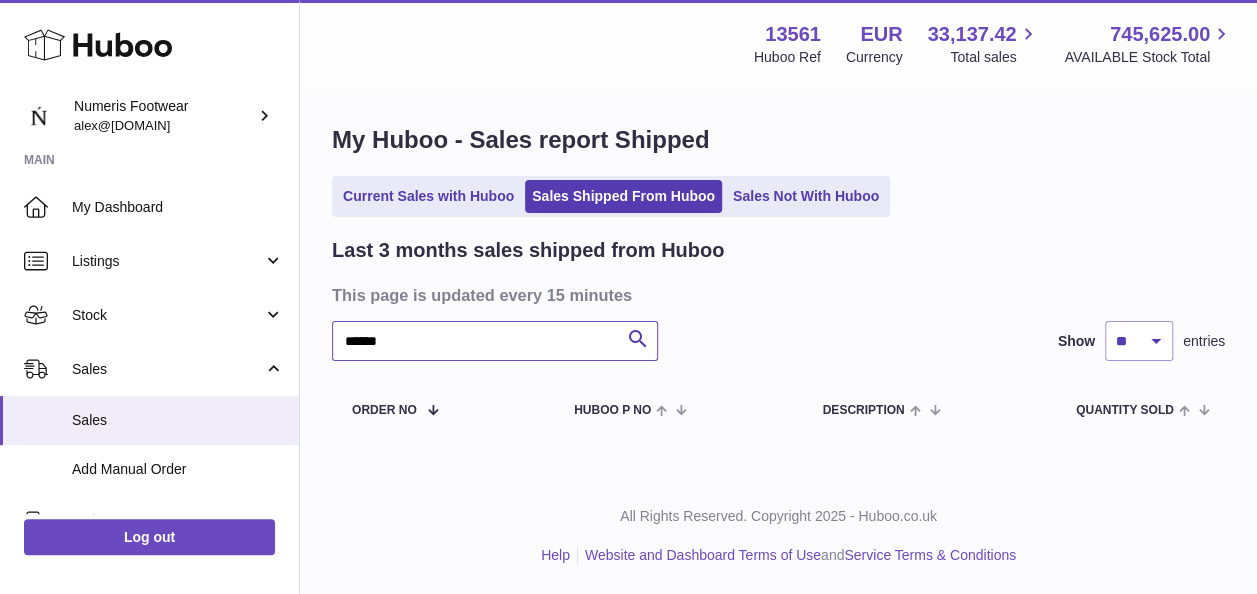 drag, startPoint x: 452, startPoint y: 338, endPoint x: 312, endPoint y: 358, distance: 141.42136 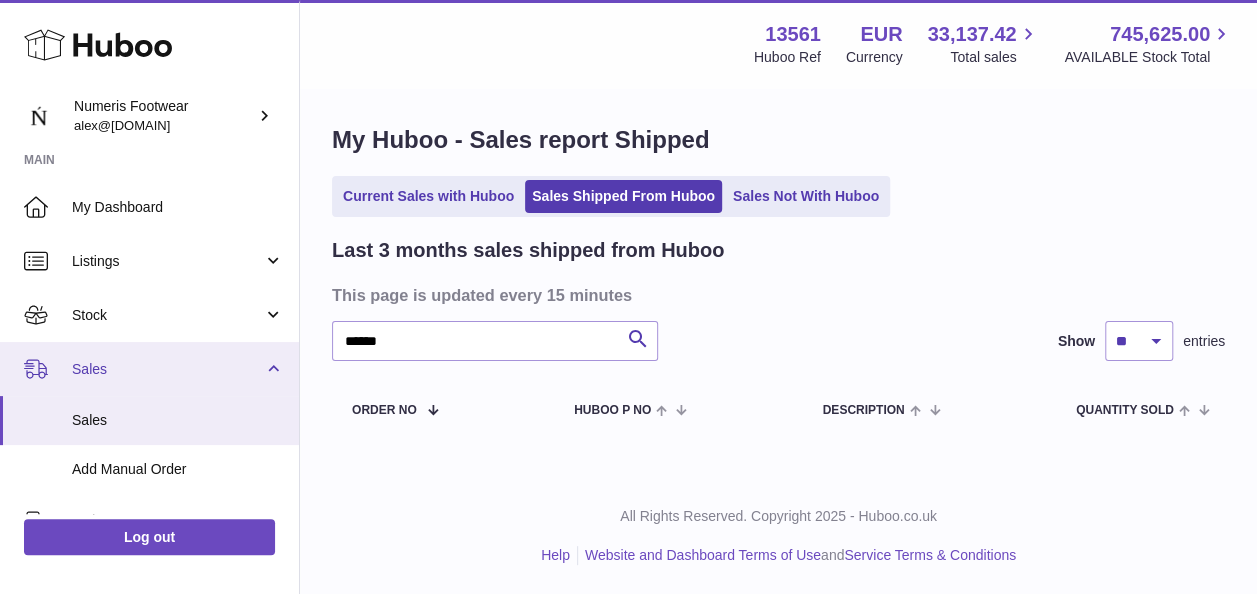 click on "Sales" at bounding box center [167, 369] 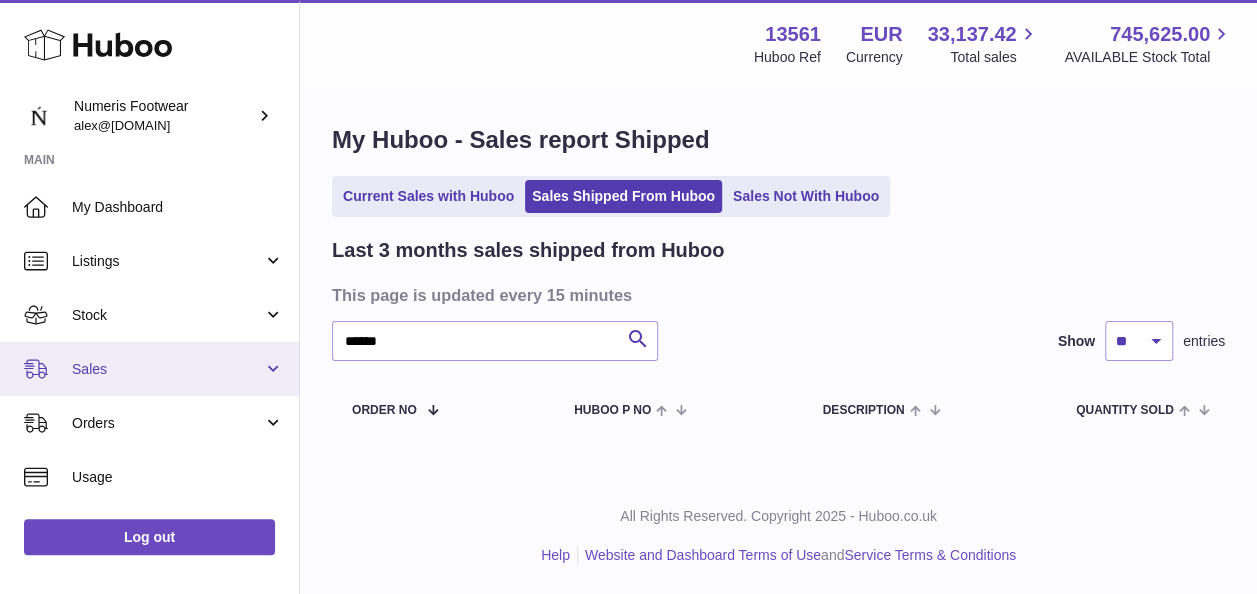 click on "Sales" at bounding box center [167, 369] 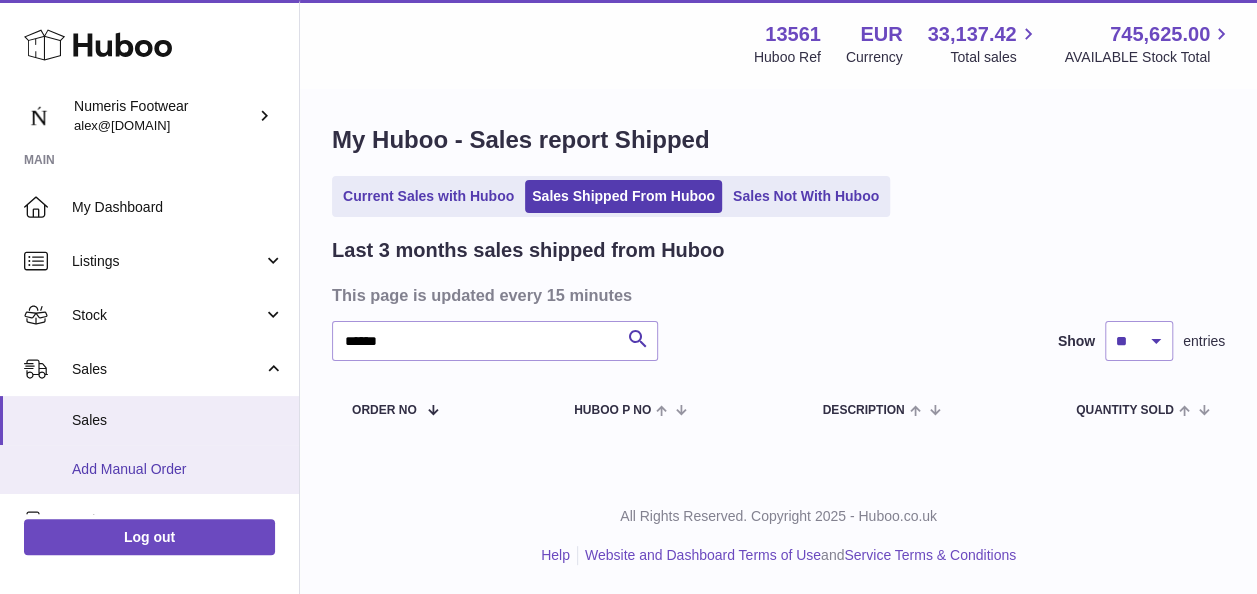 click on "Add Manual Order" at bounding box center [149, 469] 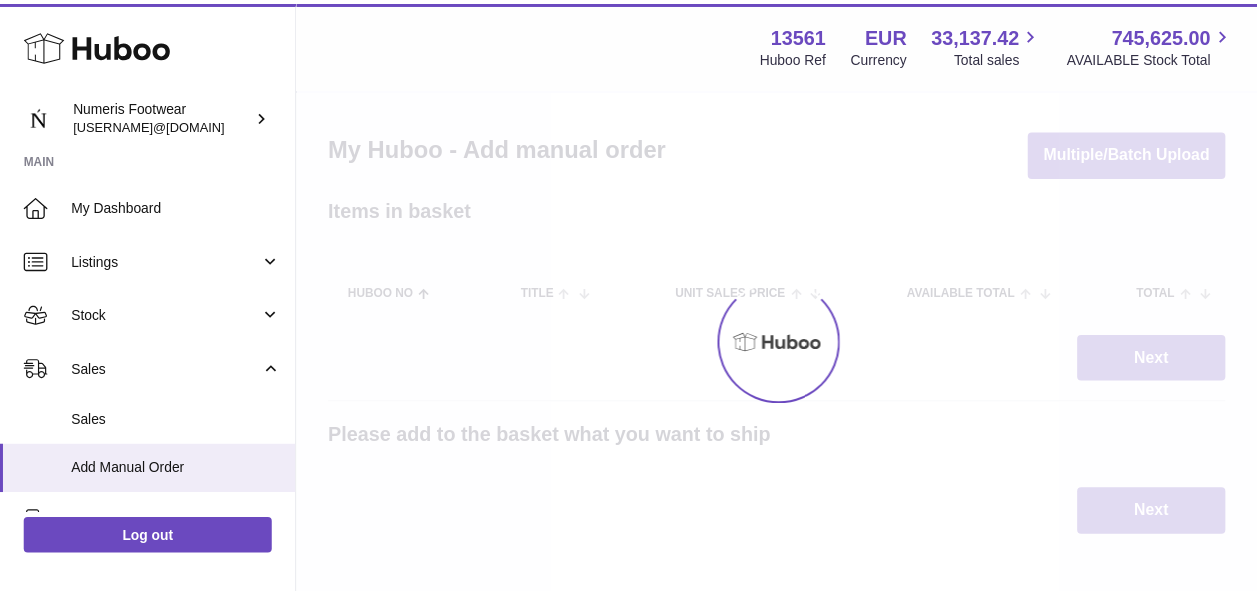scroll, scrollTop: 0, scrollLeft: 0, axis: both 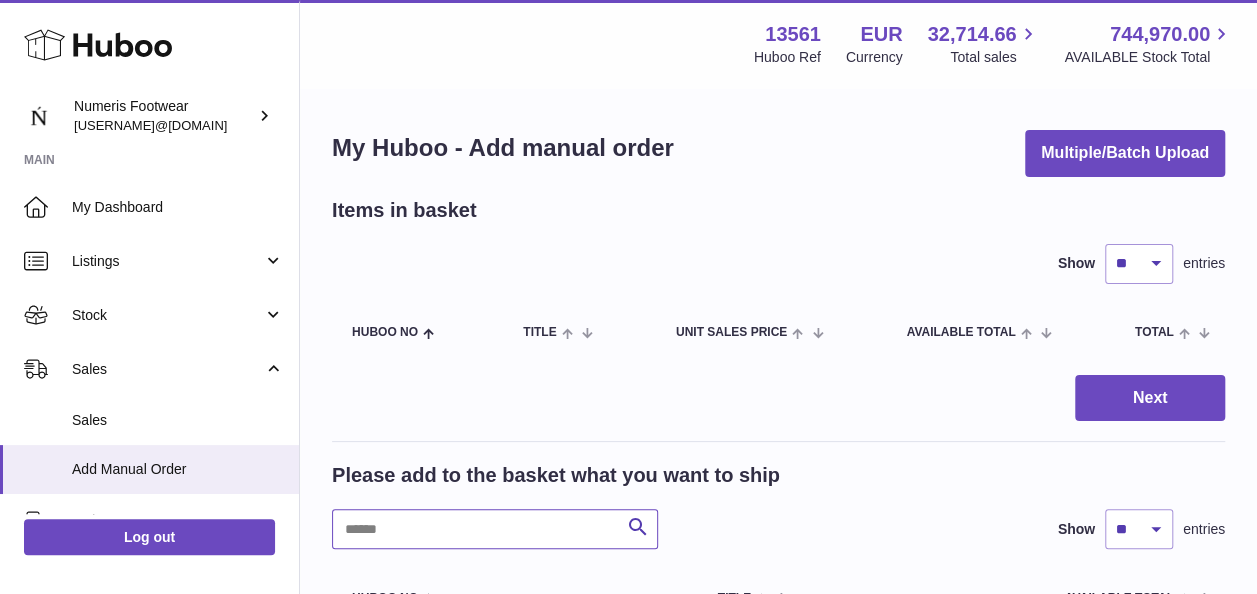 click at bounding box center [495, 529] 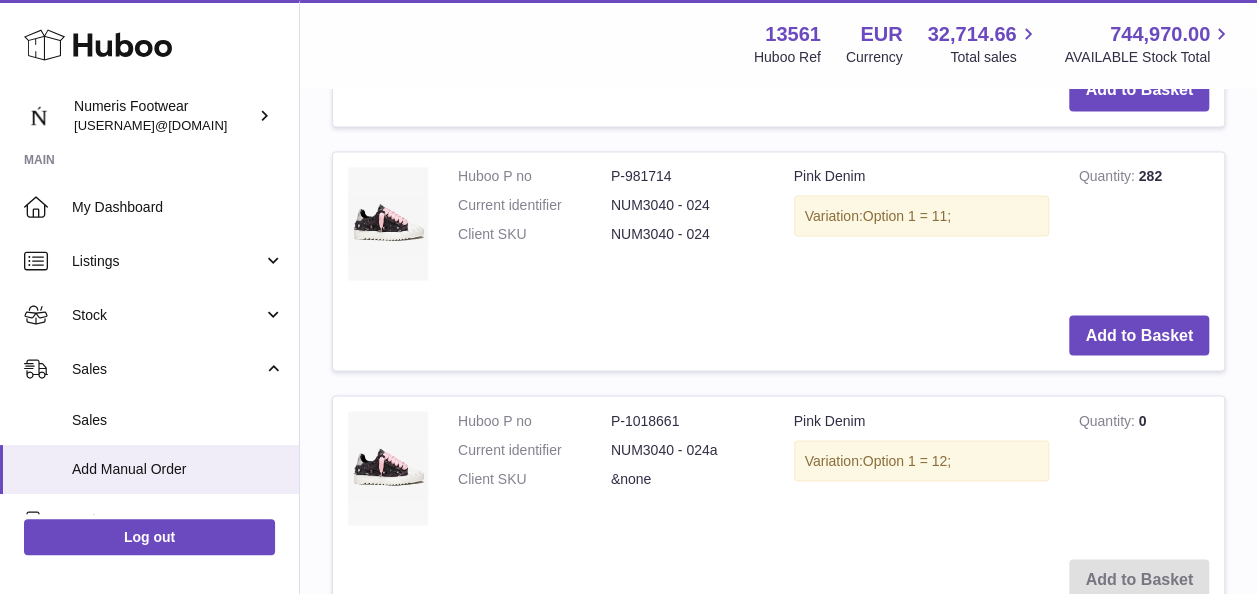 scroll, scrollTop: 1742, scrollLeft: 0, axis: vertical 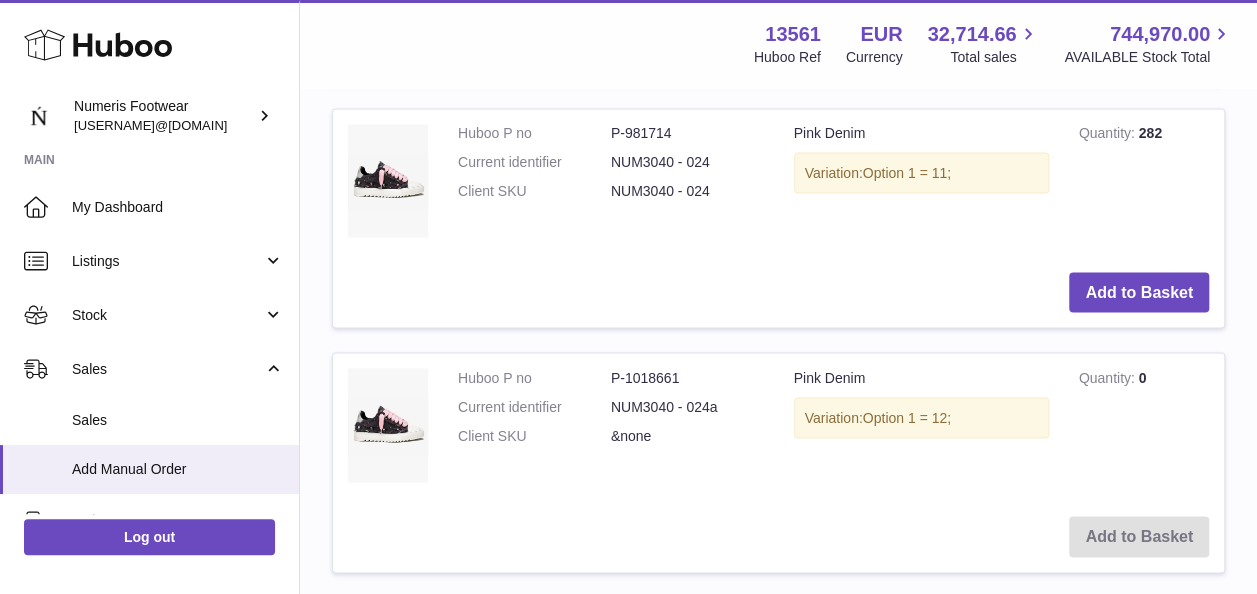 type on "**********" 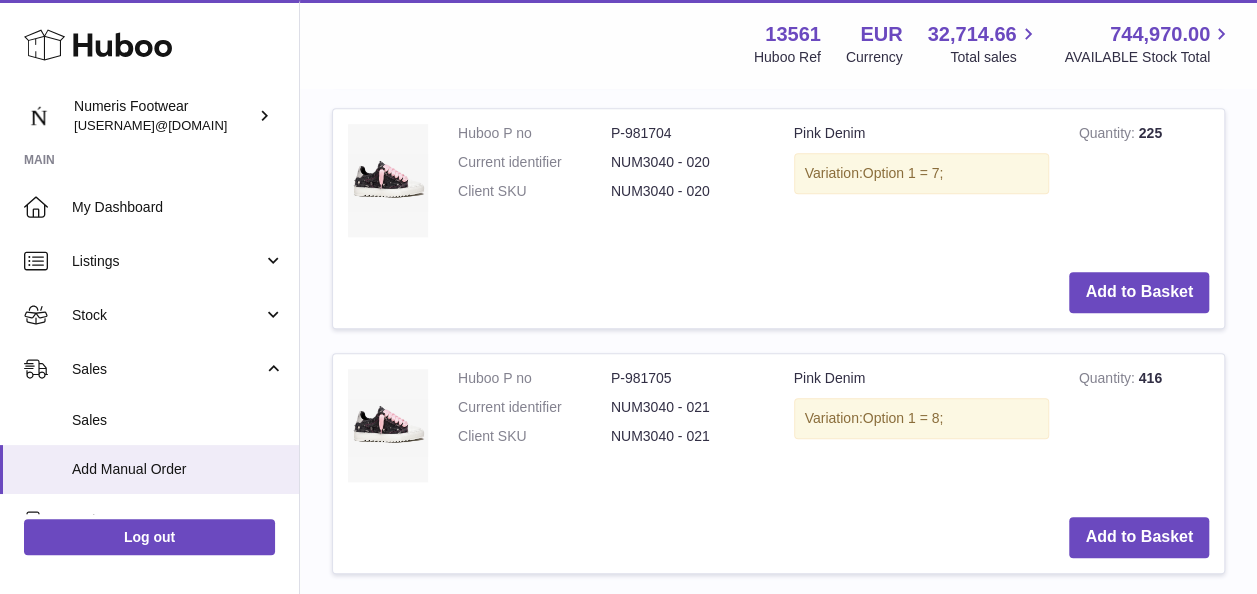scroll, scrollTop: 761, scrollLeft: 0, axis: vertical 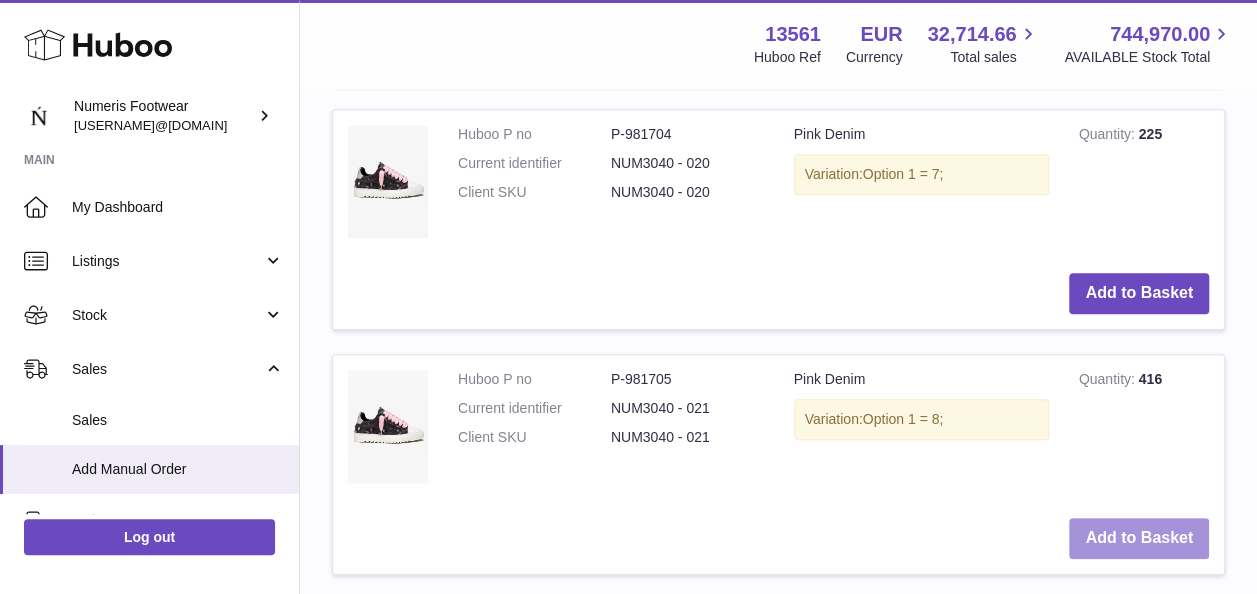 click on "Add to Basket" at bounding box center (1139, 538) 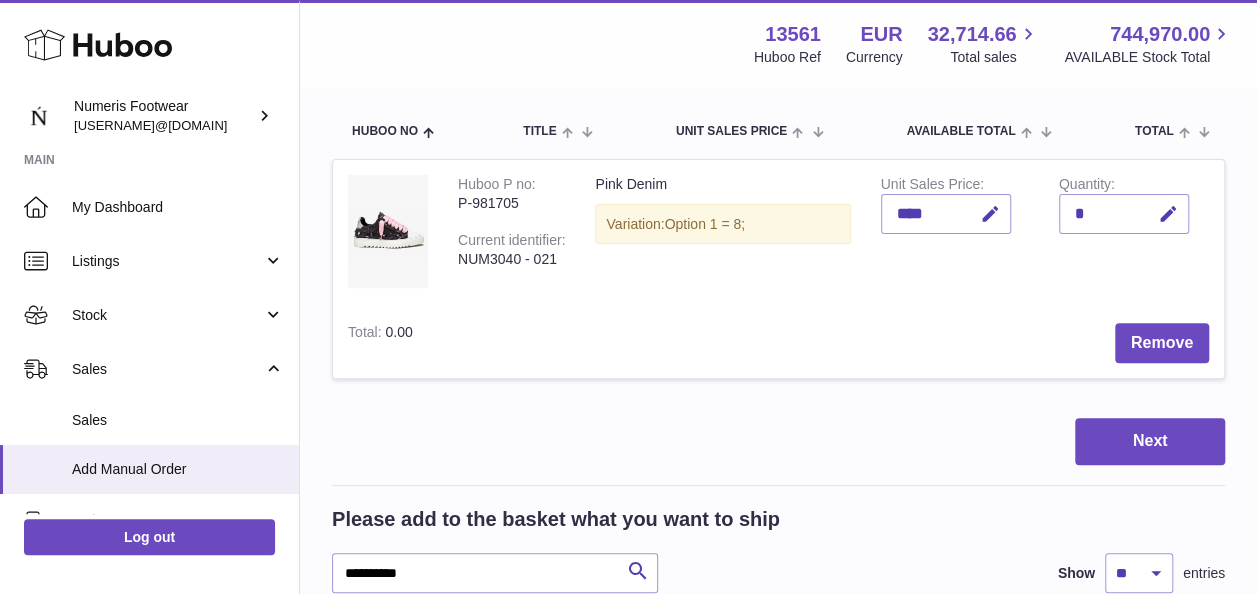 scroll, scrollTop: 177, scrollLeft: 0, axis: vertical 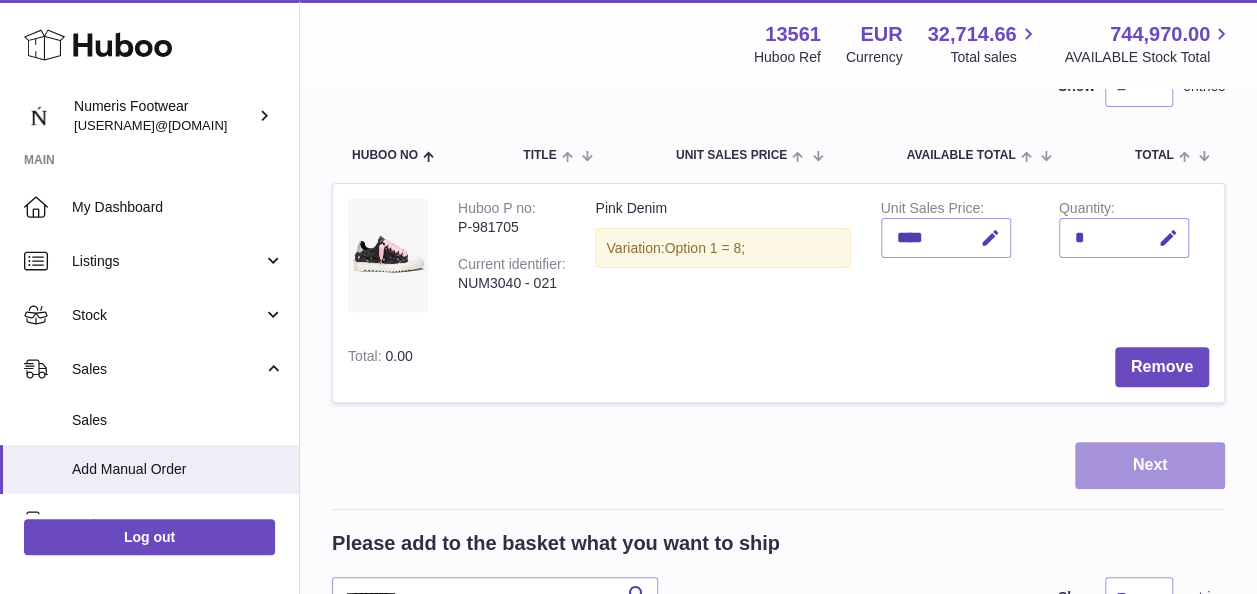click on "Next" at bounding box center (1150, 465) 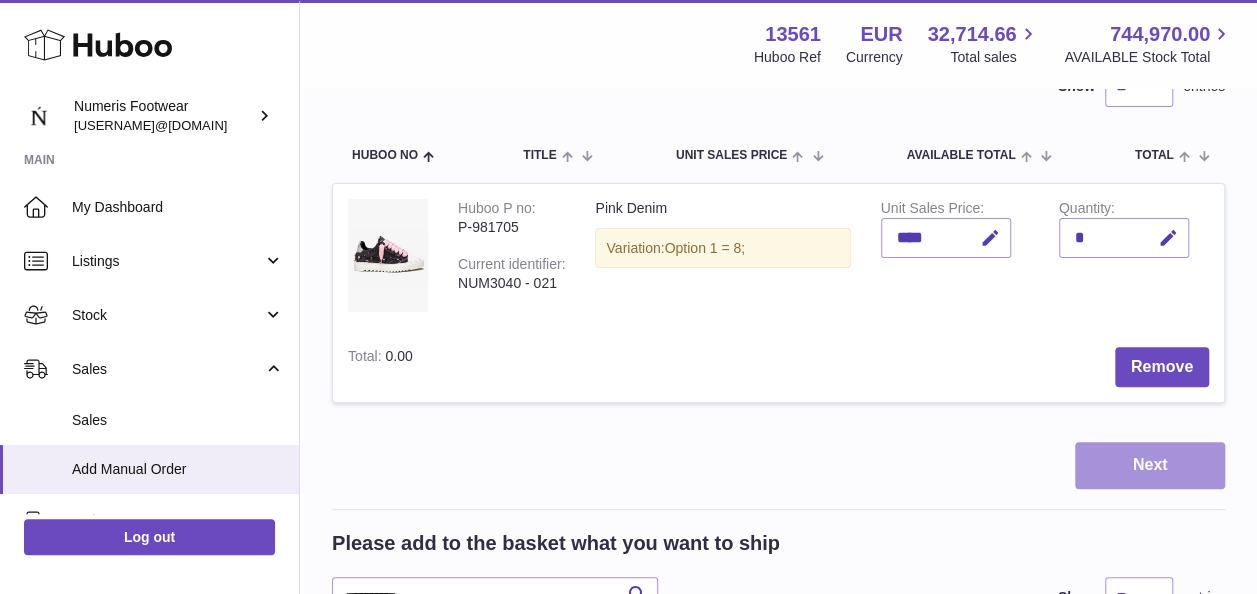 scroll, scrollTop: 0, scrollLeft: 0, axis: both 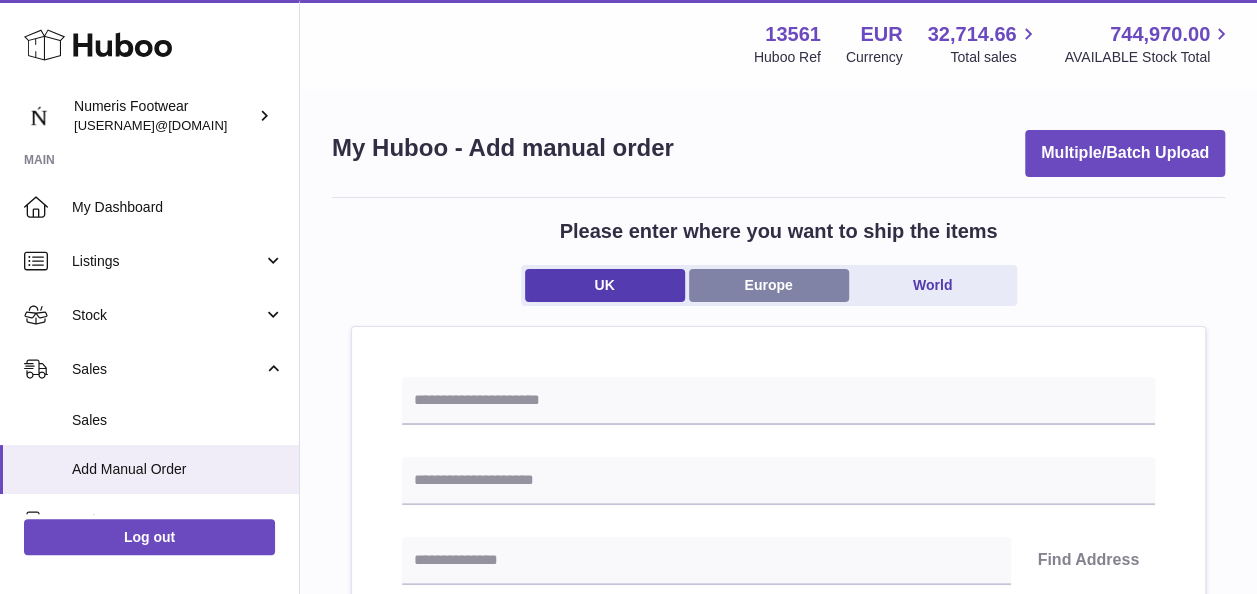 click on "Europe" at bounding box center [769, 285] 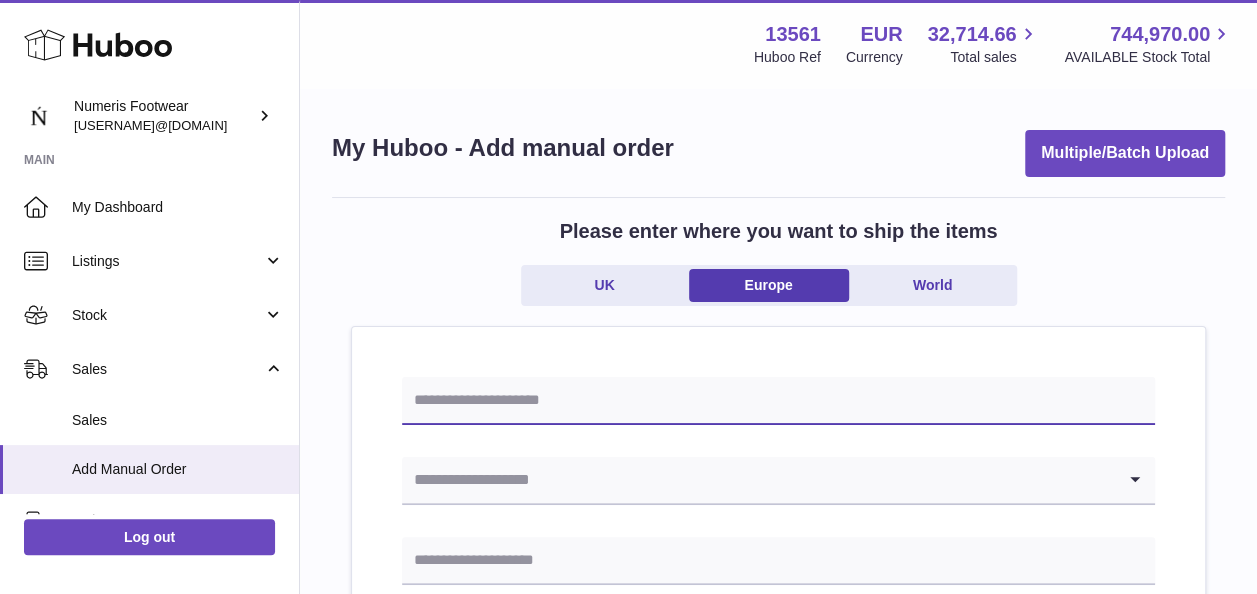 click at bounding box center [778, 401] 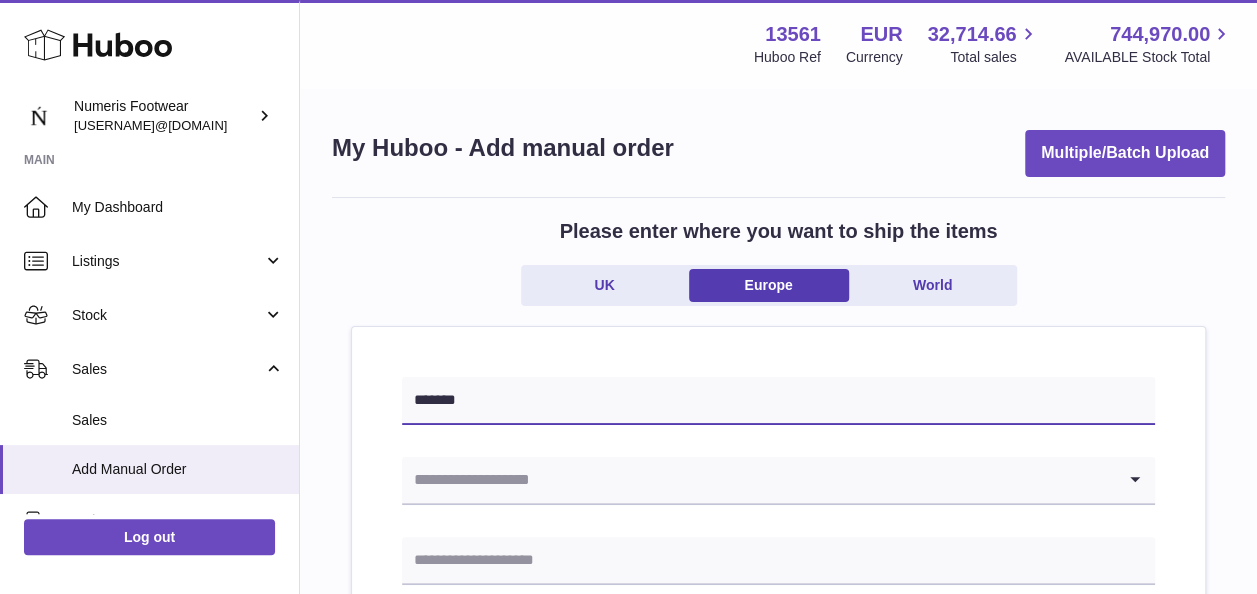 type on "*******" 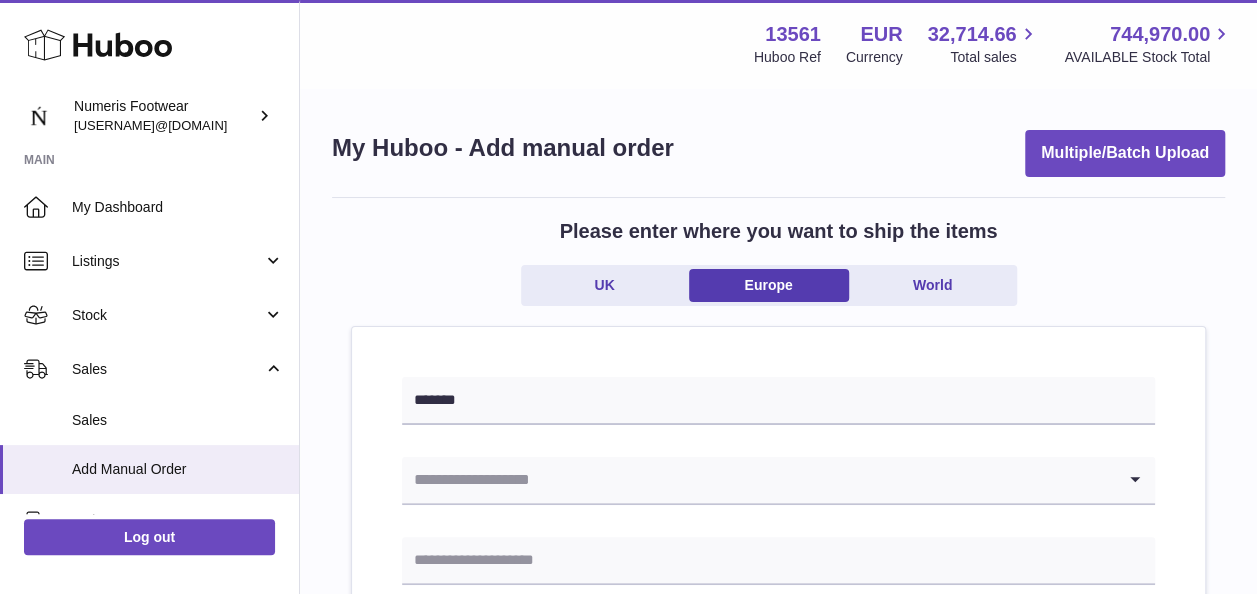 click at bounding box center (758, 480) 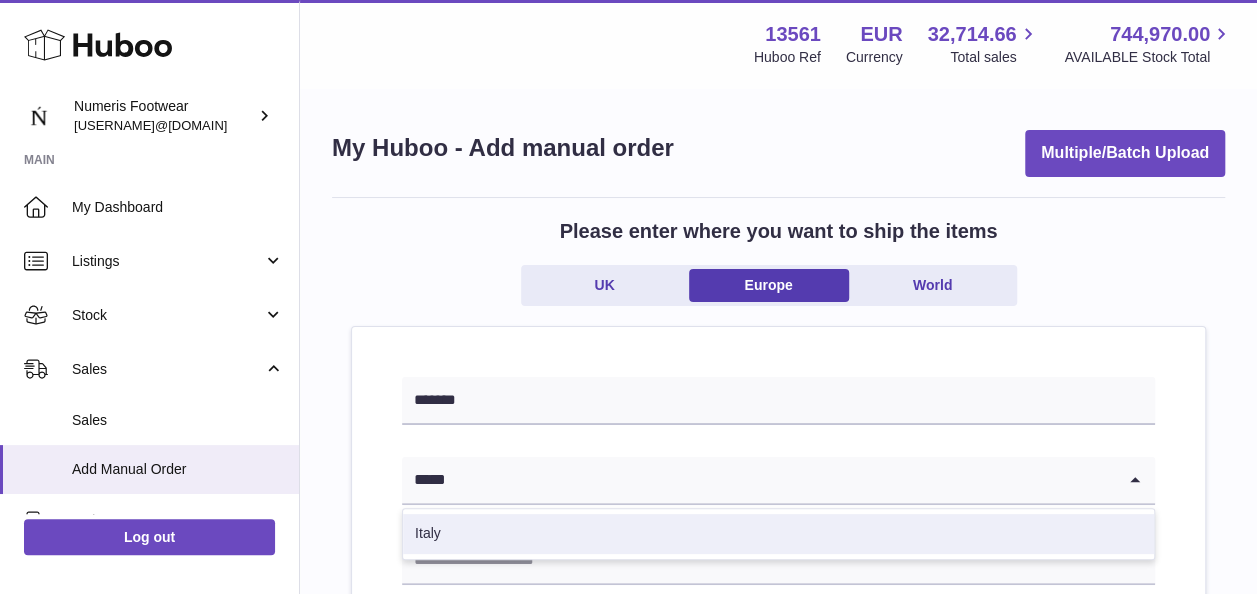 click on "Italy" at bounding box center (778, 534) 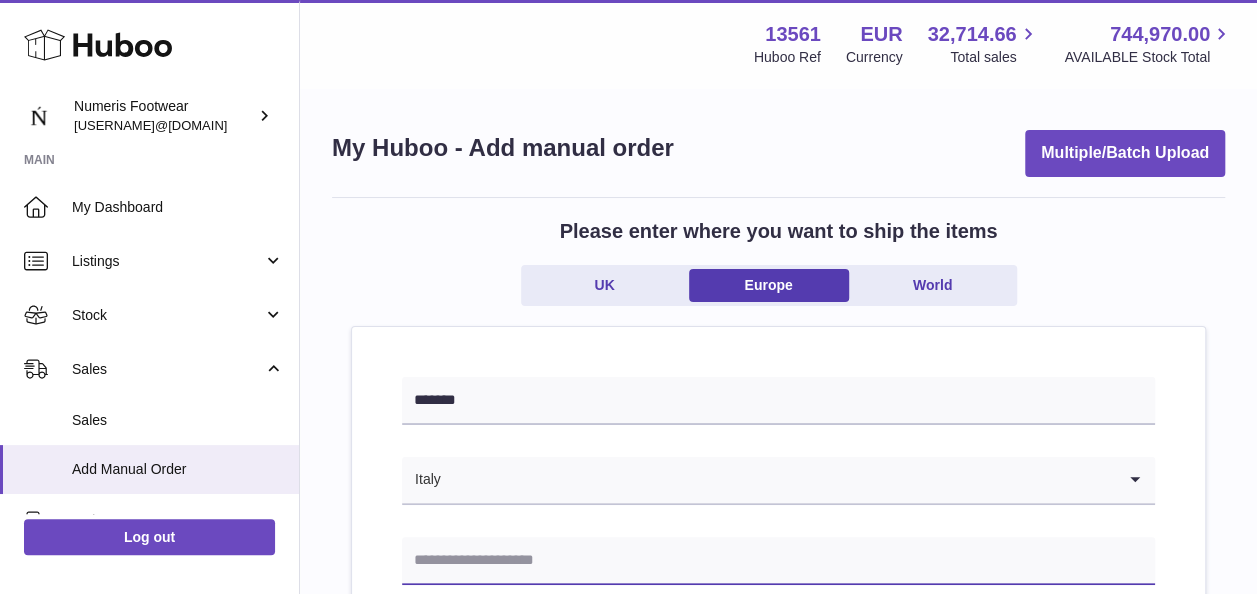 click at bounding box center [778, 561] 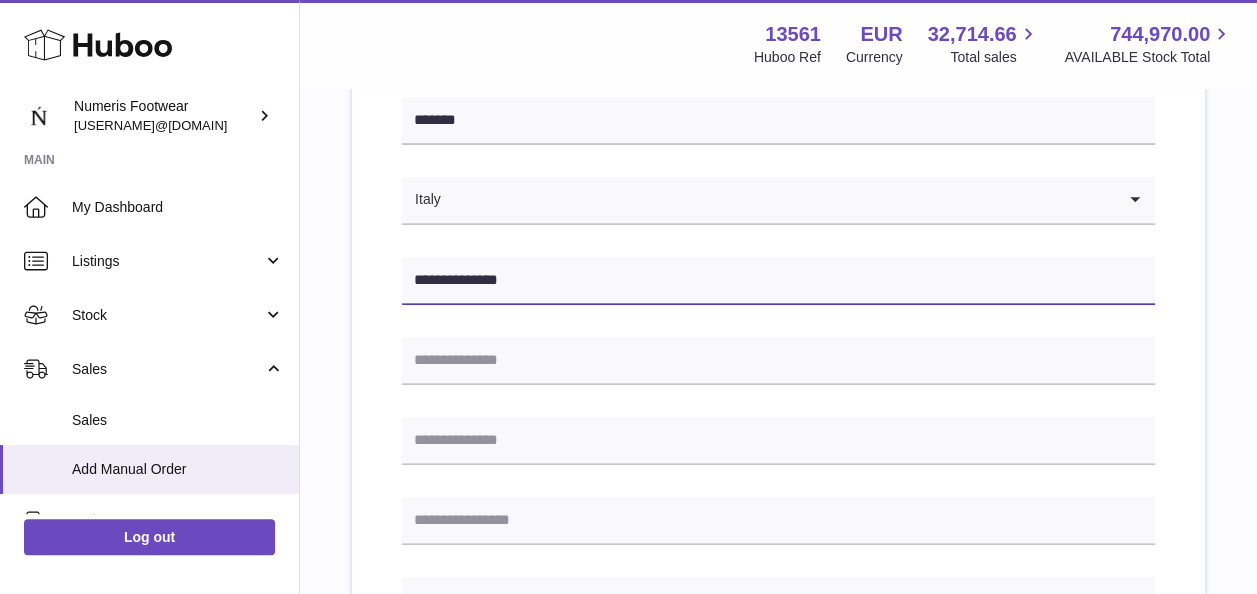 scroll, scrollTop: 291, scrollLeft: 0, axis: vertical 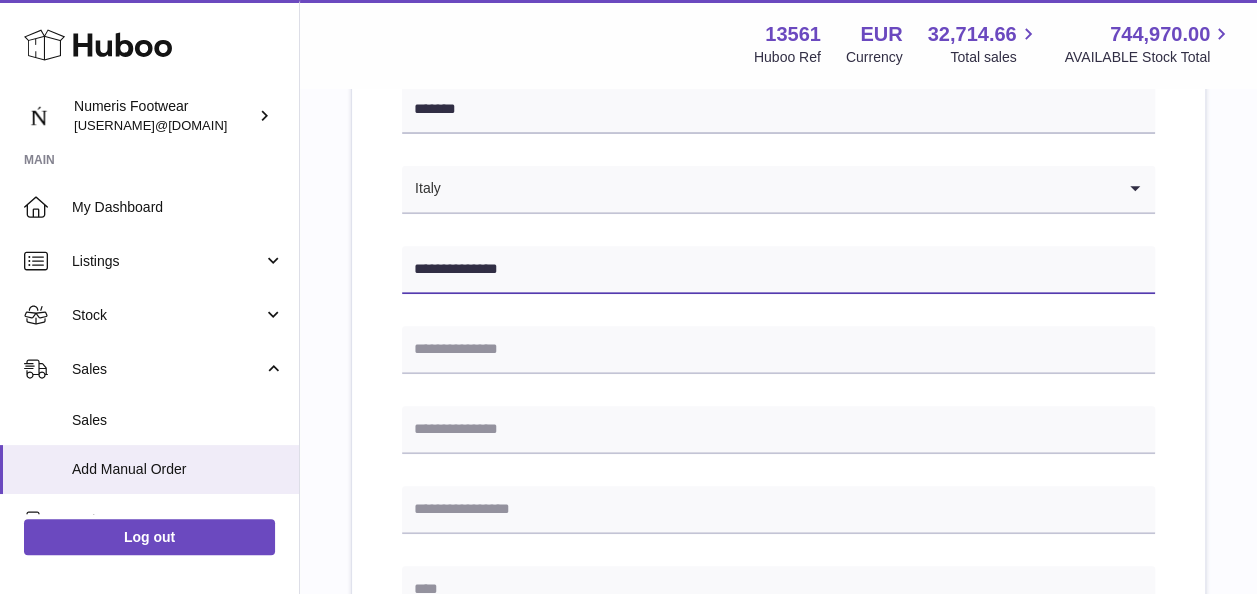 type on "**********" 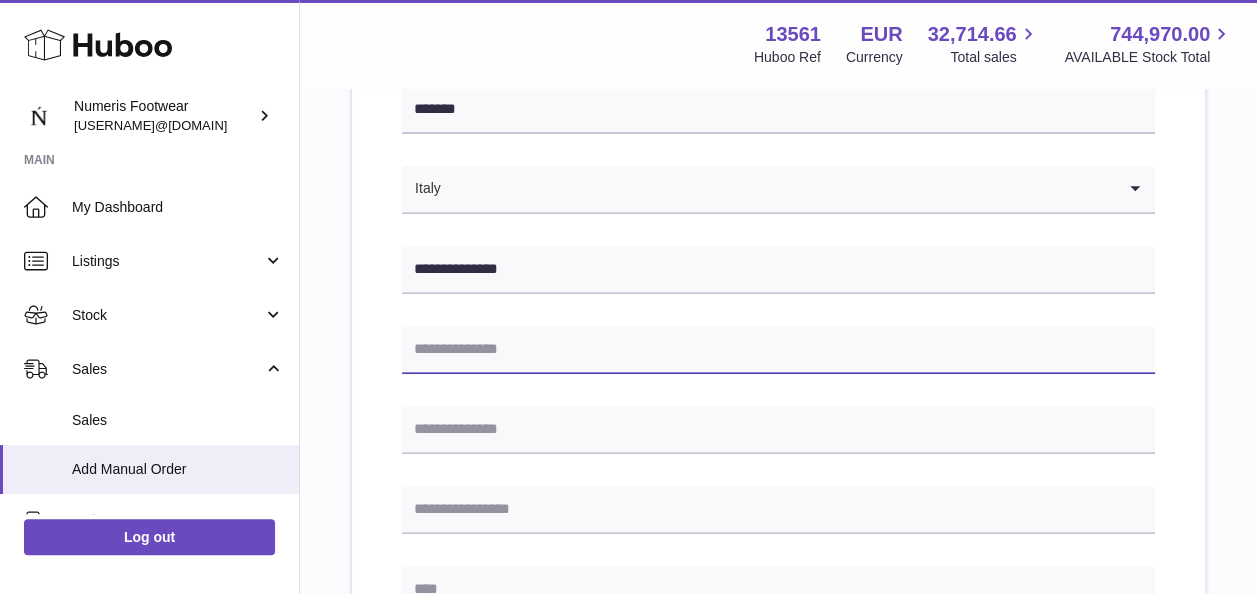 click at bounding box center (778, 350) 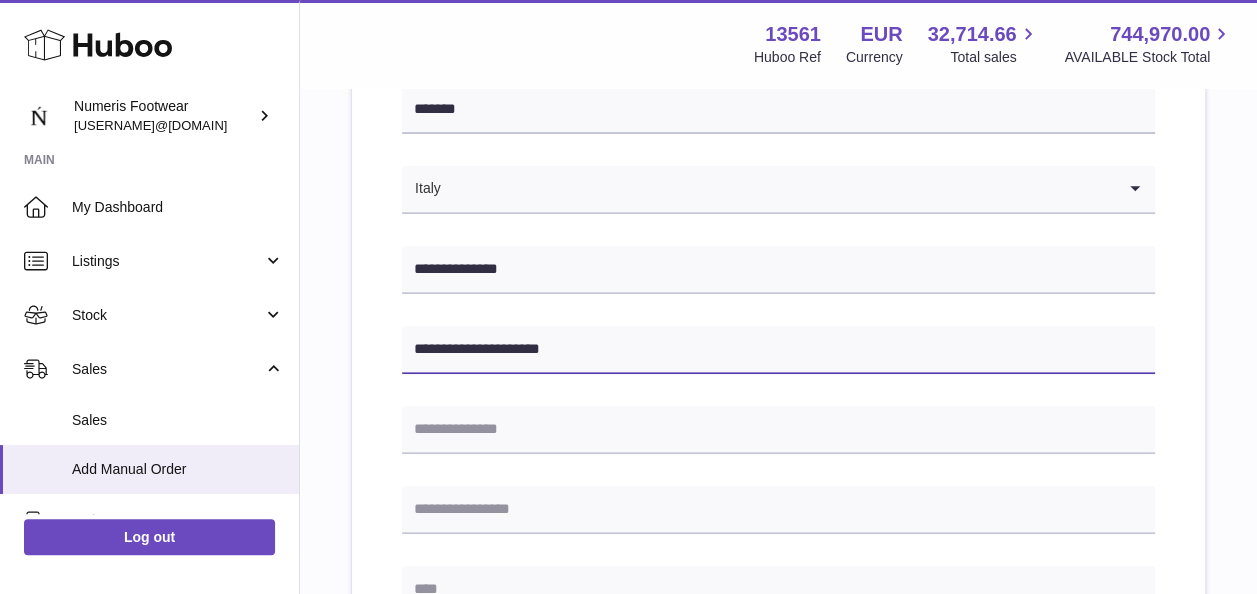 type on "**********" 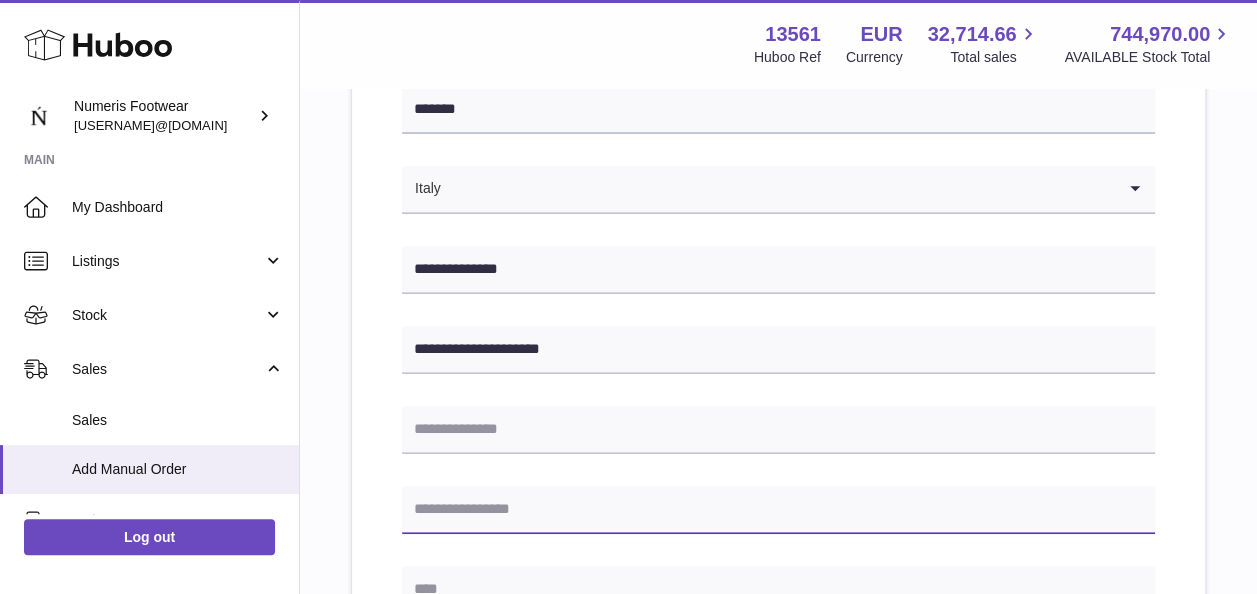 click at bounding box center (778, 510) 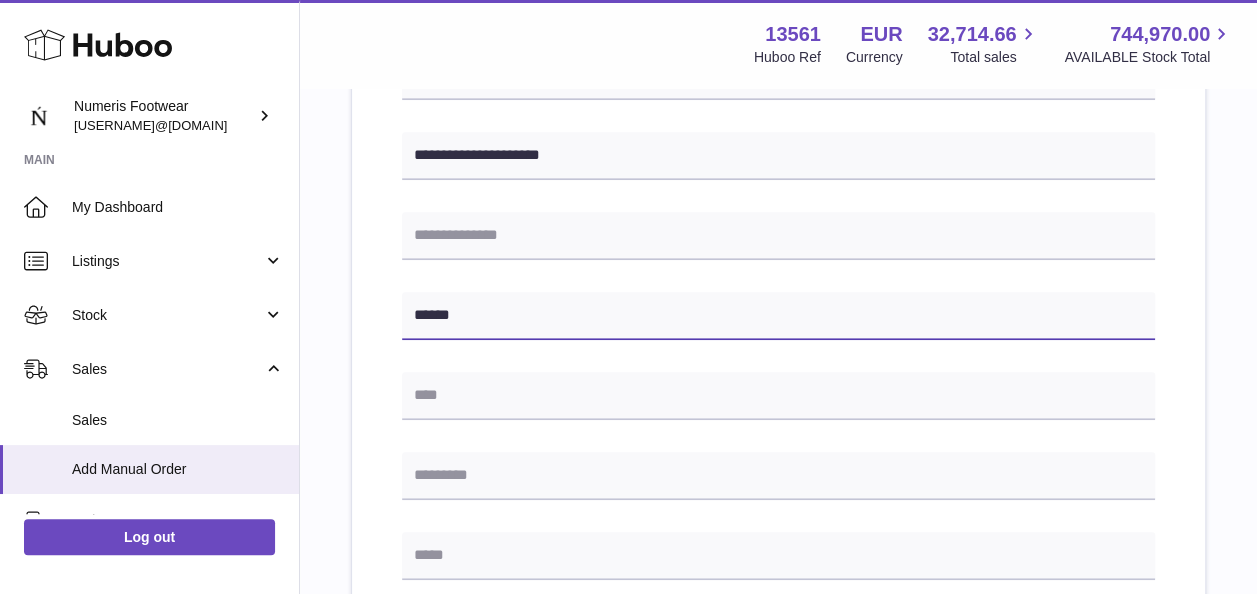 scroll, scrollTop: 487, scrollLeft: 0, axis: vertical 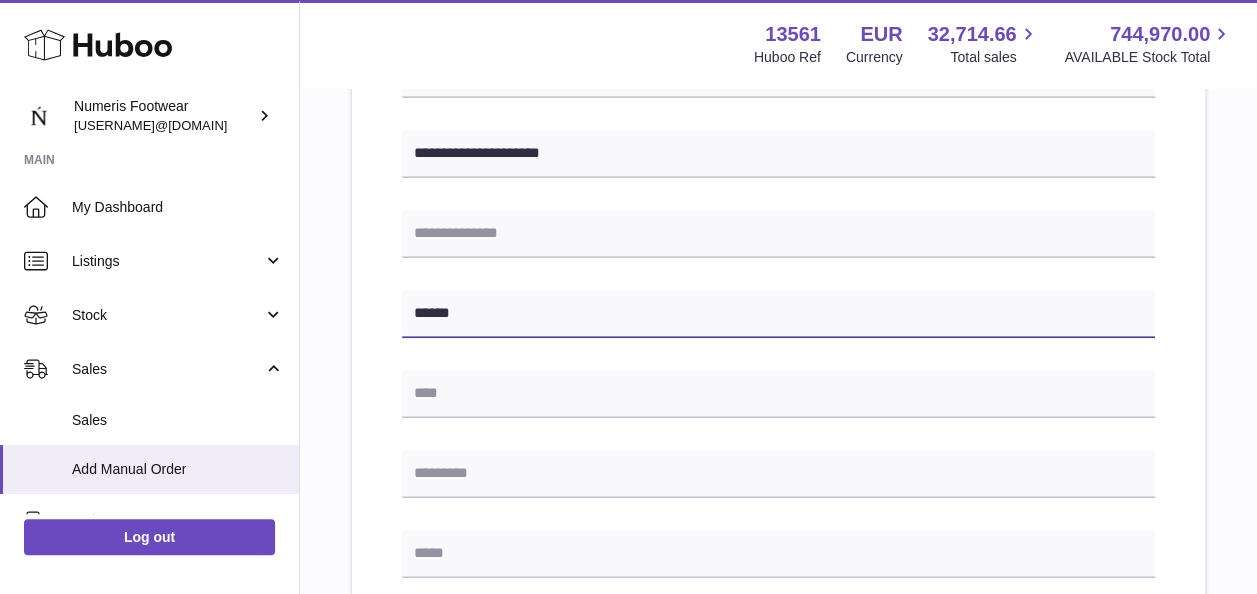 type on "******" 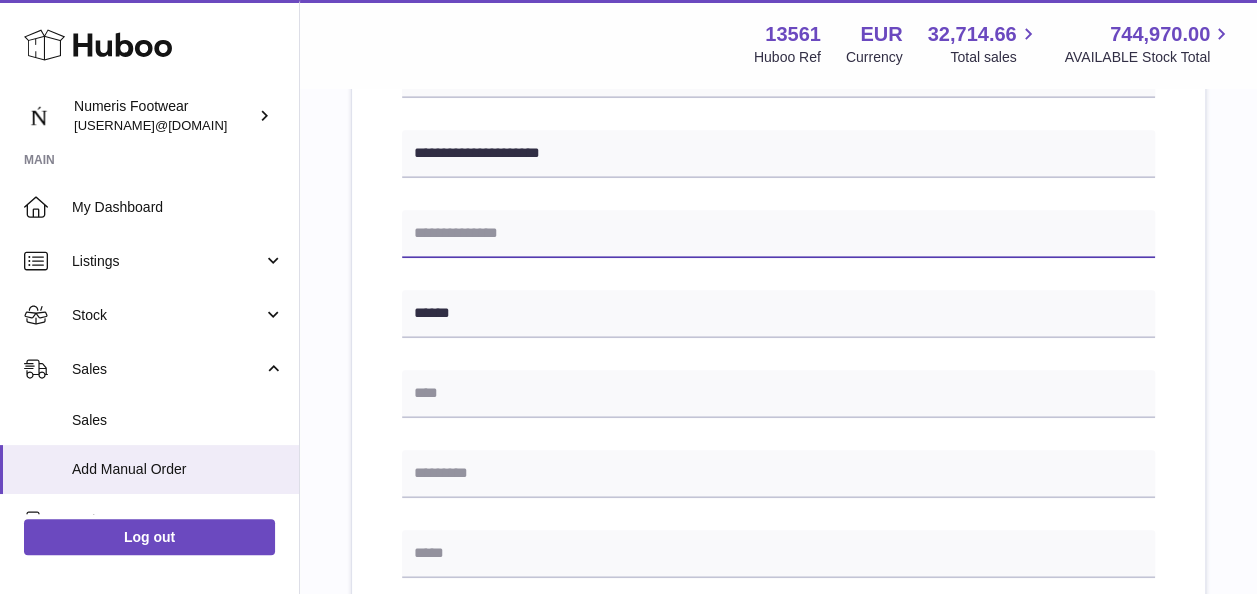 click at bounding box center (778, 234) 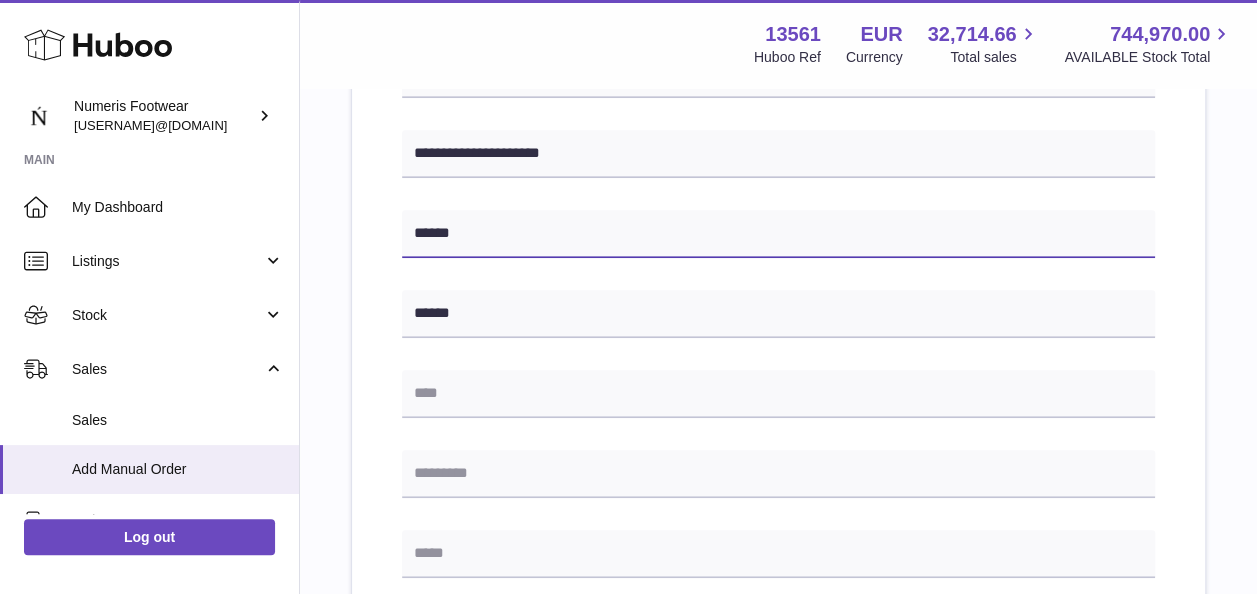 type on "******" 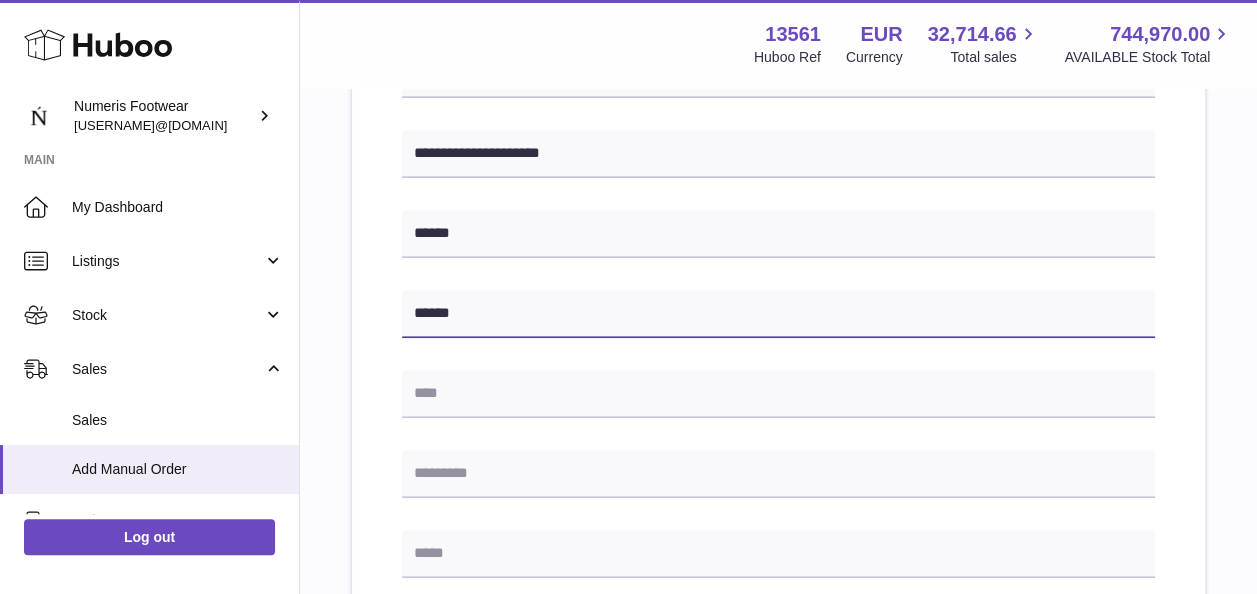 drag, startPoint x: 478, startPoint y: 322, endPoint x: 367, endPoint y: 303, distance: 112.61439 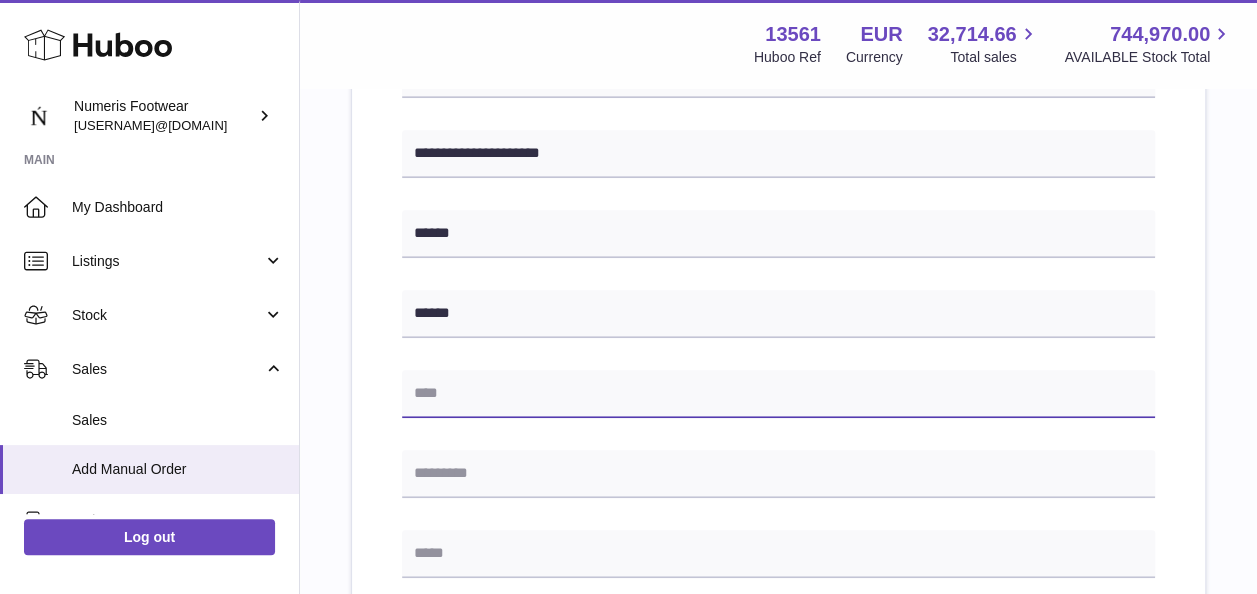 click at bounding box center [778, 394] 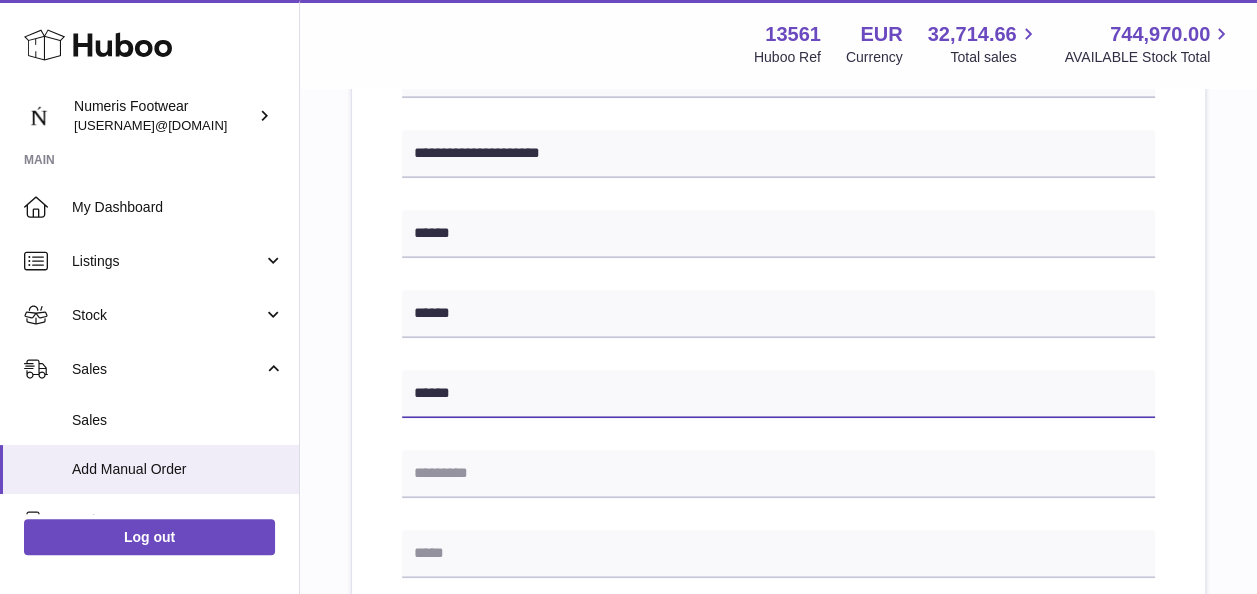 type on "******" 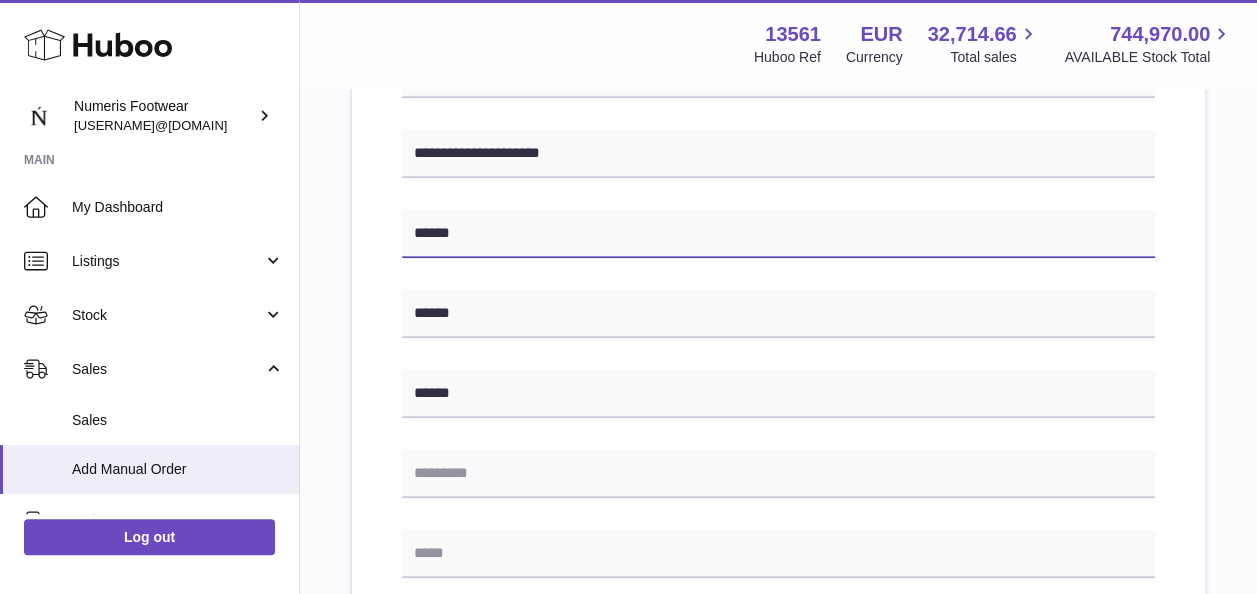 drag, startPoint x: 482, startPoint y: 220, endPoint x: 386, endPoint y: 208, distance: 96.74709 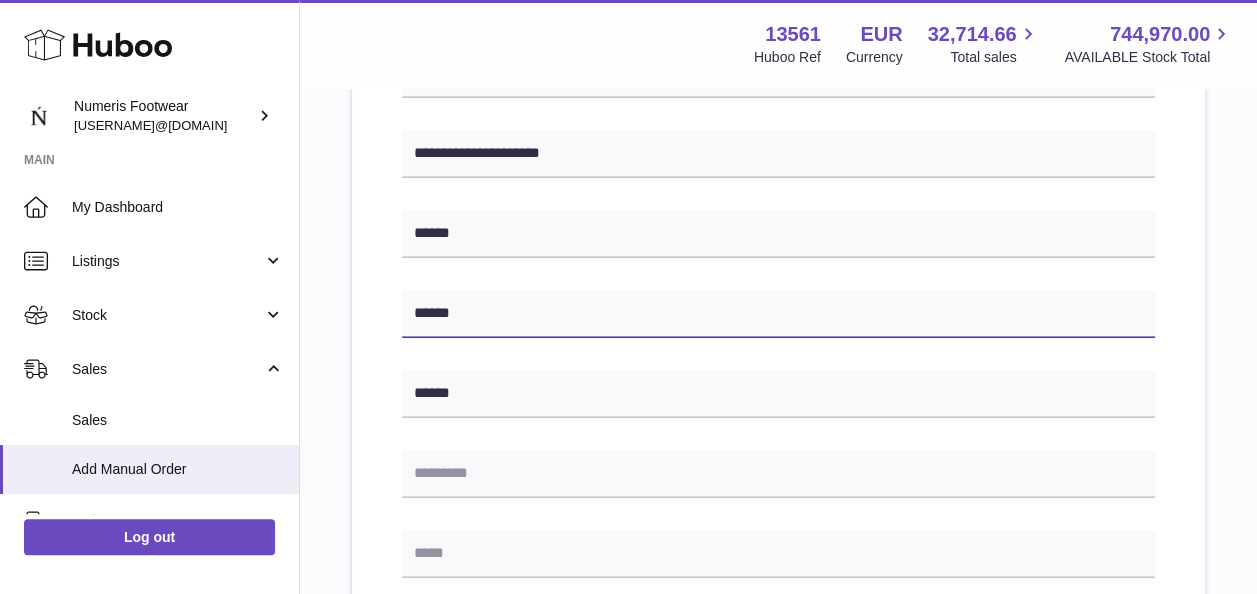 drag, startPoint x: 426, startPoint y: 308, endPoint x: 386, endPoint y: 300, distance: 40.792156 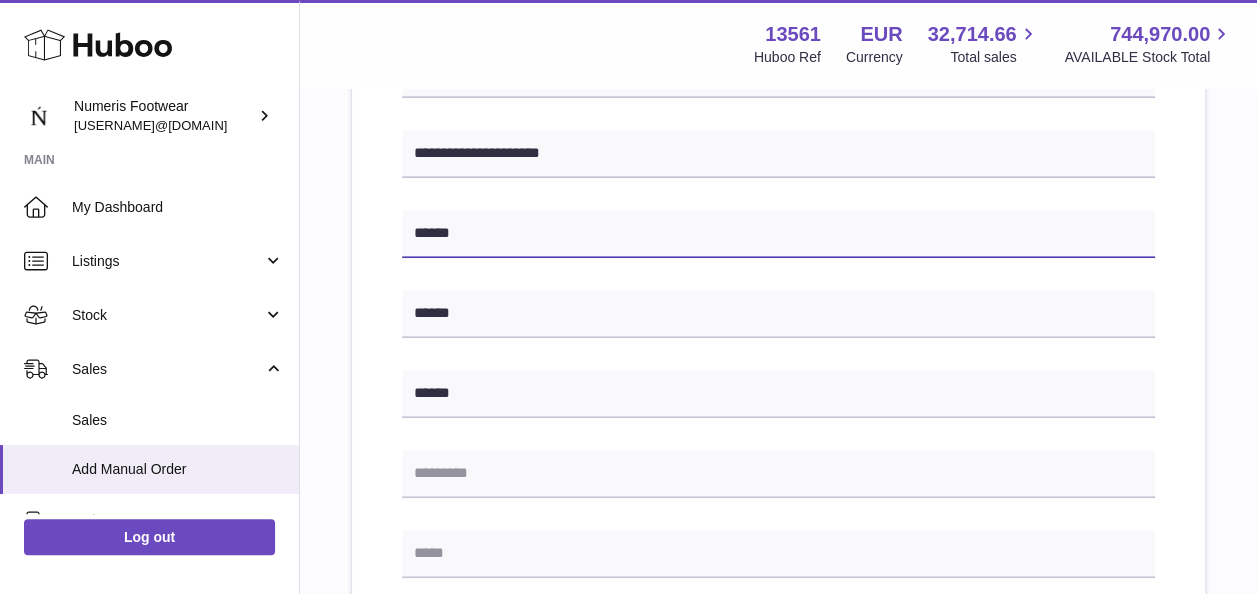 drag, startPoint x: 482, startPoint y: 241, endPoint x: 390, endPoint y: 232, distance: 92.43917 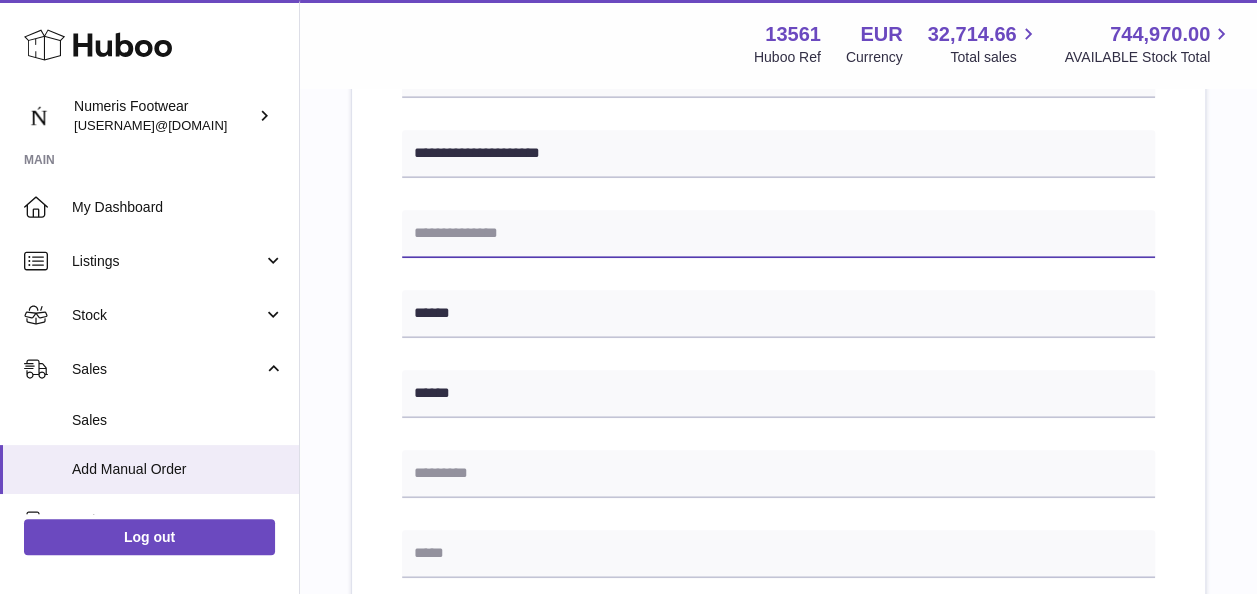 type 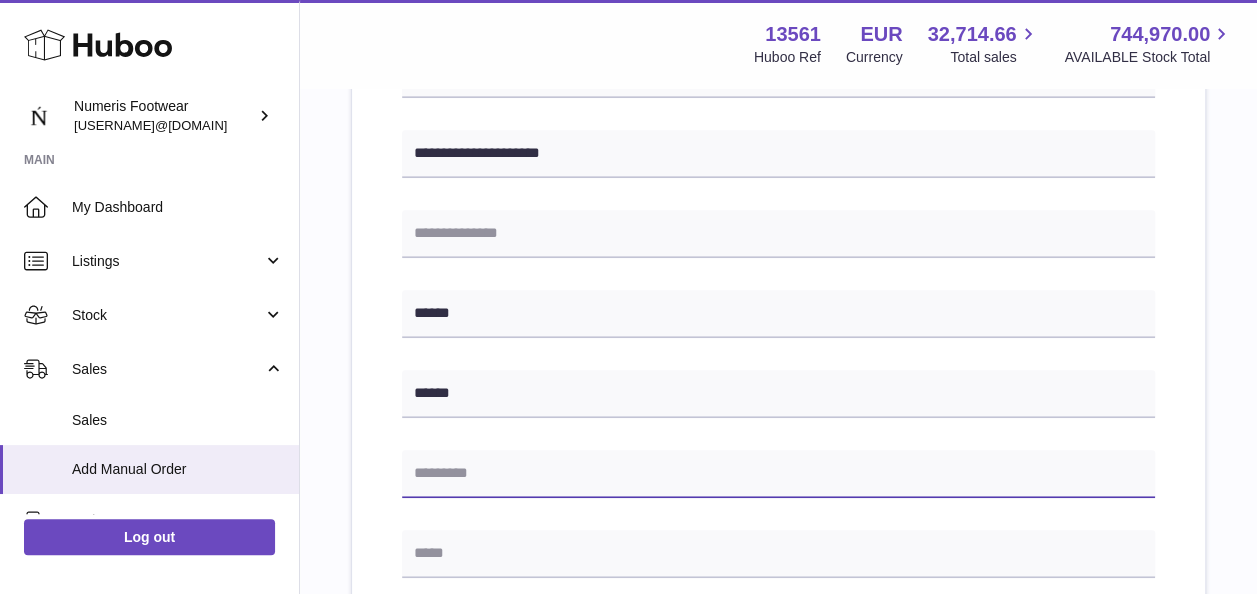 click at bounding box center (778, 474) 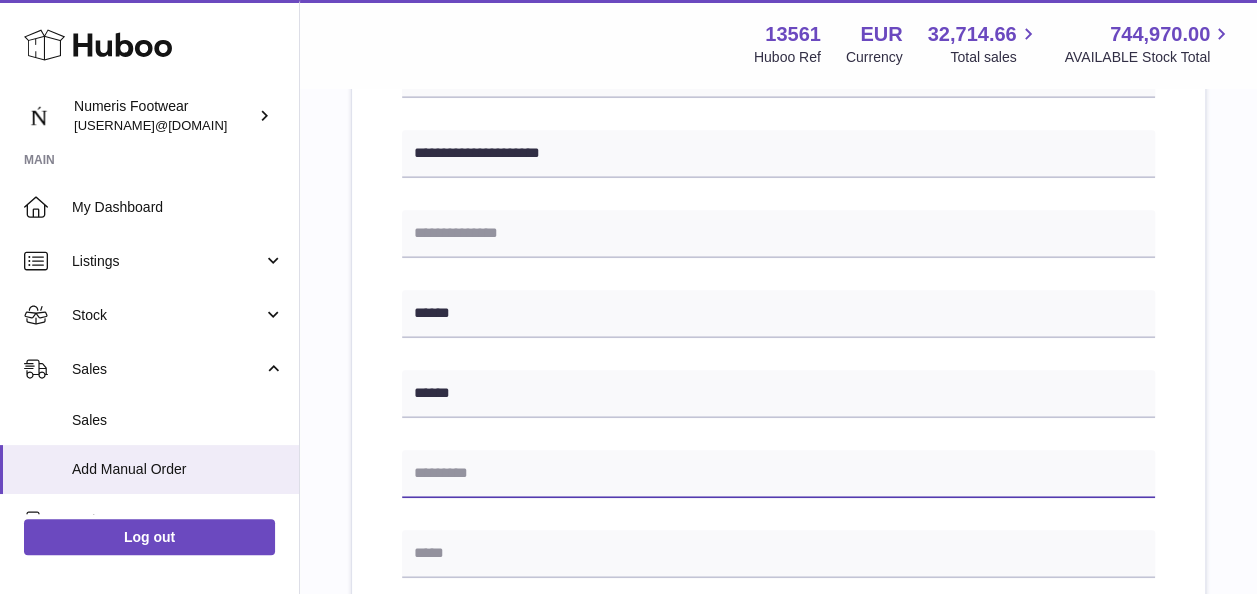 paste on "*****" 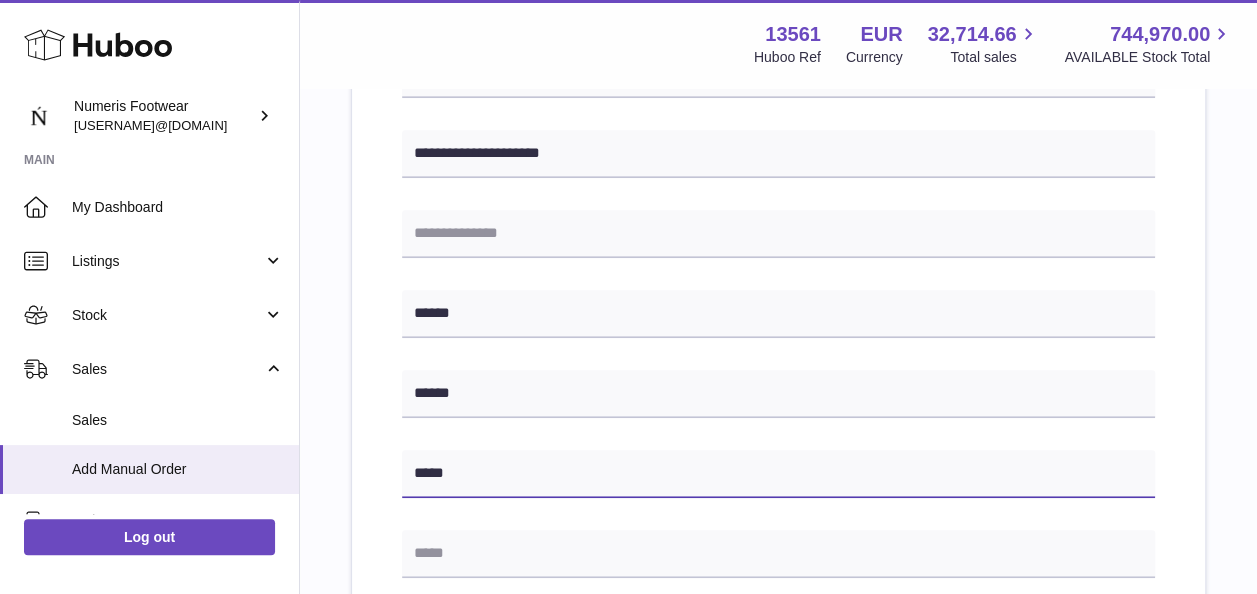 type on "*****" 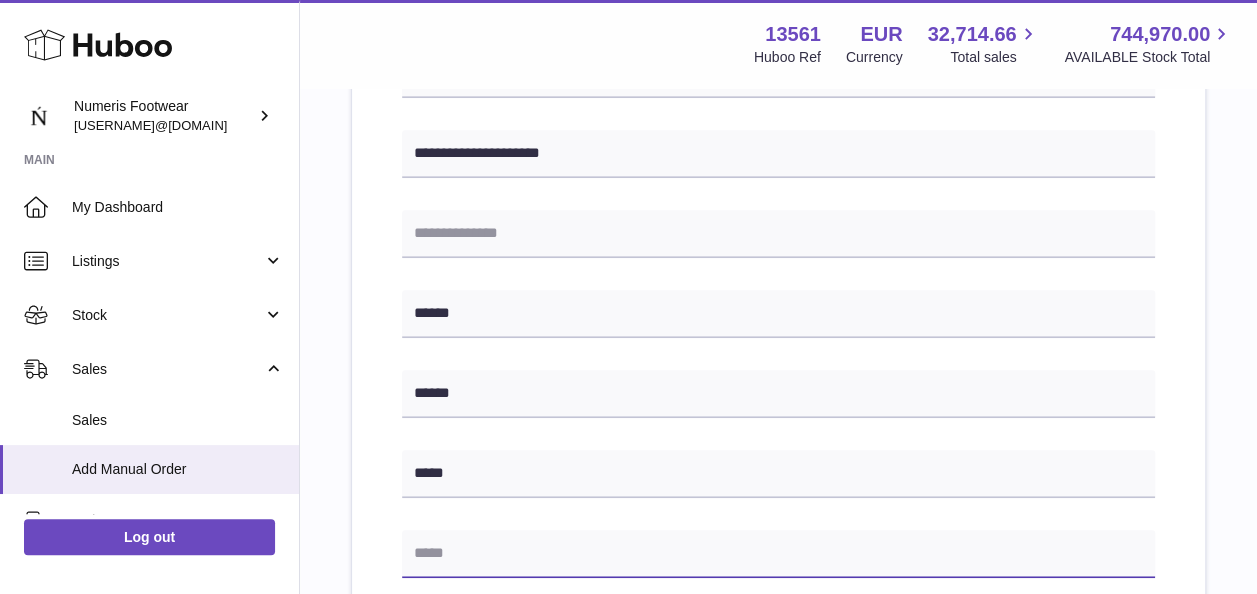 click at bounding box center (778, 554) 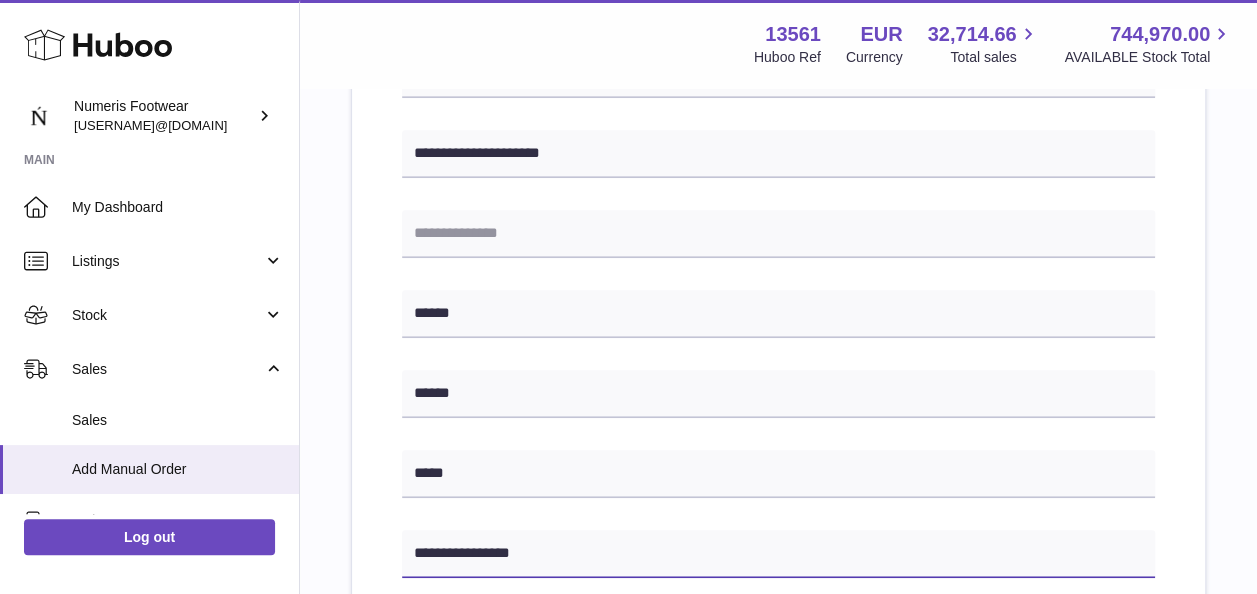 scroll, scrollTop: 678, scrollLeft: 0, axis: vertical 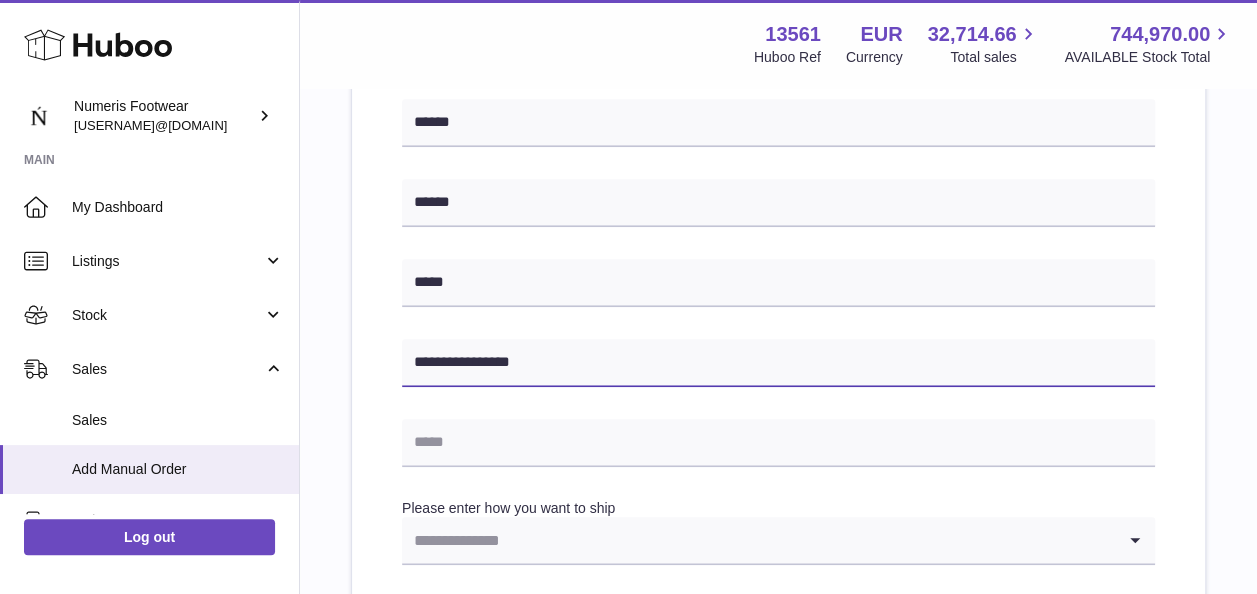 type on "**********" 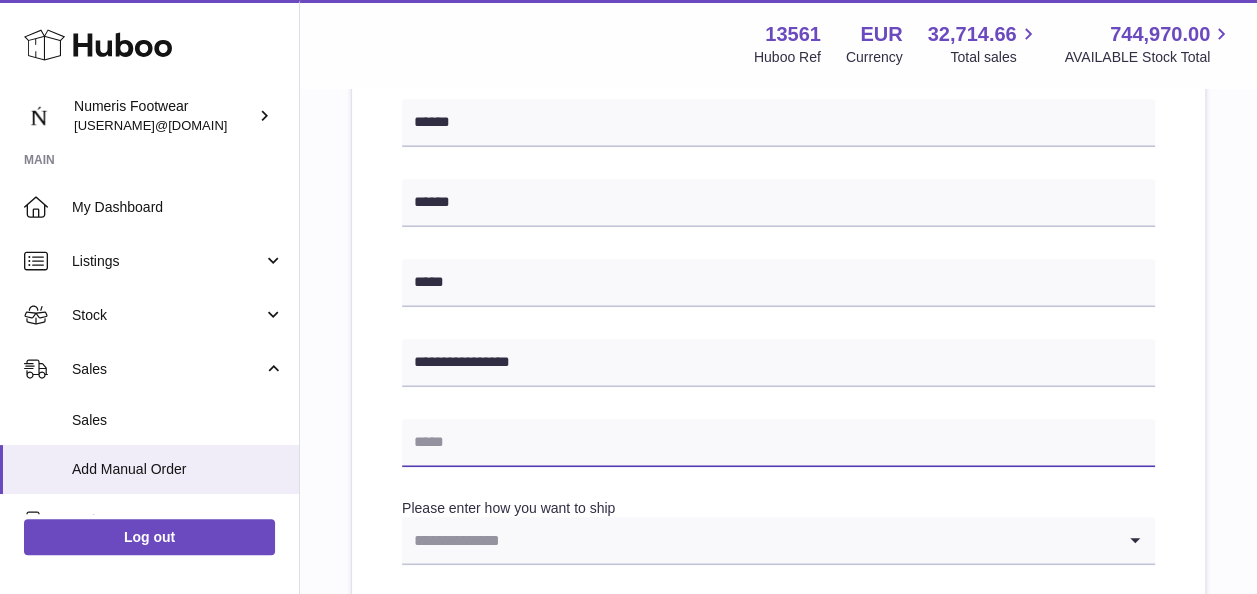 click at bounding box center (778, 443) 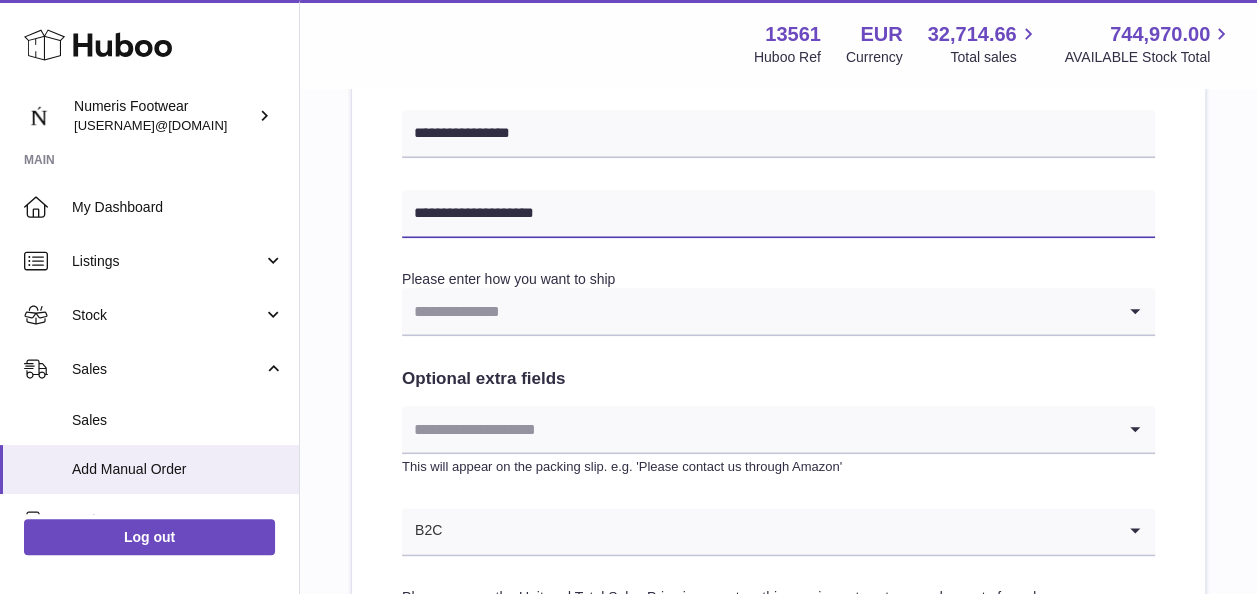 scroll, scrollTop: 908, scrollLeft: 0, axis: vertical 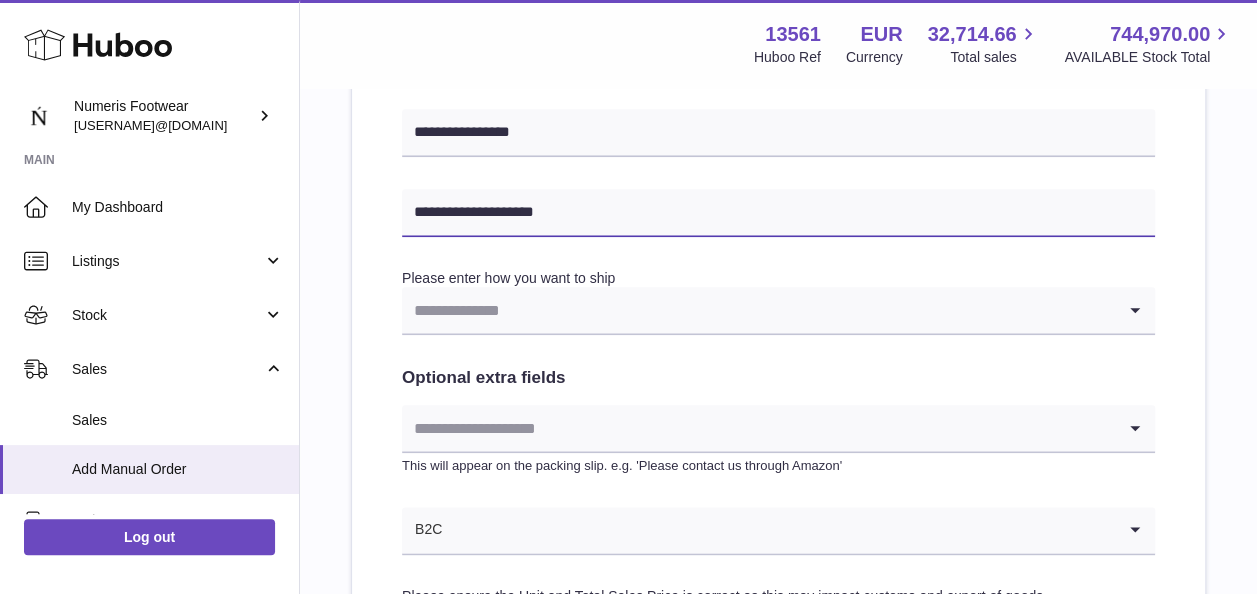 type on "**********" 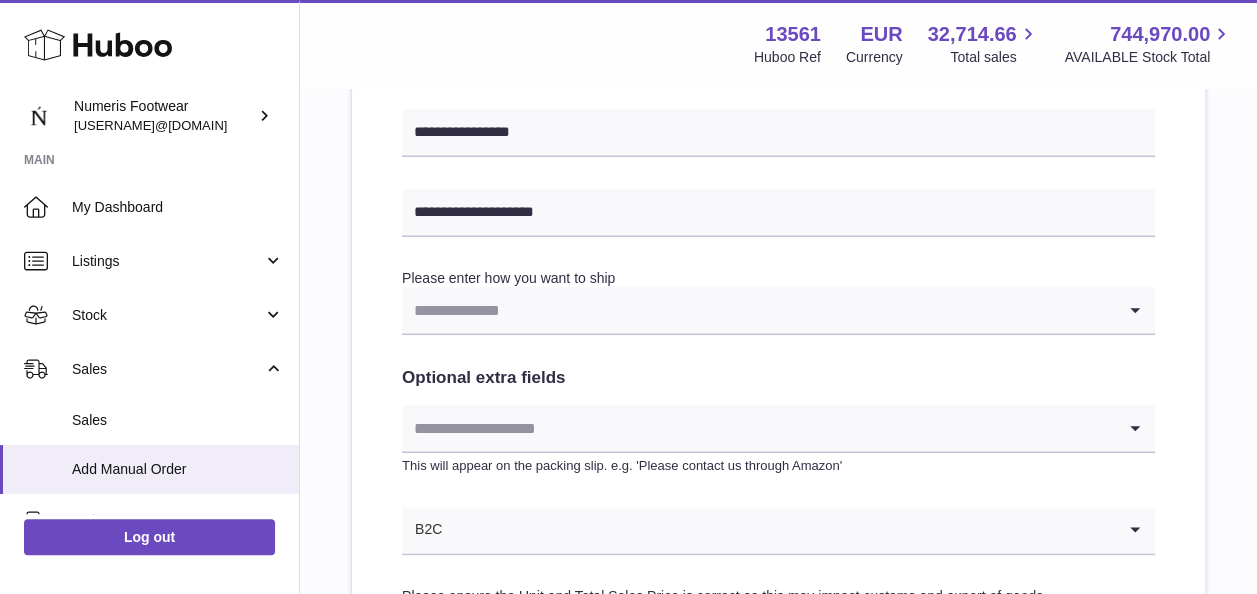 click at bounding box center (758, 310) 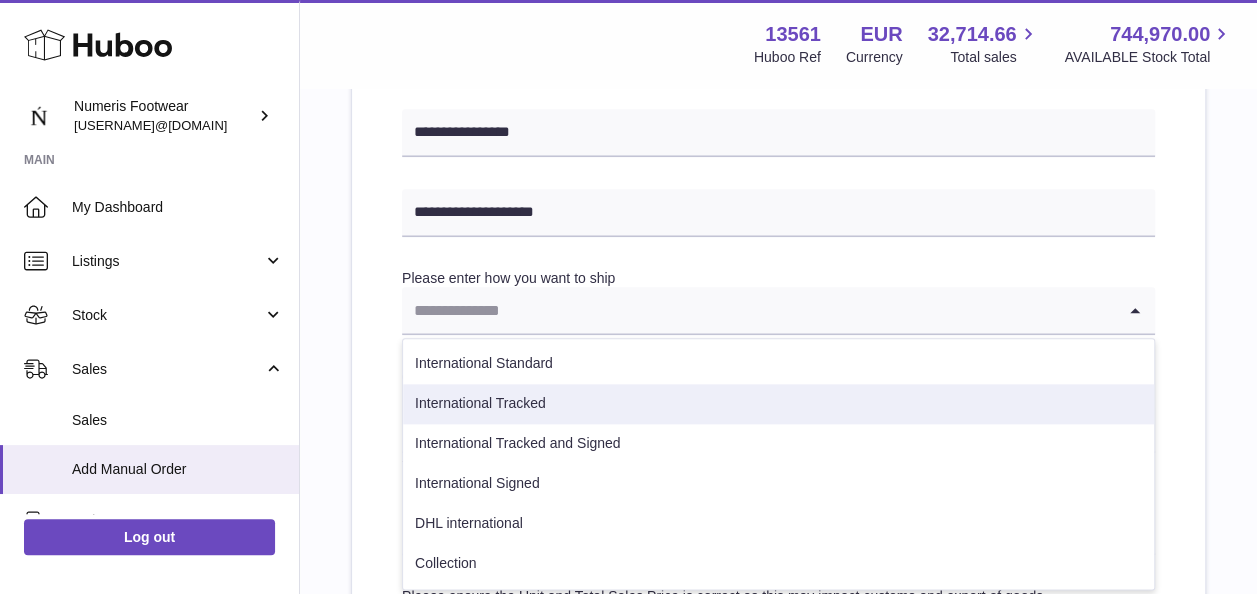 click on "International Tracked" at bounding box center [778, 404] 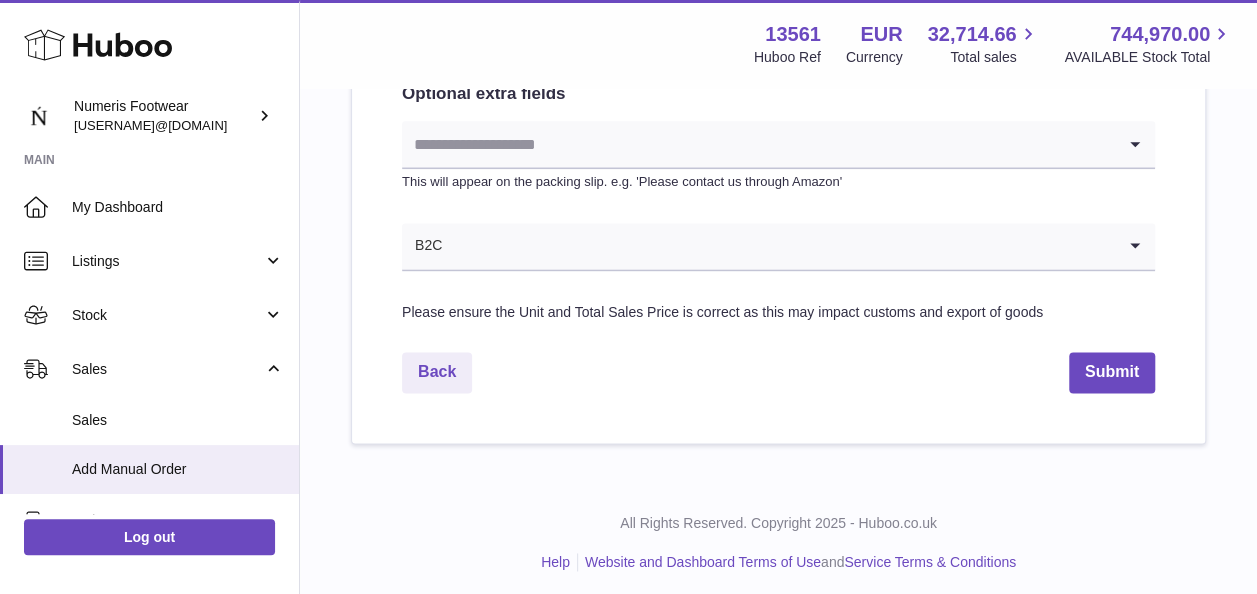 scroll, scrollTop: 1198, scrollLeft: 0, axis: vertical 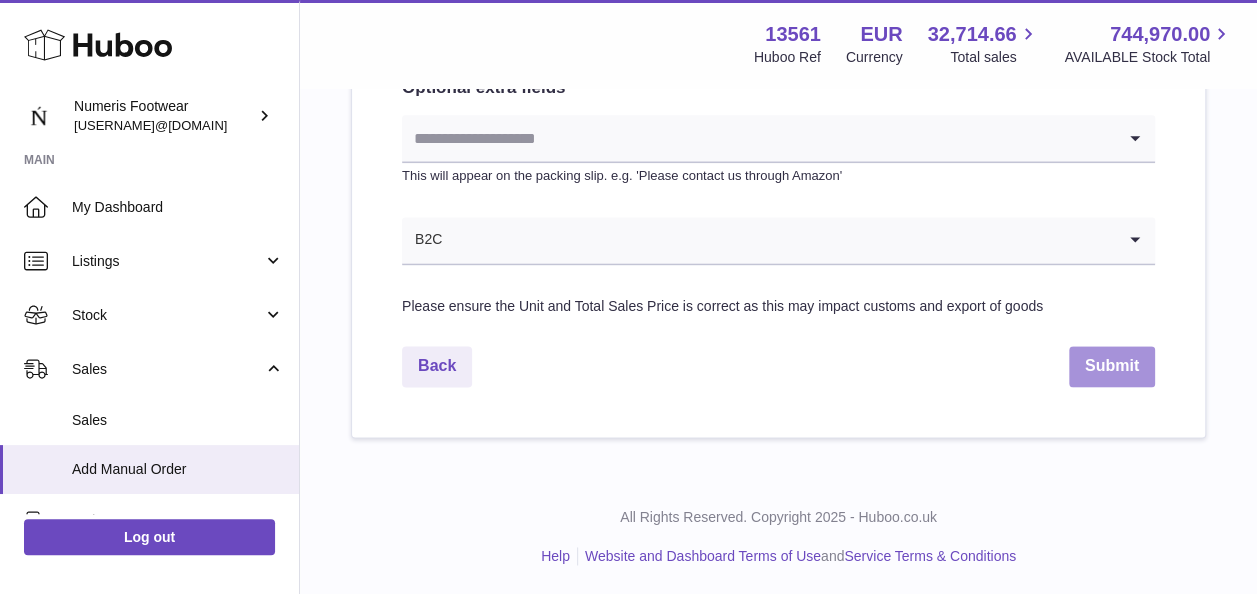 click on "Submit" at bounding box center [1112, 366] 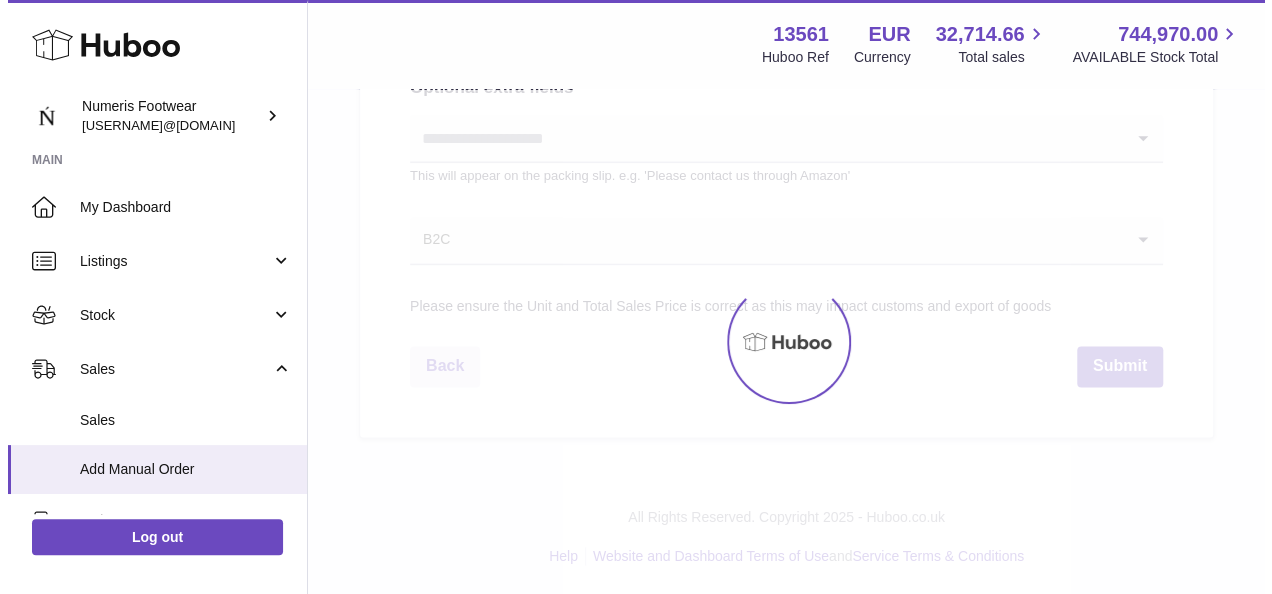 scroll, scrollTop: 0, scrollLeft: 0, axis: both 